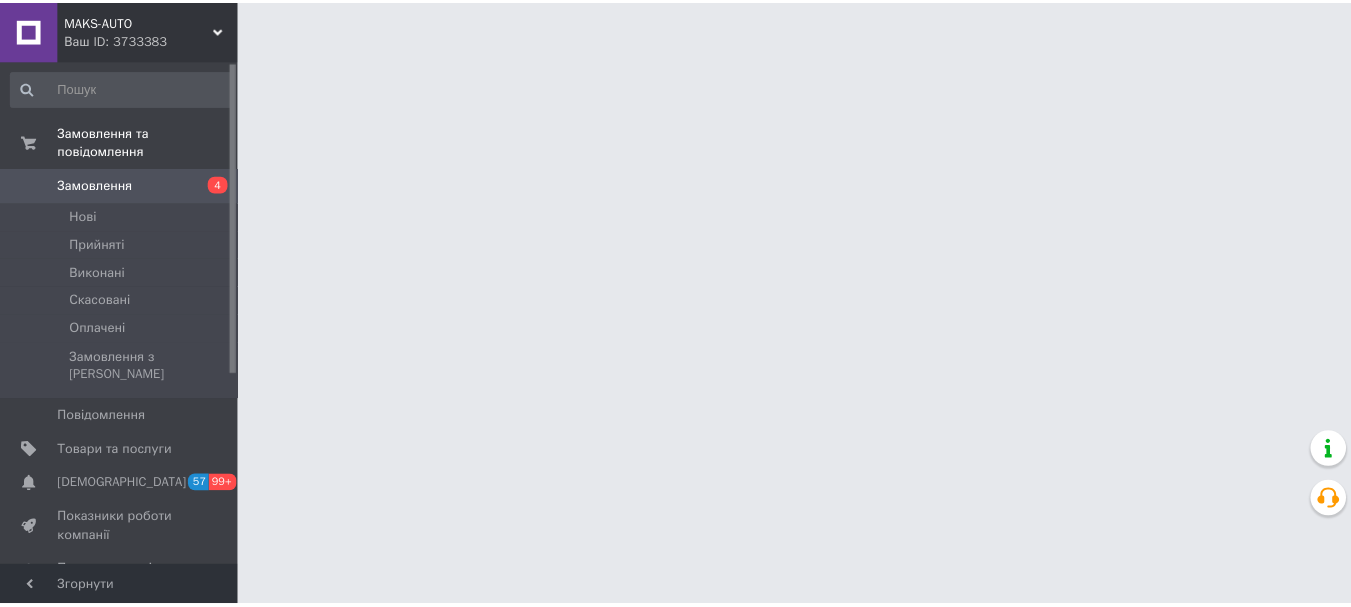 scroll, scrollTop: 0, scrollLeft: 0, axis: both 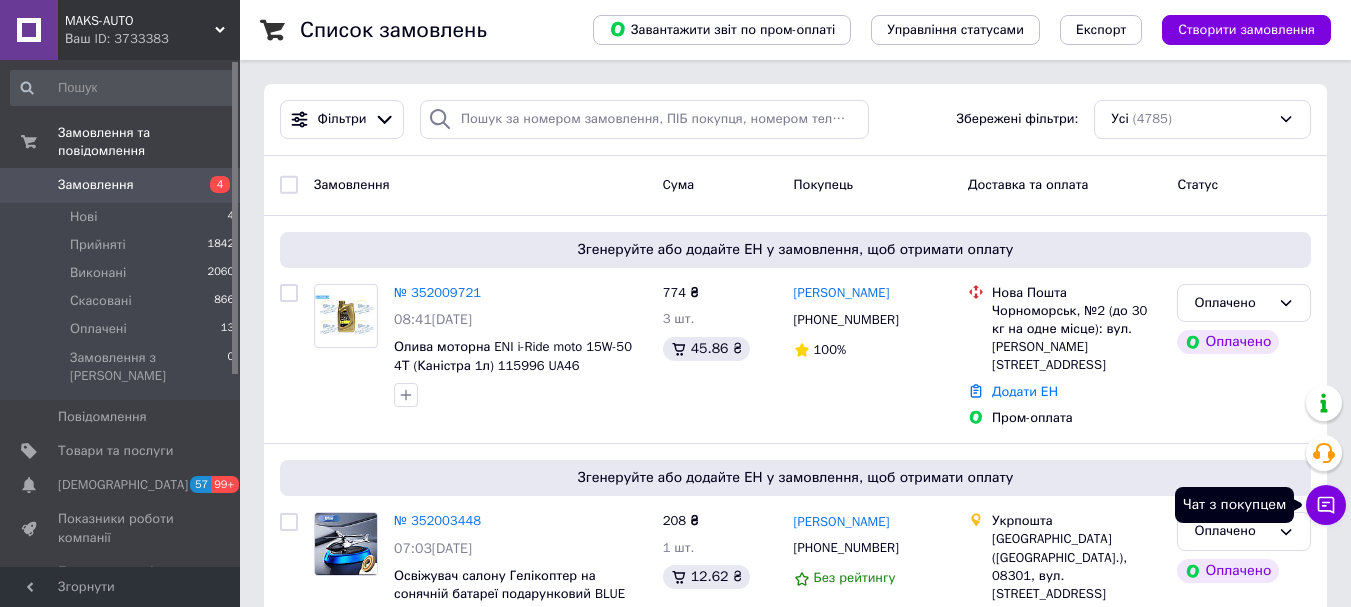 click 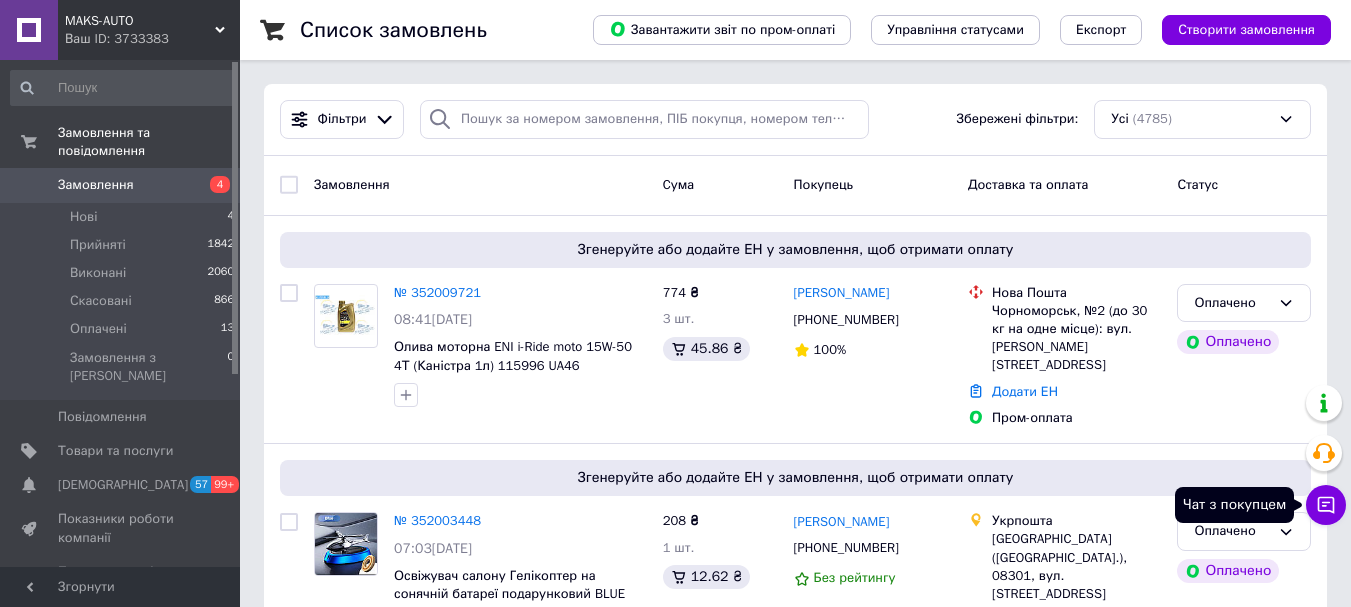 click on "Чат з покупцем" at bounding box center (1326, 505) 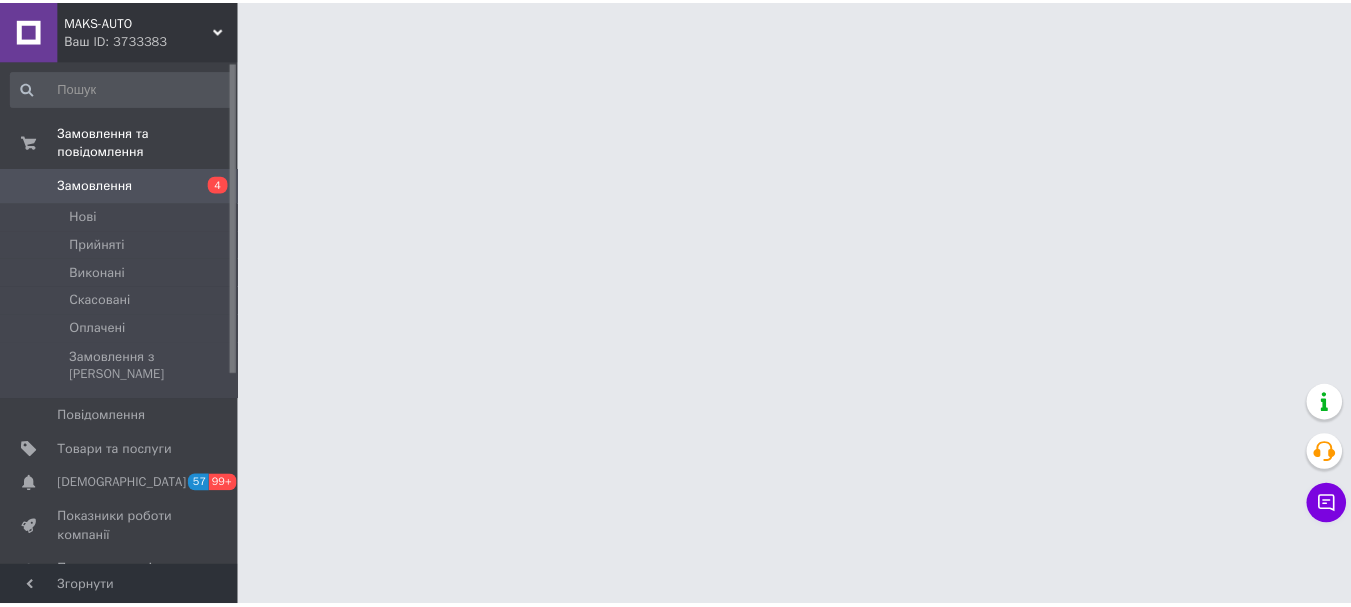 scroll, scrollTop: 0, scrollLeft: 0, axis: both 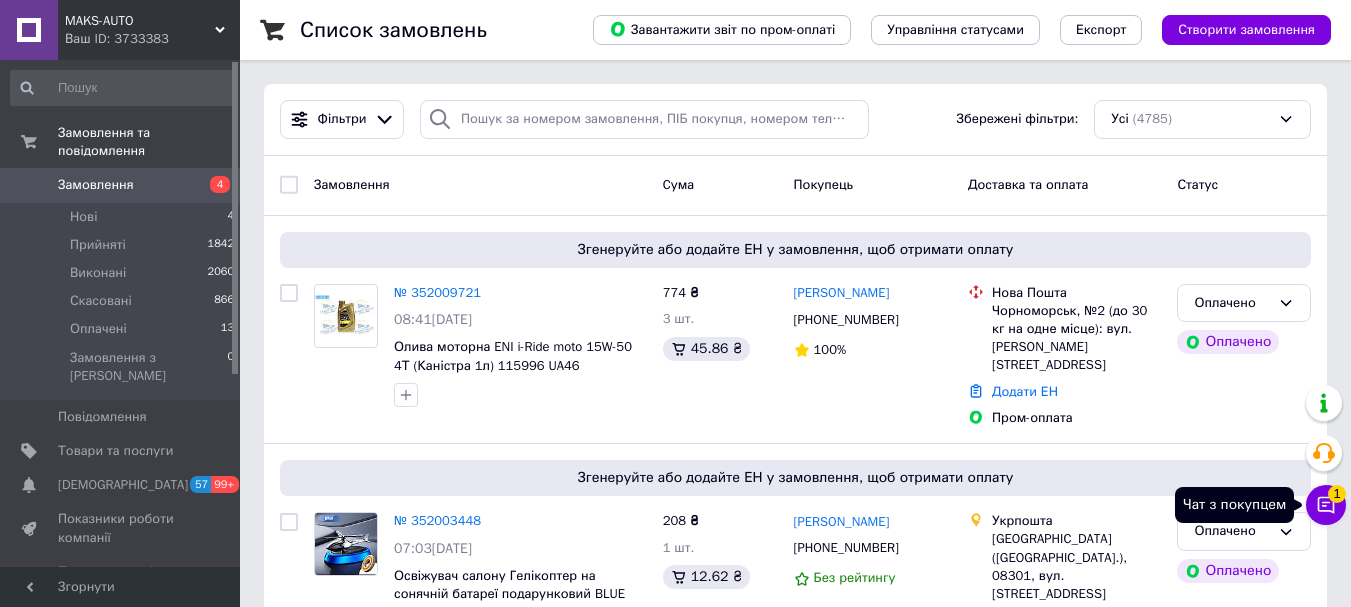 click 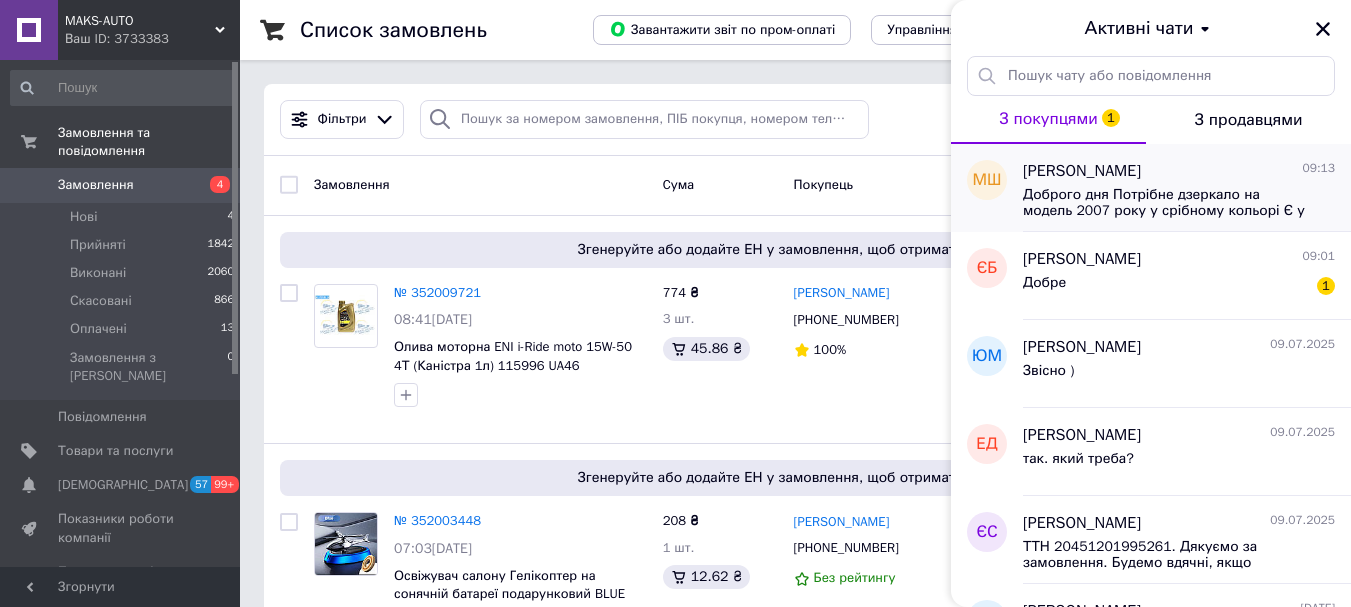 click on "Доброго дня
Потрібне дзеркало на модель 2007 року у срібному кольорі
Є у наявності?" at bounding box center [1165, 203] 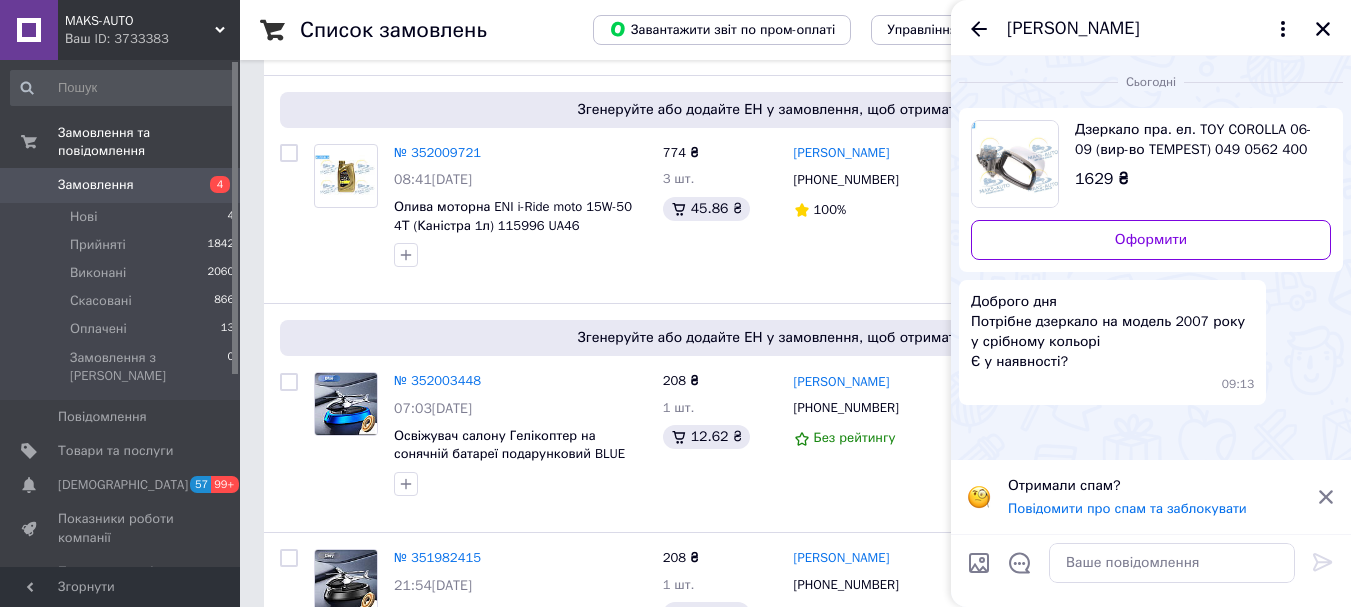 scroll, scrollTop: 67, scrollLeft: 0, axis: vertical 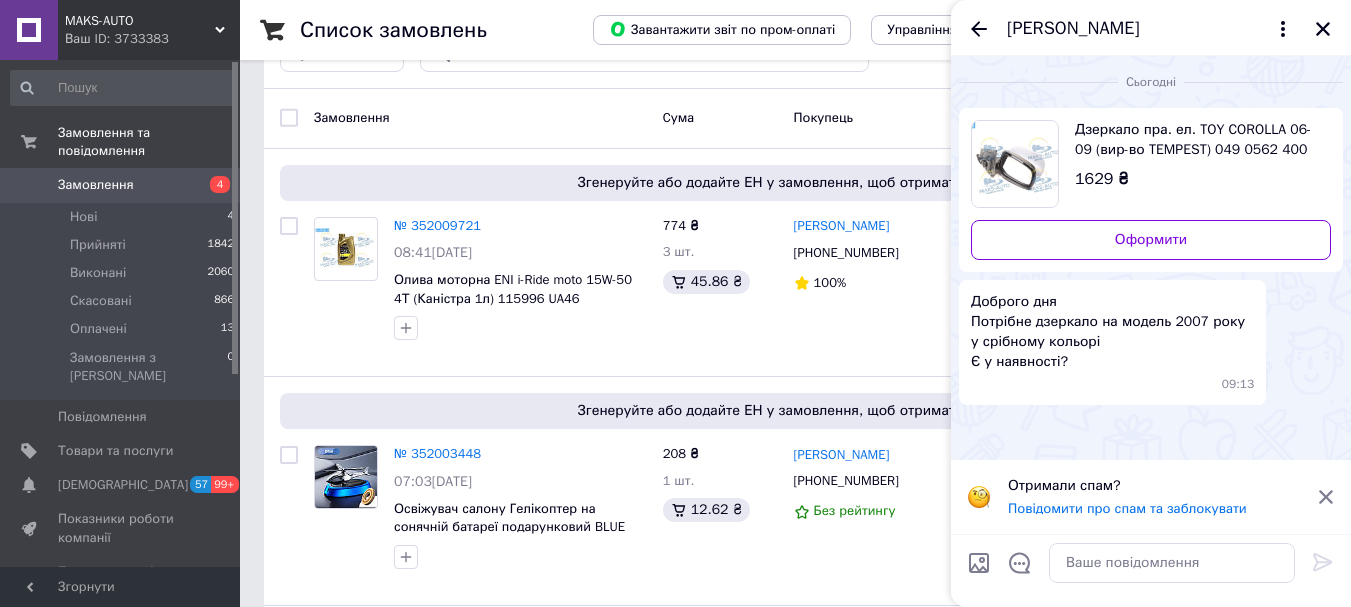 click on "Дзеркало пра. ел. TOY COROLLA 06-09 (вир-во TEMPEST) 049 0562 400 UA56" at bounding box center (1195, 140) 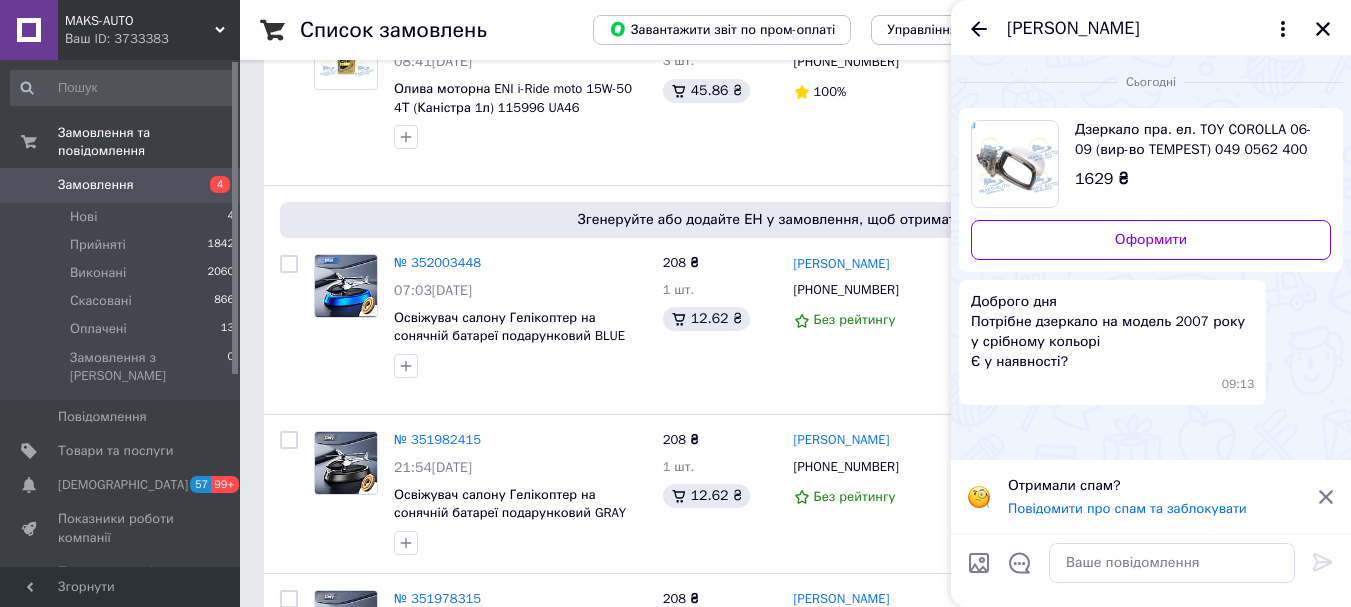 scroll, scrollTop: 267, scrollLeft: 0, axis: vertical 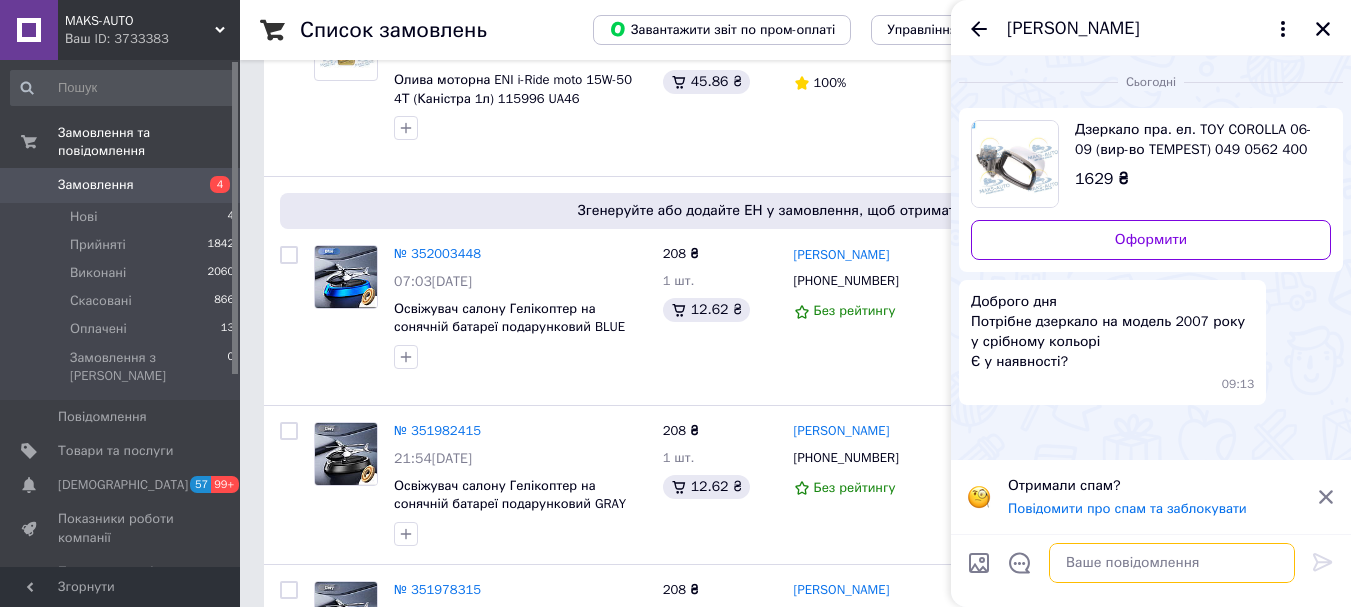 click at bounding box center [1172, 563] 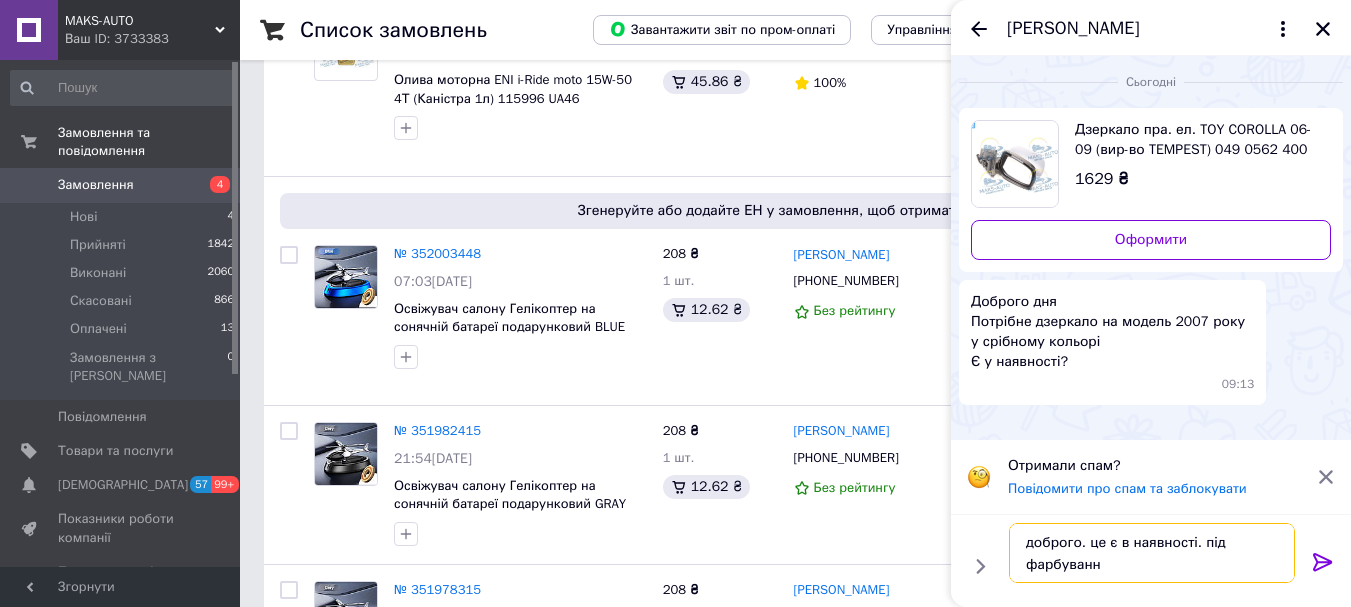 type on "доброго. це є в наявності. під фарбування" 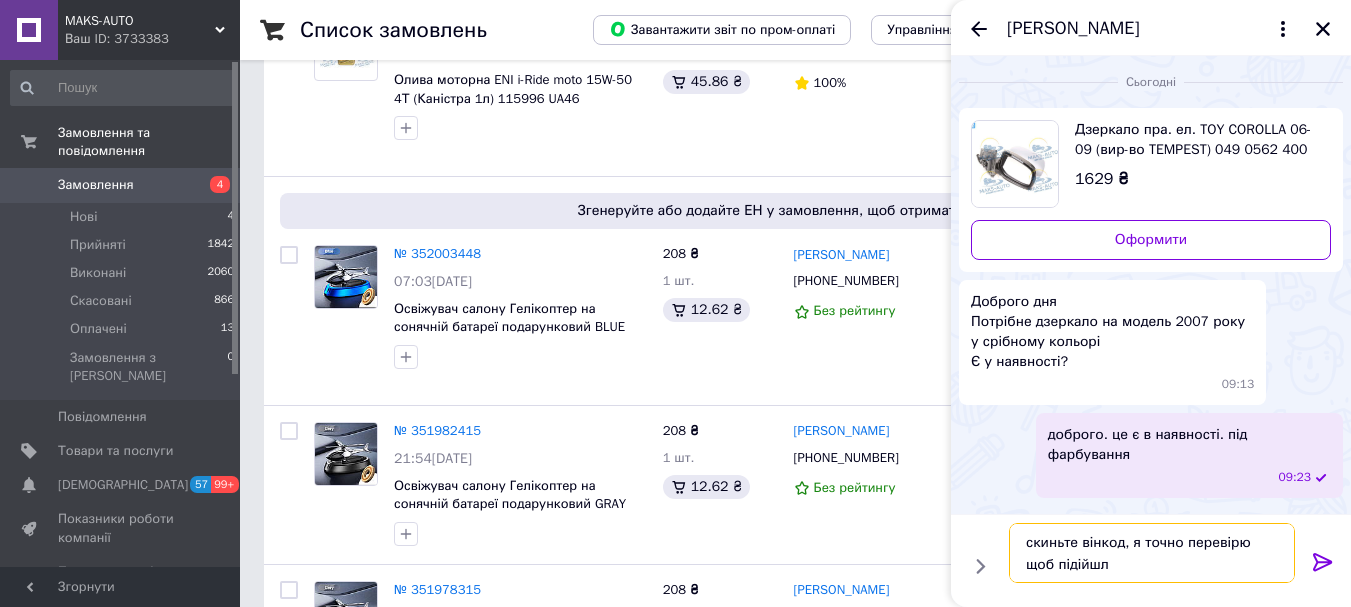 type on "скиньте [PERSON_NAME], я точно перевірю щоб підійшло" 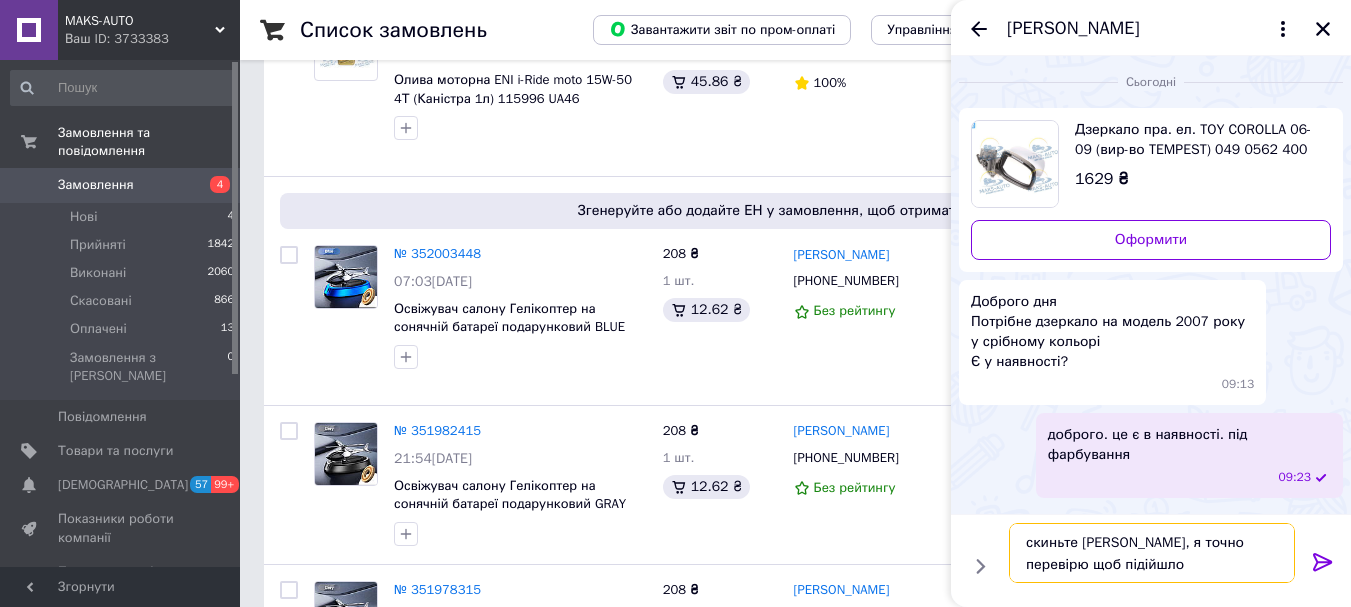 type 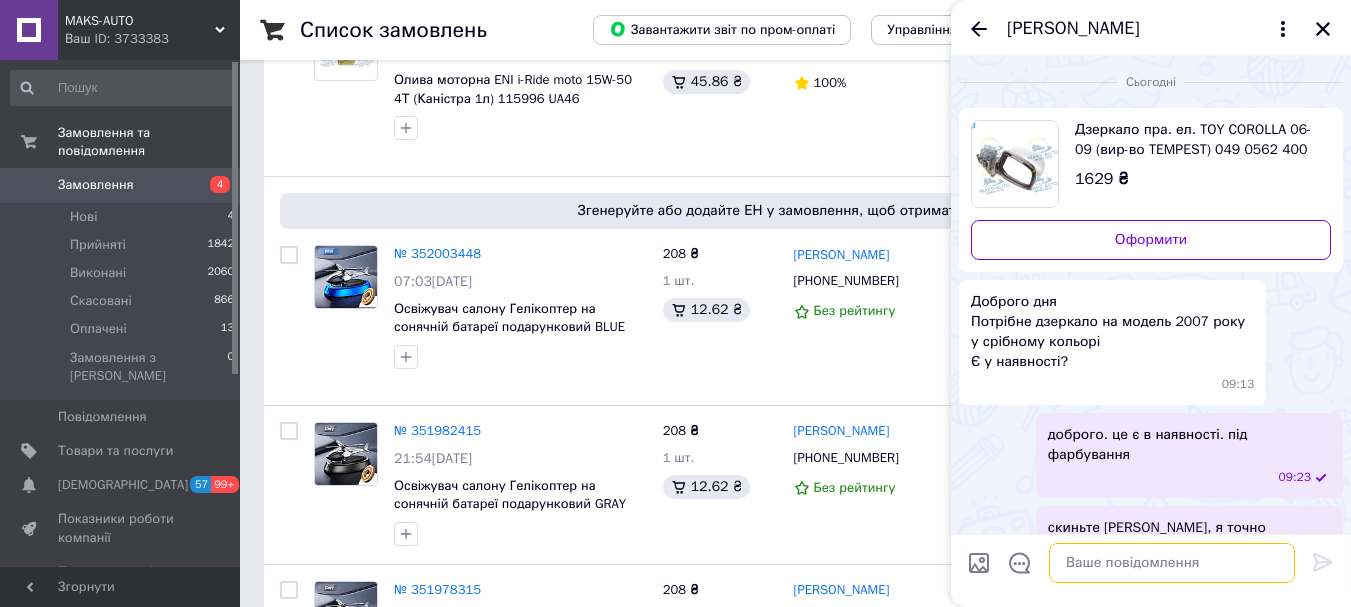 scroll, scrollTop: 45, scrollLeft: 0, axis: vertical 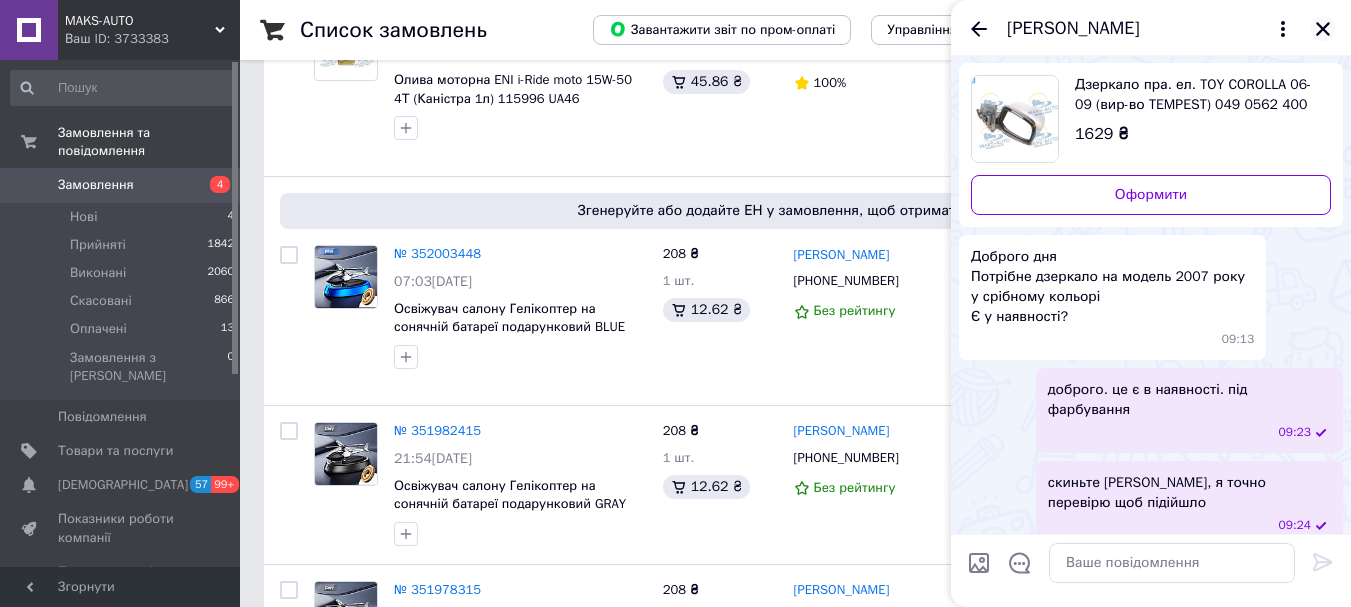 click 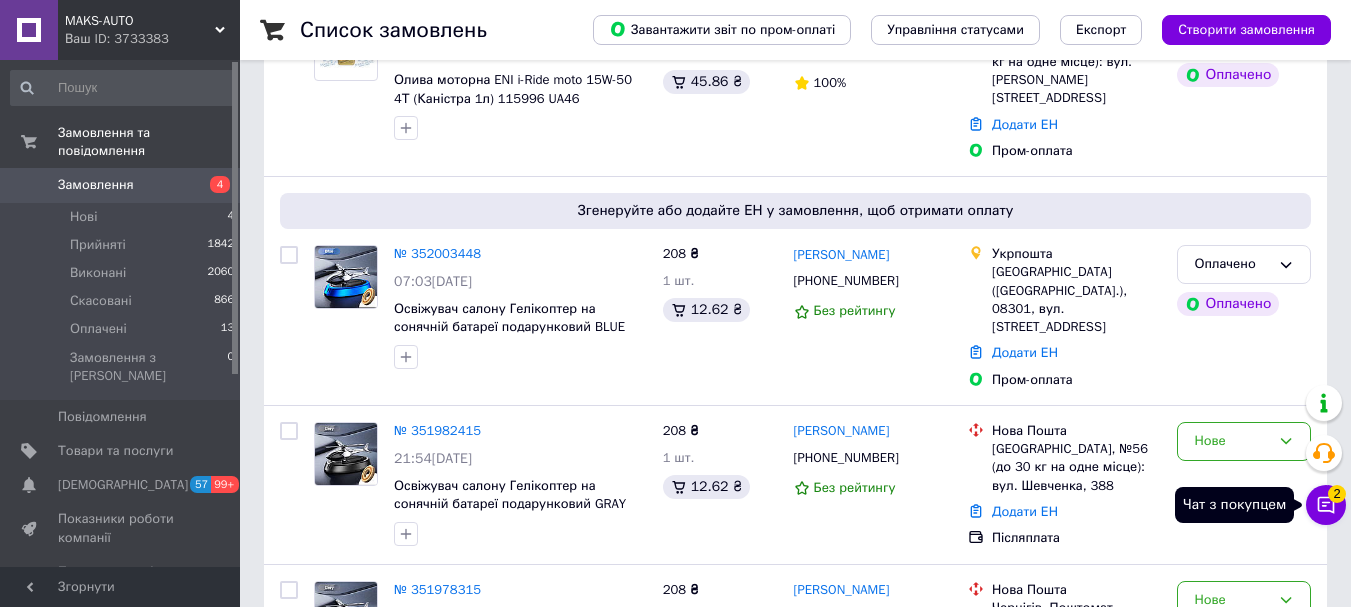 click on "2" at bounding box center [1337, 494] 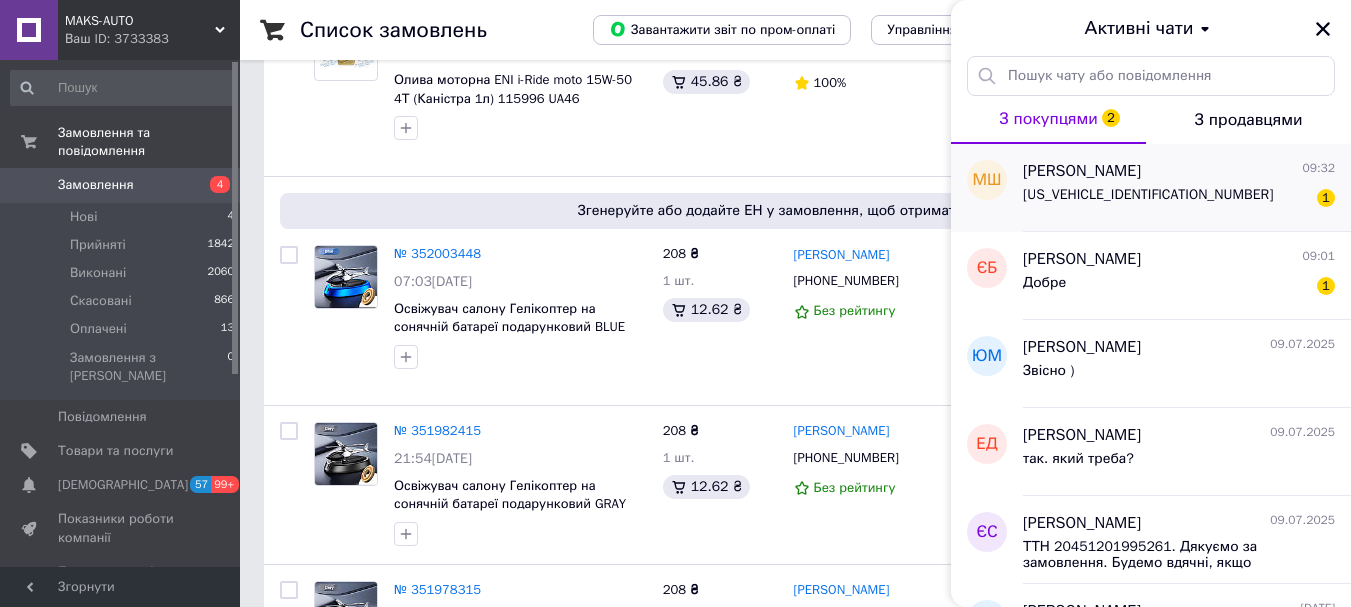 click on "[US_VEHICLE_IDENTIFICATION_NUMBER] 1" at bounding box center [1179, 199] 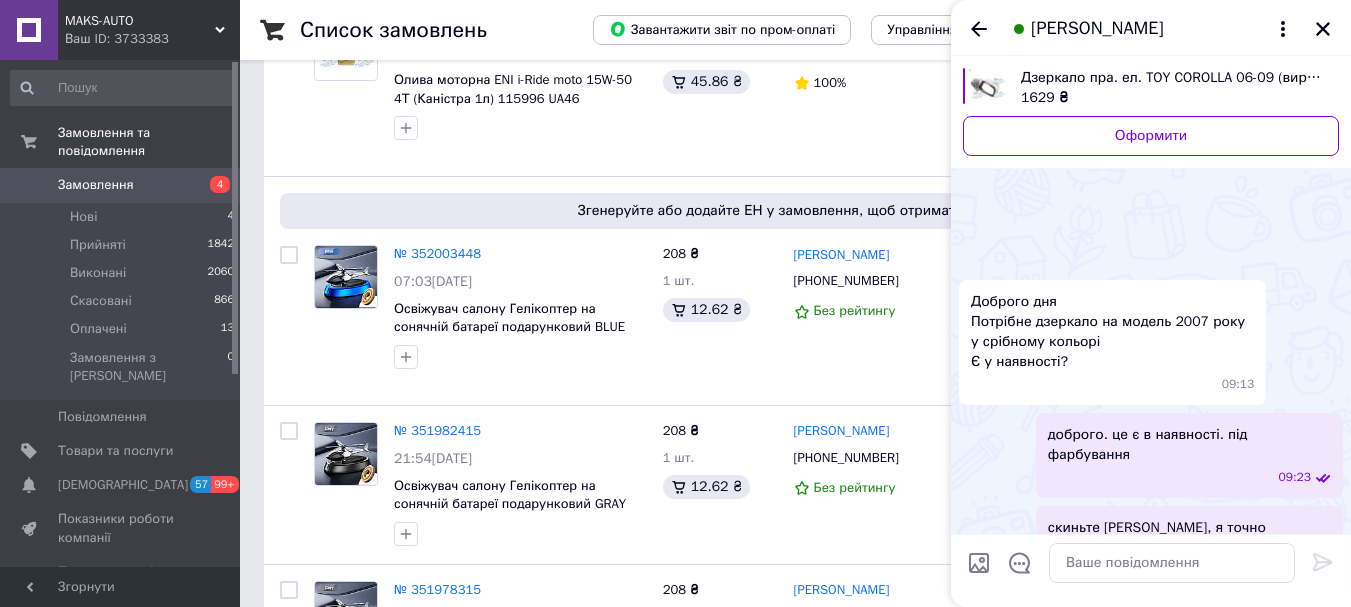 scroll, scrollTop: 135, scrollLeft: 0, axis: vertical 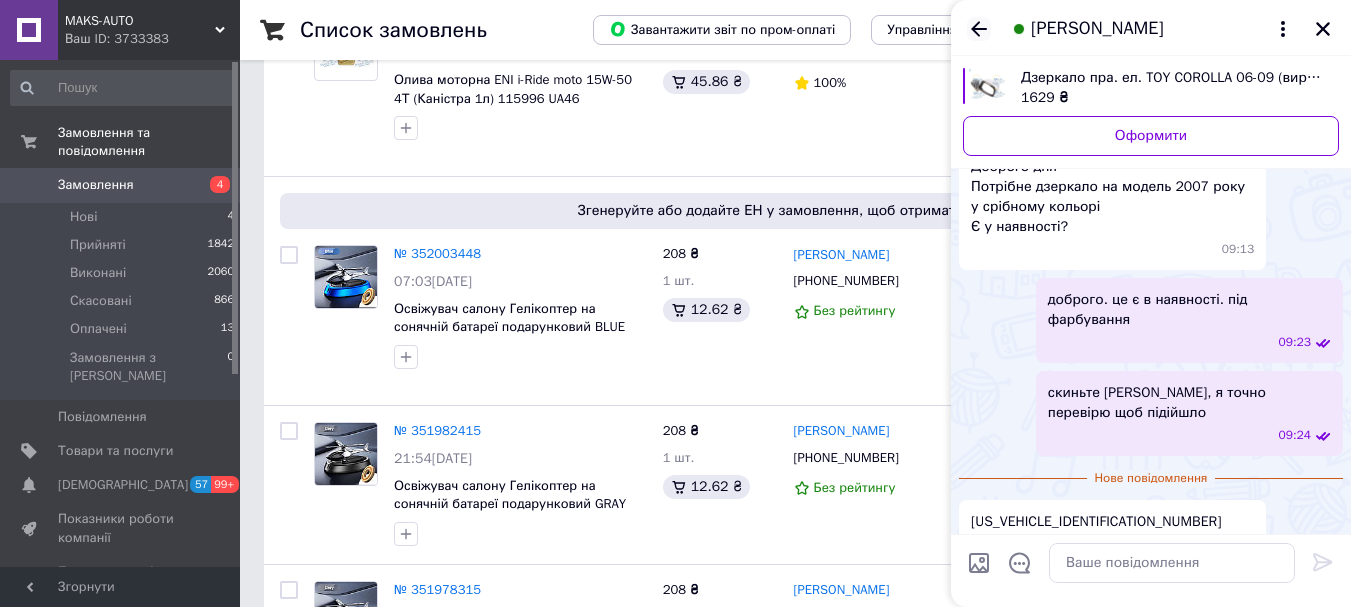 click 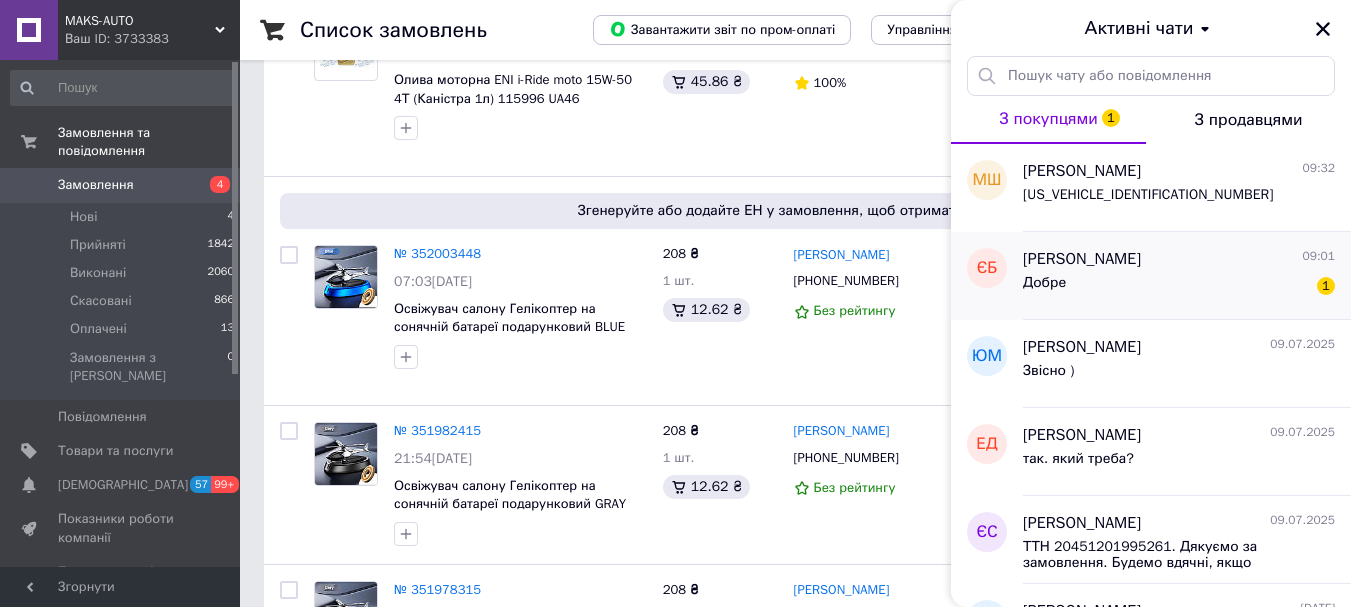 click on "Добре 1" at bounding box center (1179, 287) 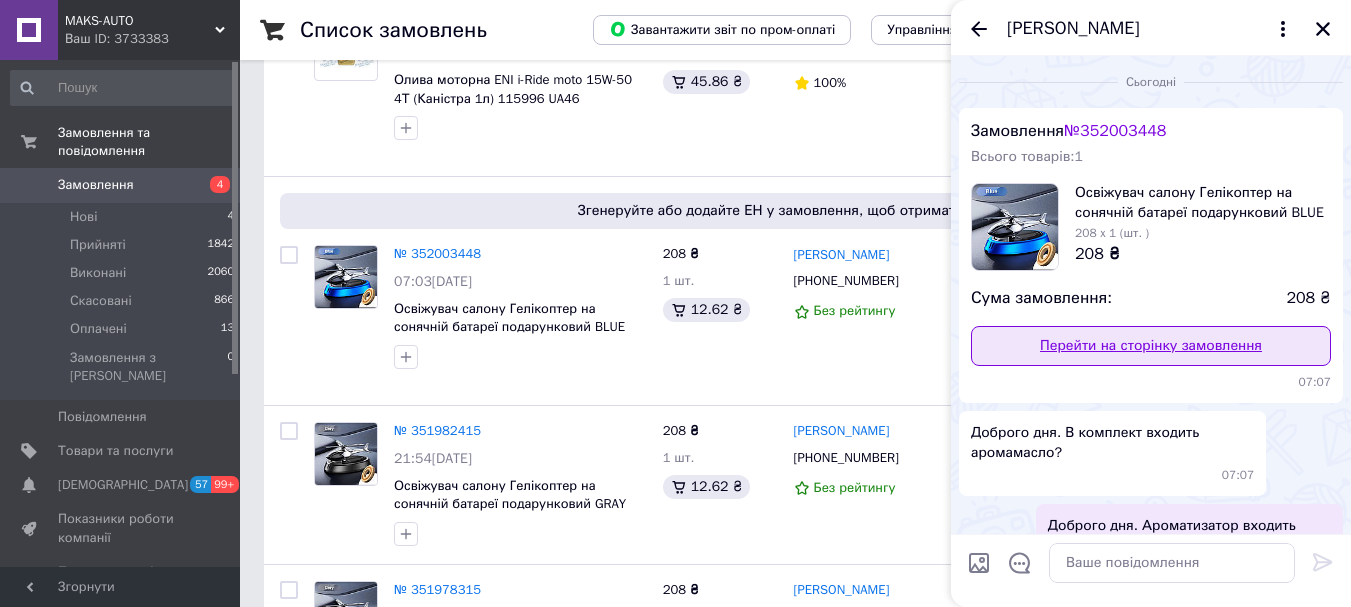 scroll, scrollTop: 239, scrollLeft: 0, axis: vertical 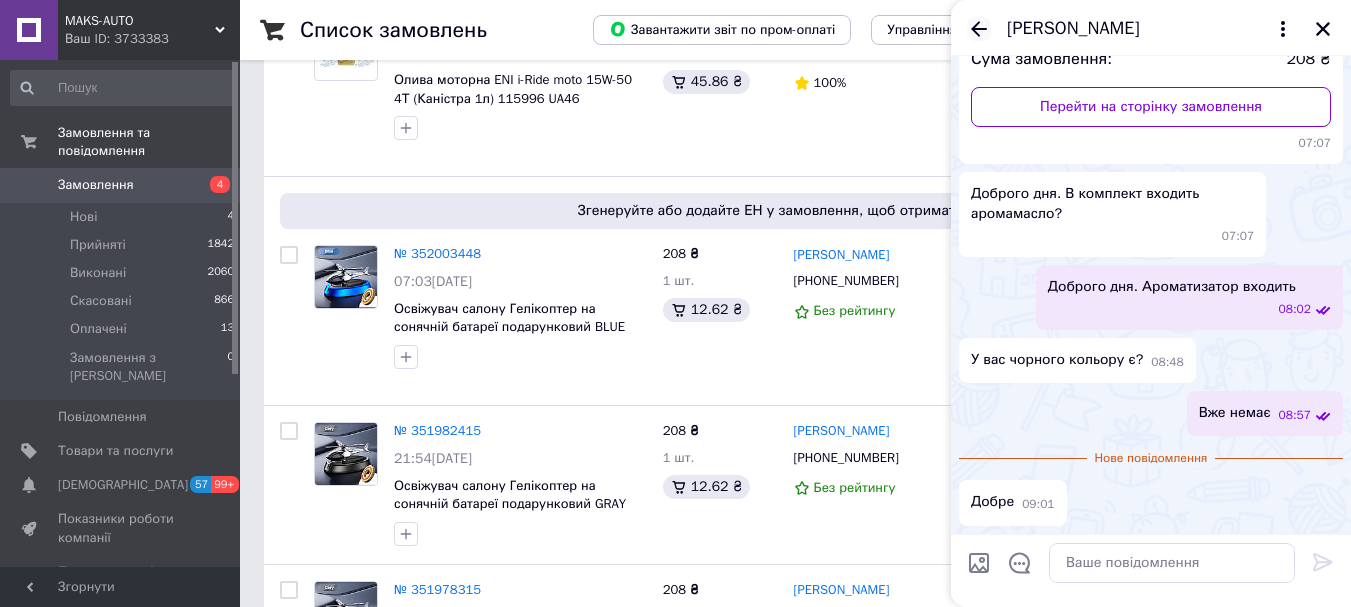 click 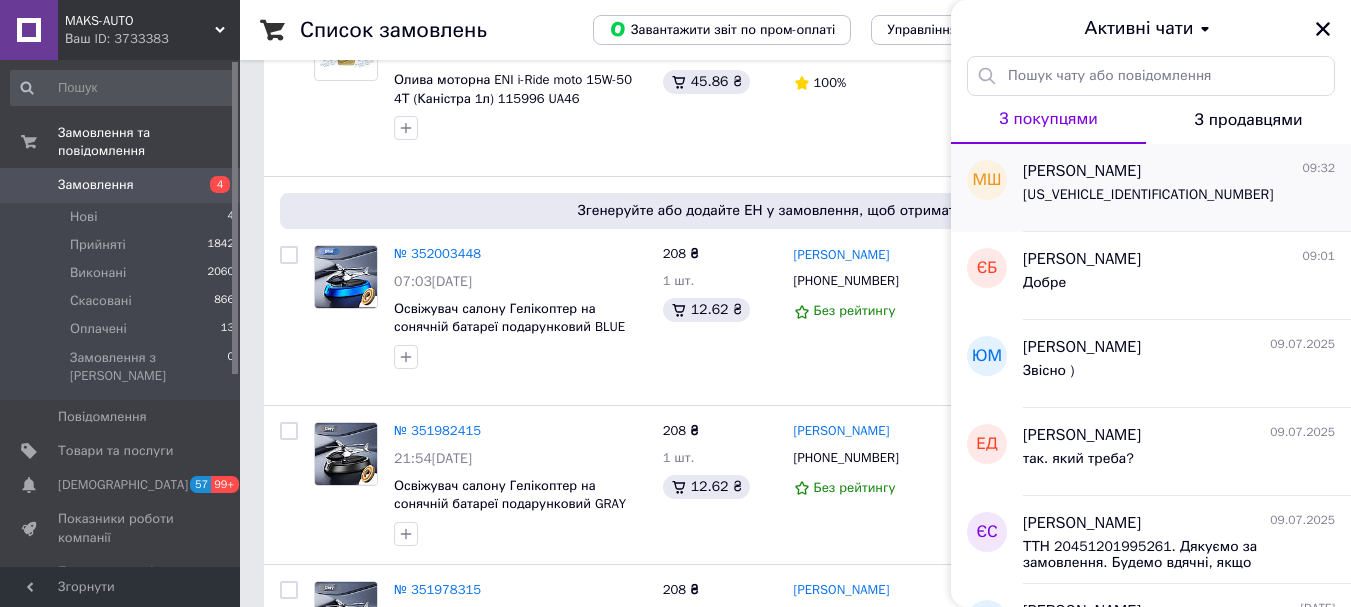 click on "[US_VEHICLE_IDENTIFICATION_NUMBER]" at bounding box center (1179, 199) 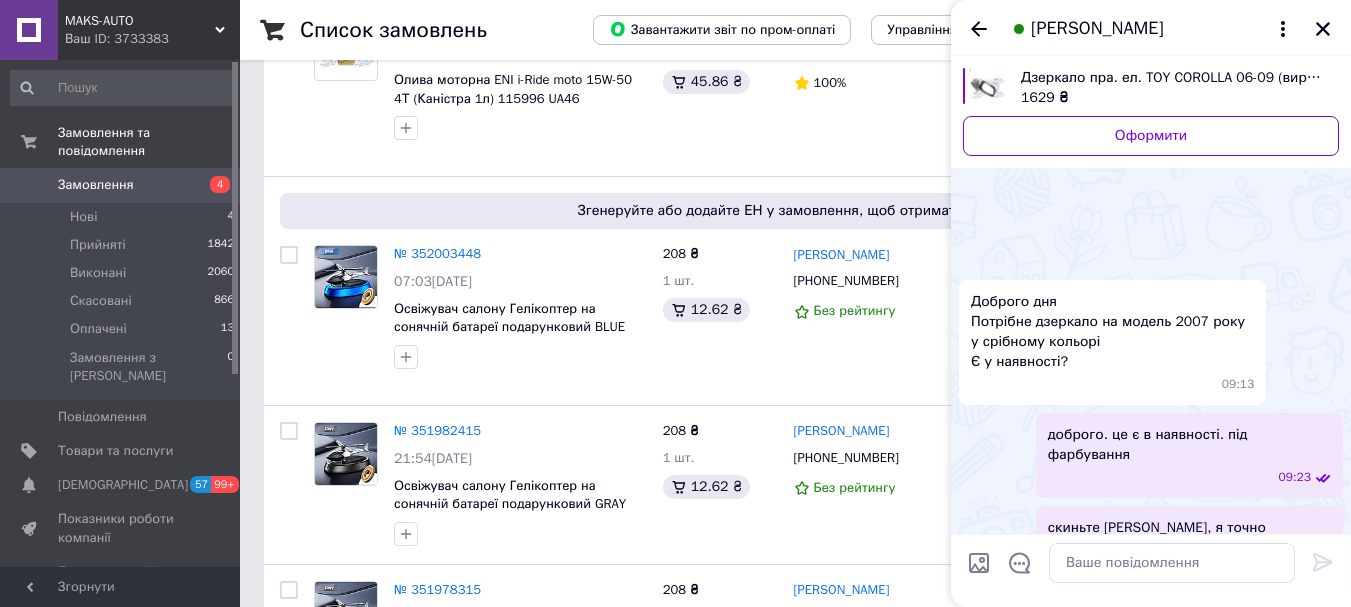 scroll, scrollTop: 99, scrollLeft: 0, axis: vertical 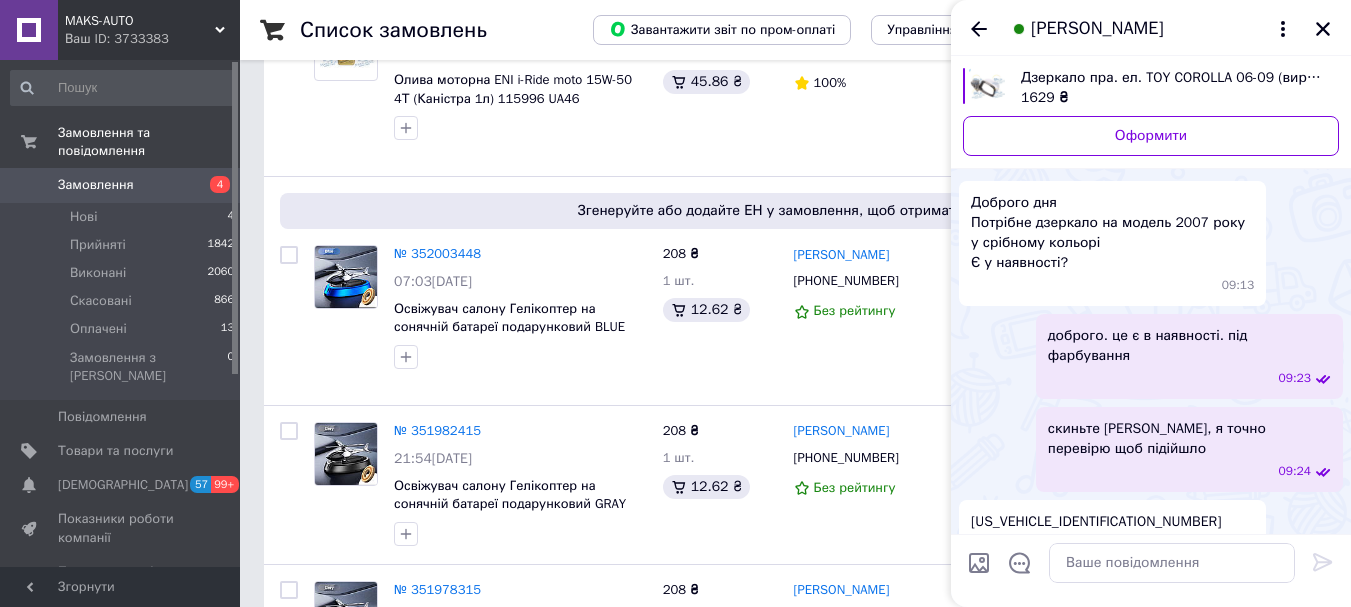 click on "[US_VEHICLE_IDENTIFICATION_NUMBER]" at bounding box center [1096, 522] 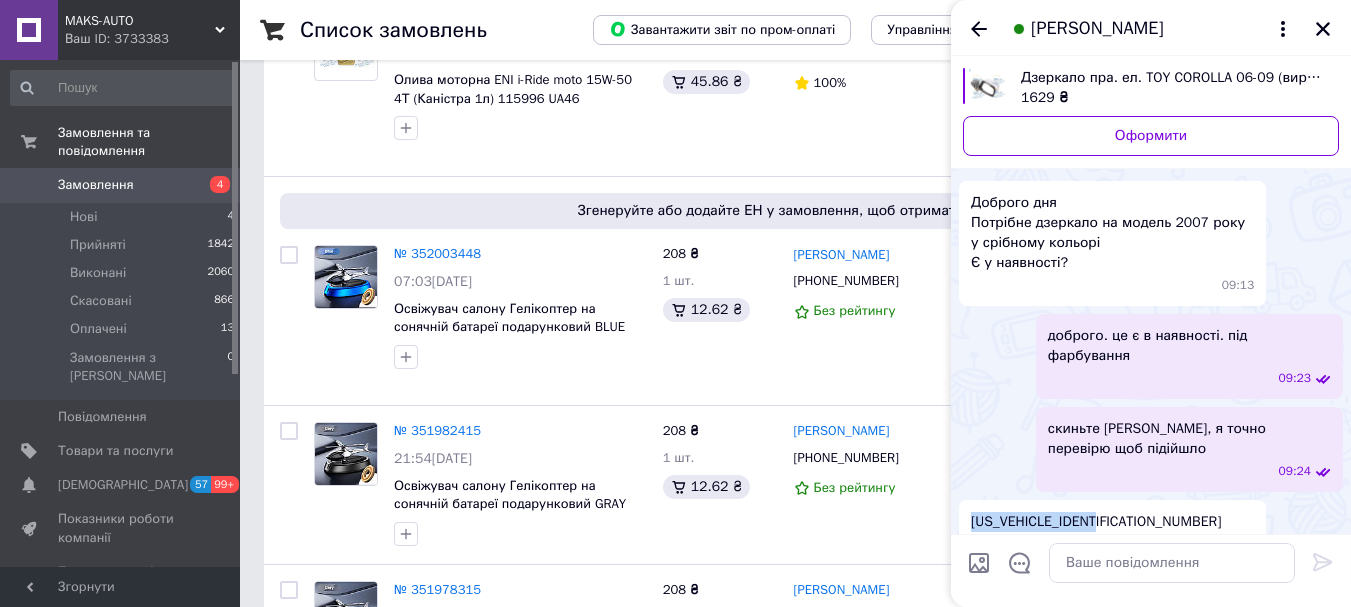click on "[US_VEHICLE_IDENTIFICATION_NUMBER]" at bounding box center [1096, 522] 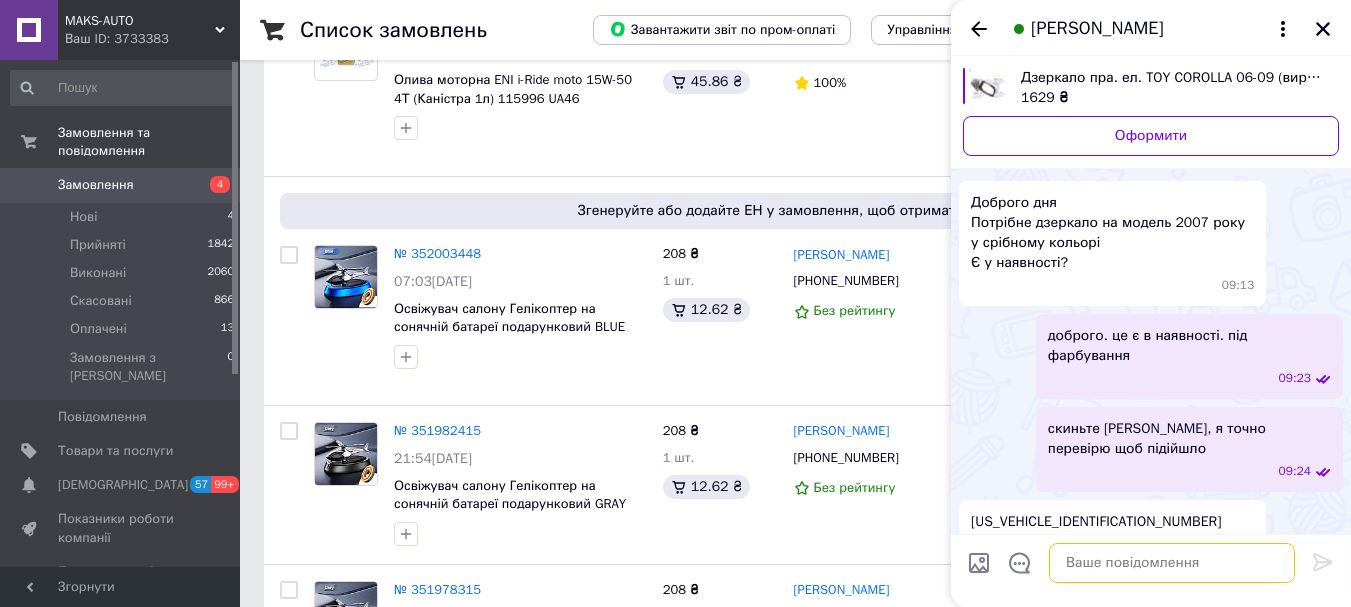 click at bounding box center [1172, 563] 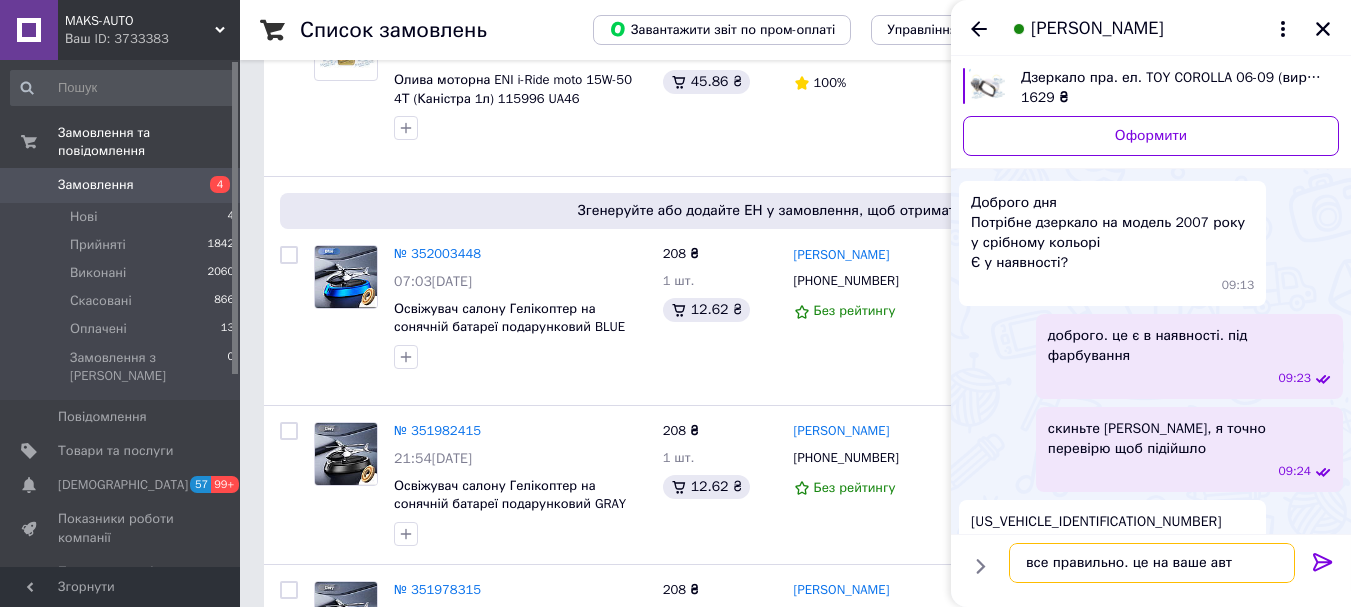 type on "все правильно. це на ваше авто" 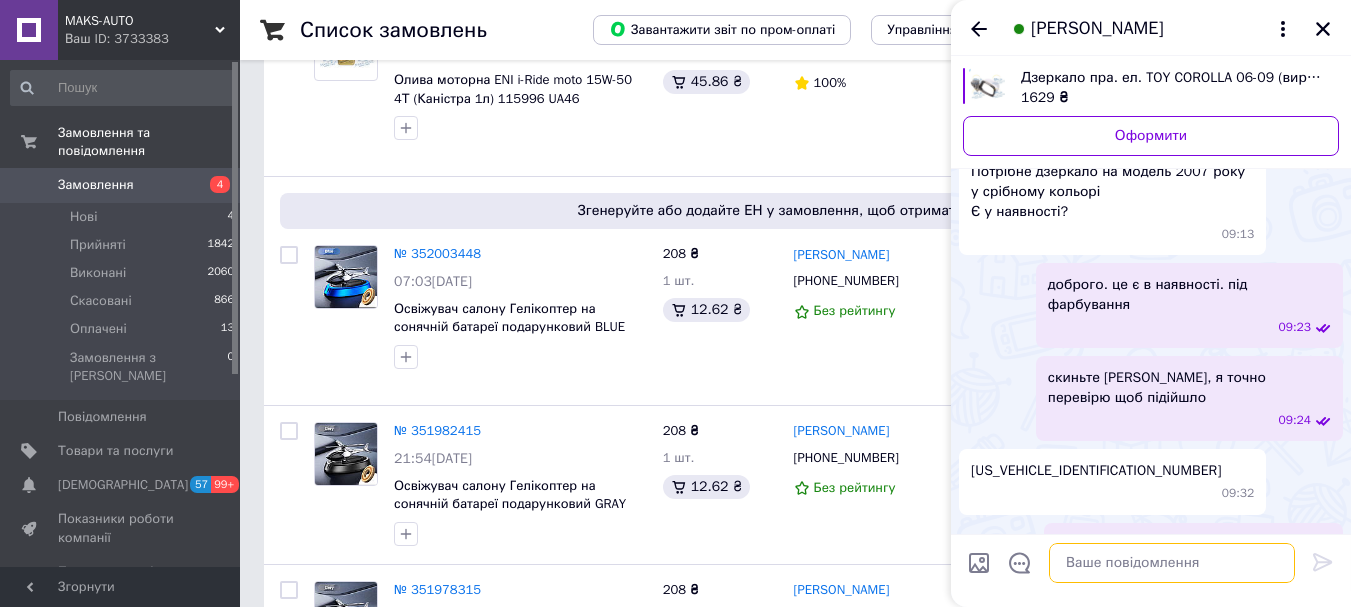 scroll, scrollTop: 101, scrollLeft: 0, axis: vertical 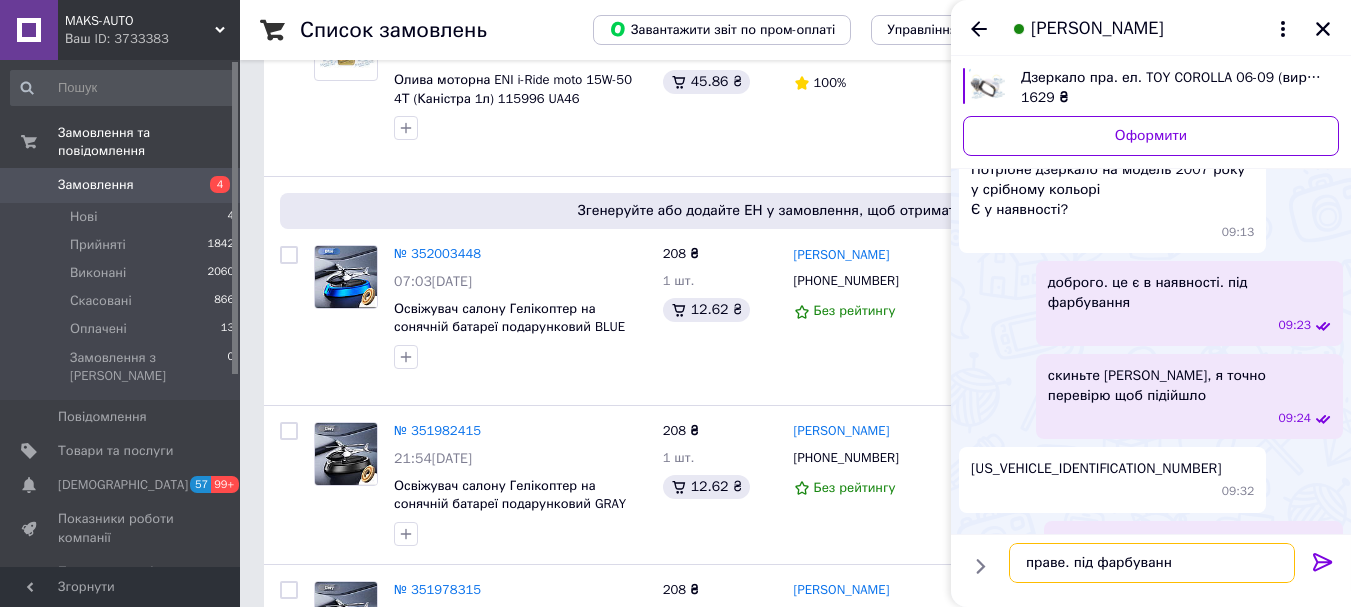 type on "праве. під фарбування" 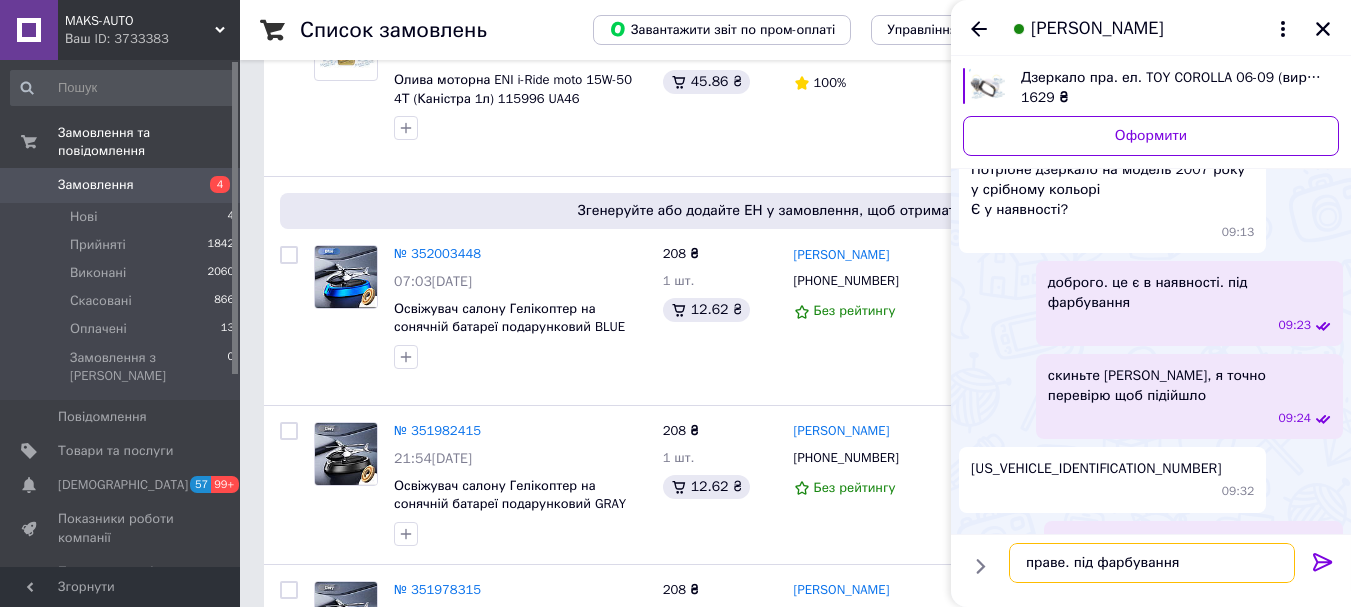 type 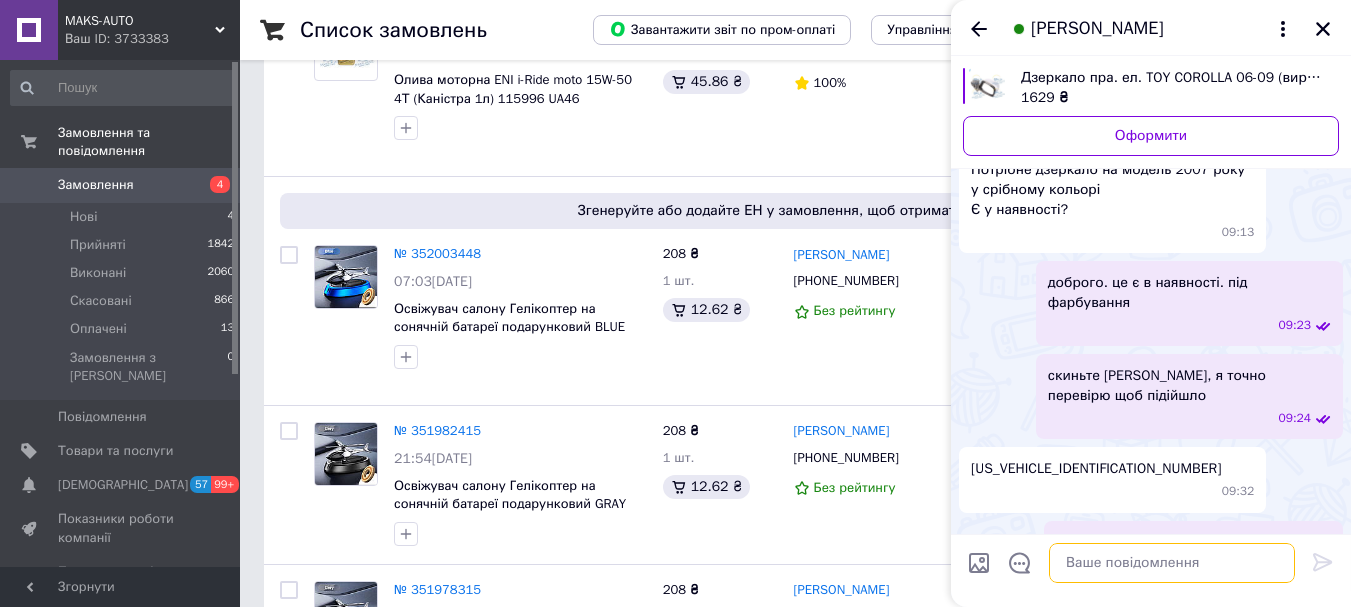 scroll, scrollTop: 154, scrollLeft: 0, axis: vertical 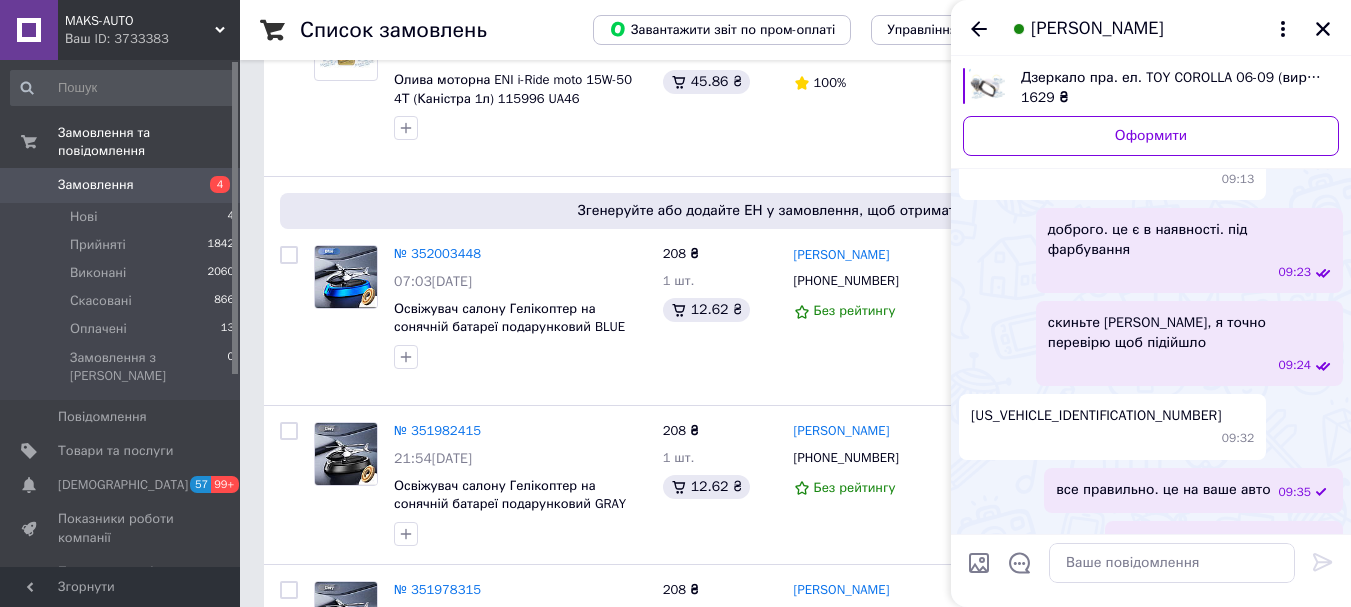 drag, startPoint x: 1325, startPoint y: 25, endPoint x: 1309, endPoint y: 25, distance: 16 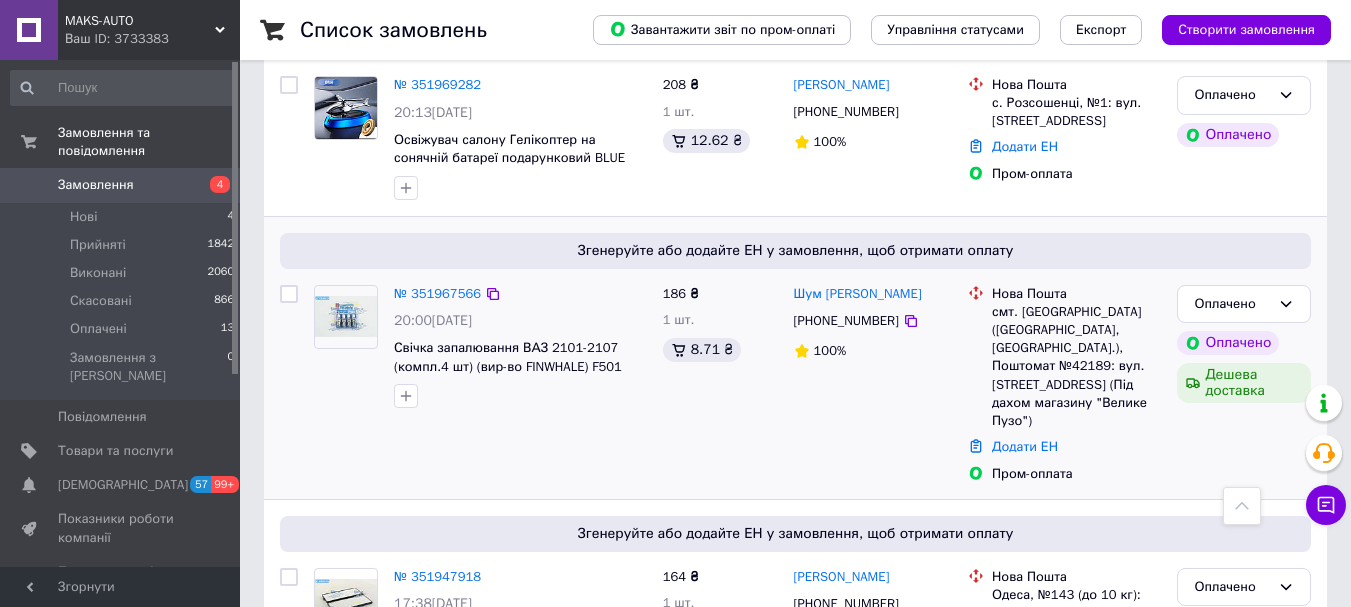 scroll, scrollTop: 1200, scrollLeft: 0, axis: vertical 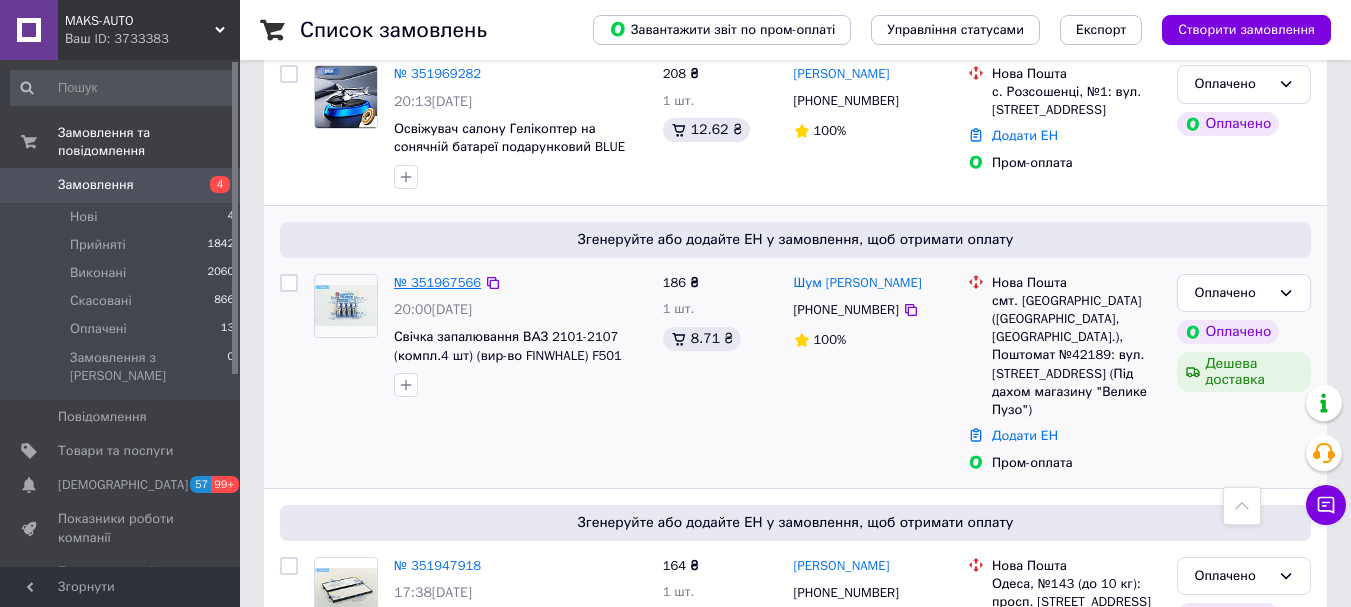 click on "№ 351967566" at bounding box center (437, 282) 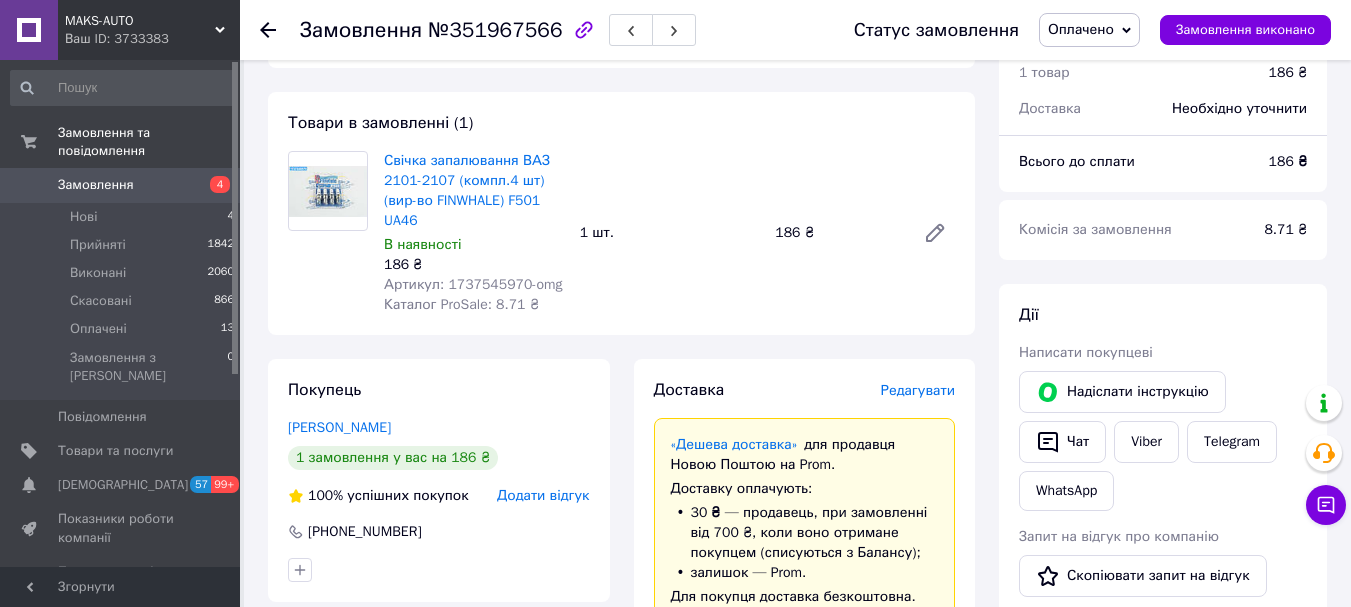 scroll, scrollTop: 200, scrollLeft: 0, axis: vertical 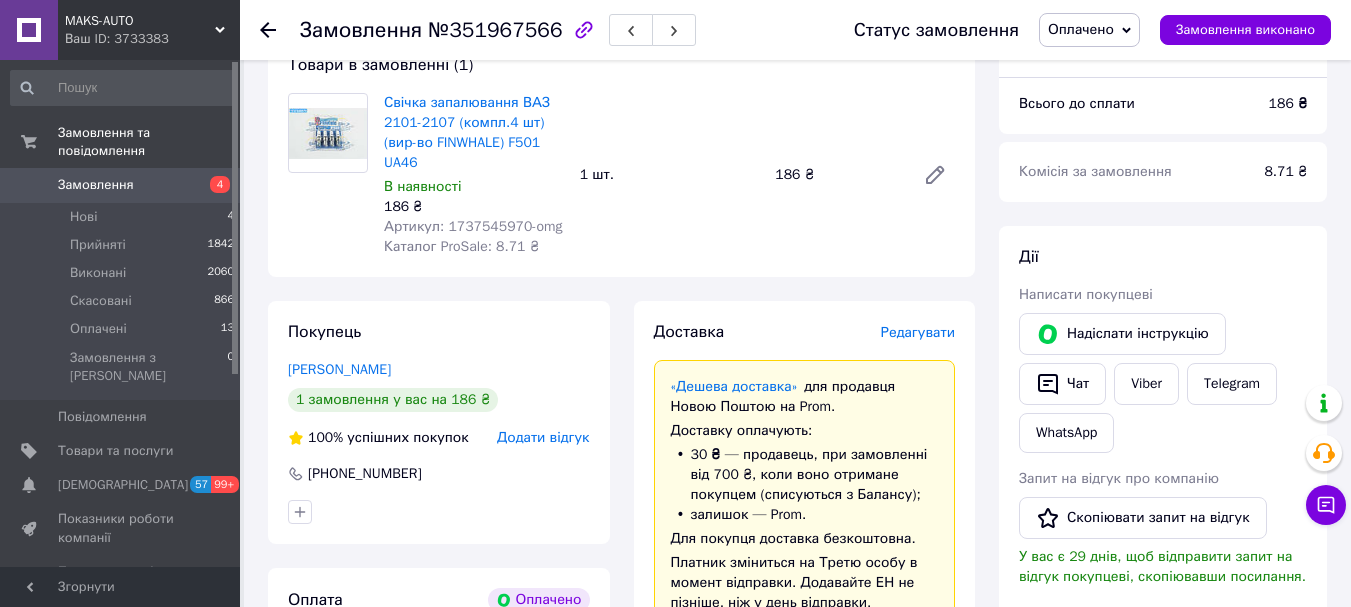 click on "Артикул: 1737545970-omg" at bounding box center [473, 226] 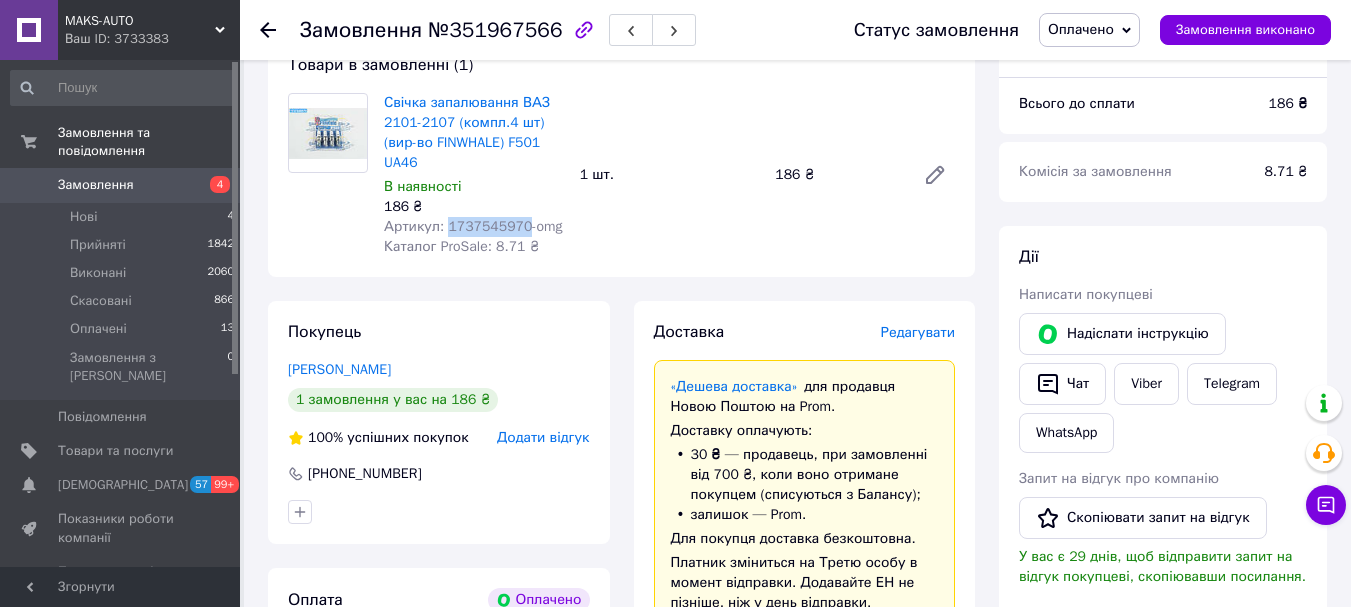 click on "Артикул: 1737545970-omg" at bounding box center (473, 226) 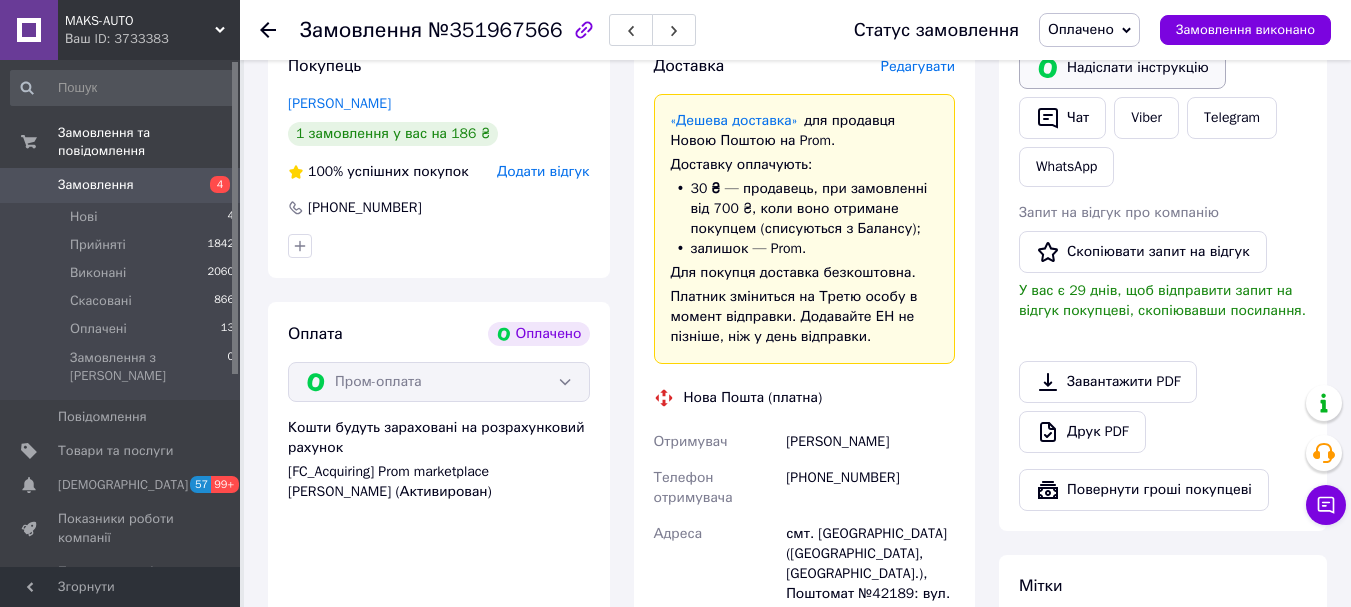 scroll, scrollTop: 467, scrollLeft: 0, axis: vertical 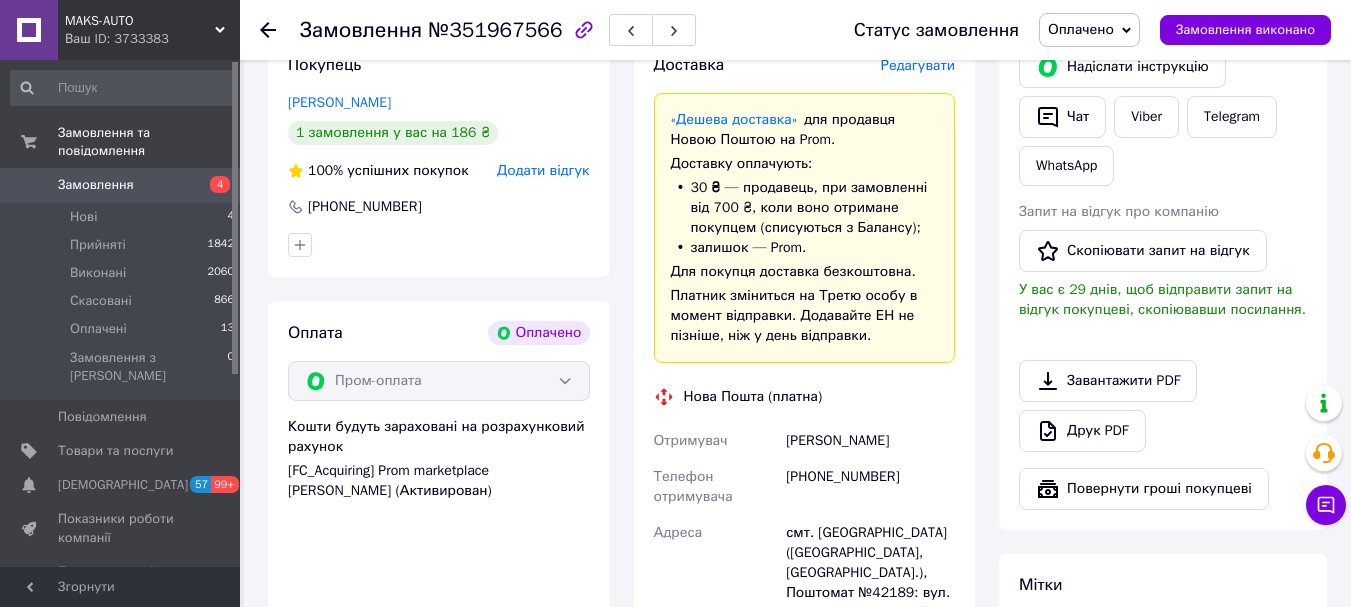 click on "Замовлення" at bounding box center [96, 185] 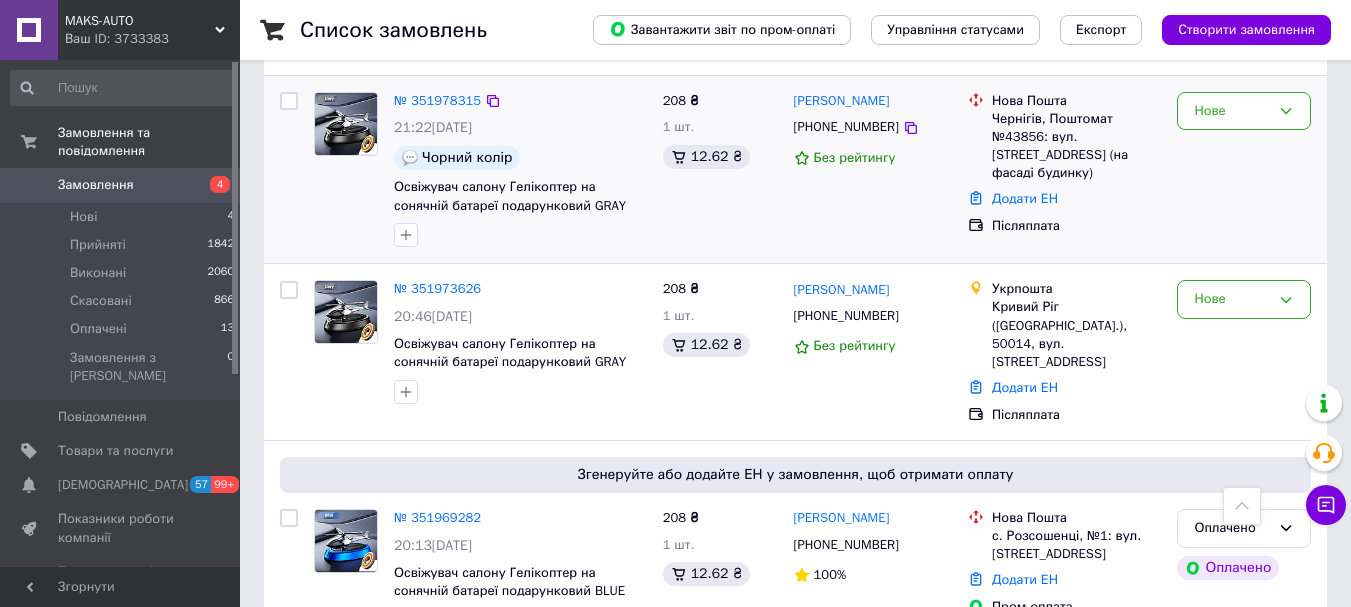 scroll, scrollTop: 867, scrollLeft: 0, axis: vertical 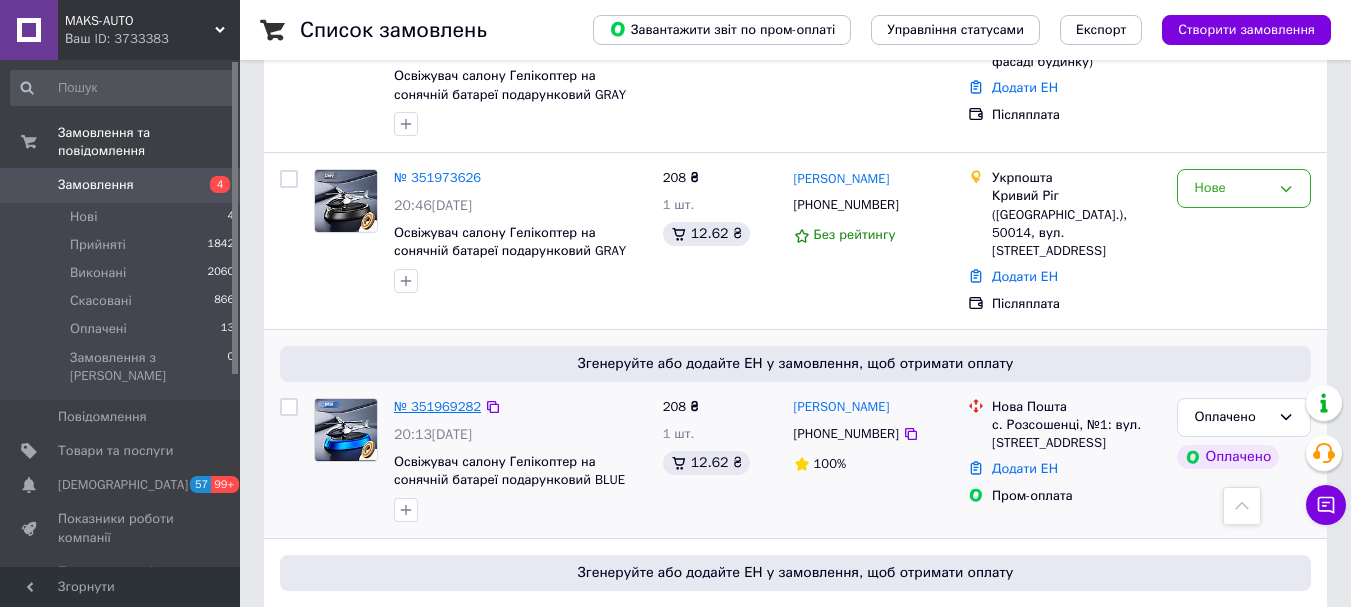 click on "№ 351969282" at bounding box center [437, 406] 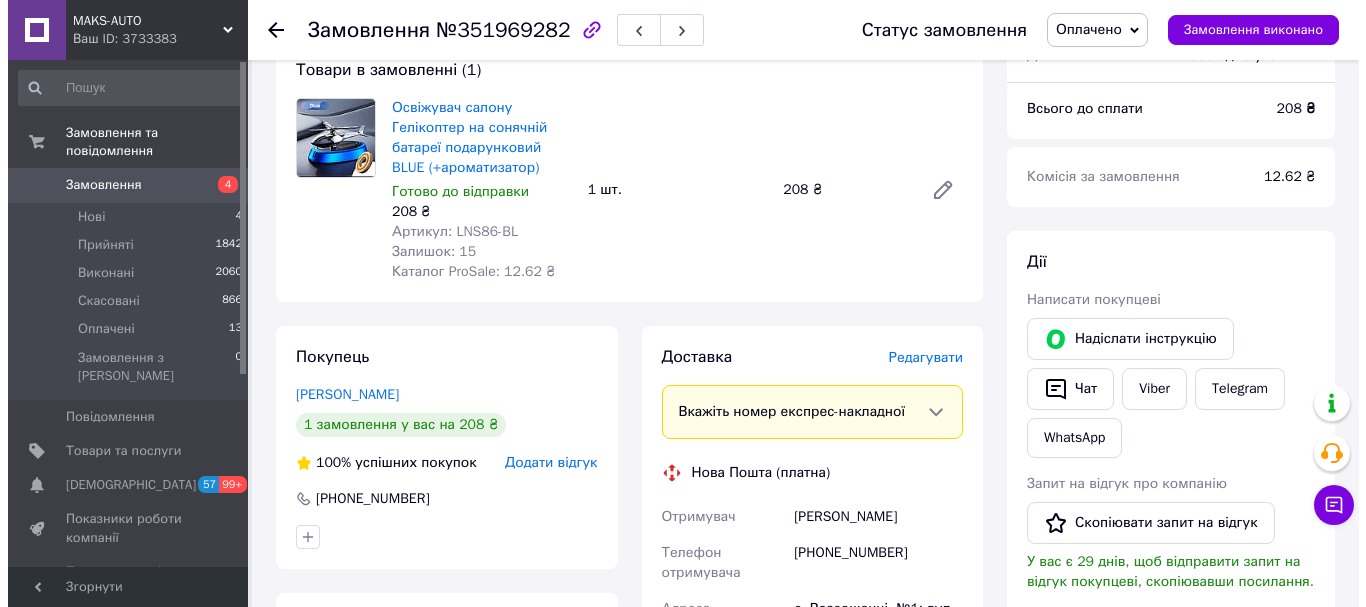 scroll, scrollTop: 200, scrollLeft: 0, axis: vertical 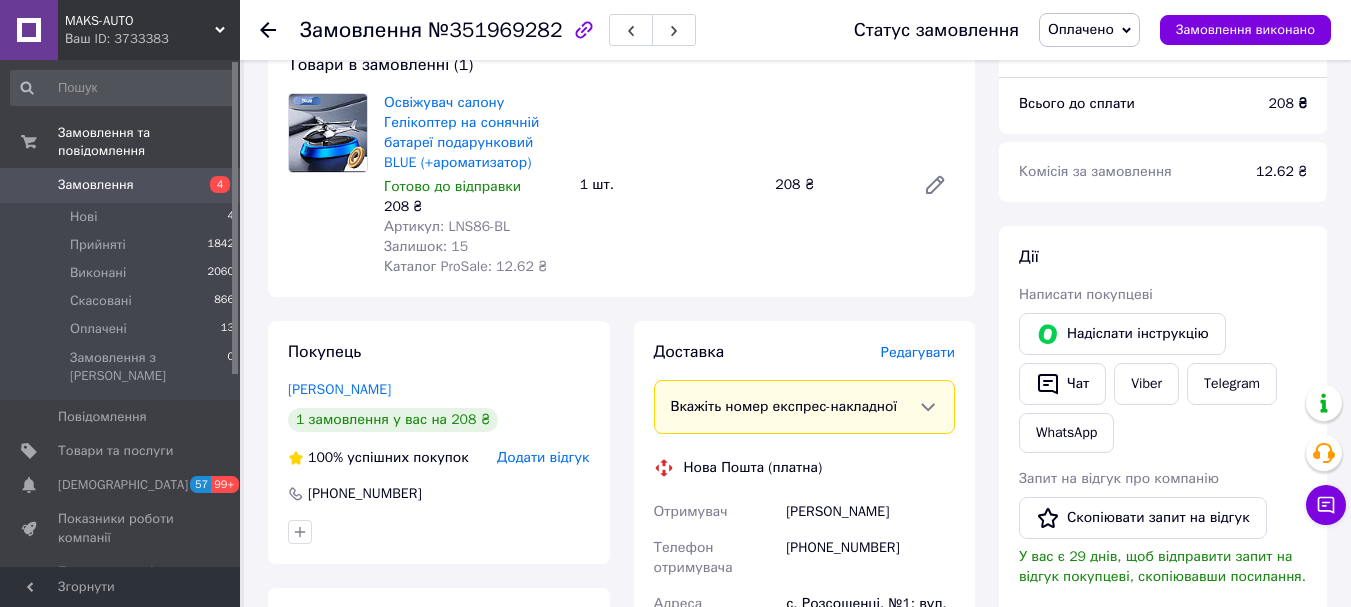 click on "Редагувати" at bounding box center [918, 352] 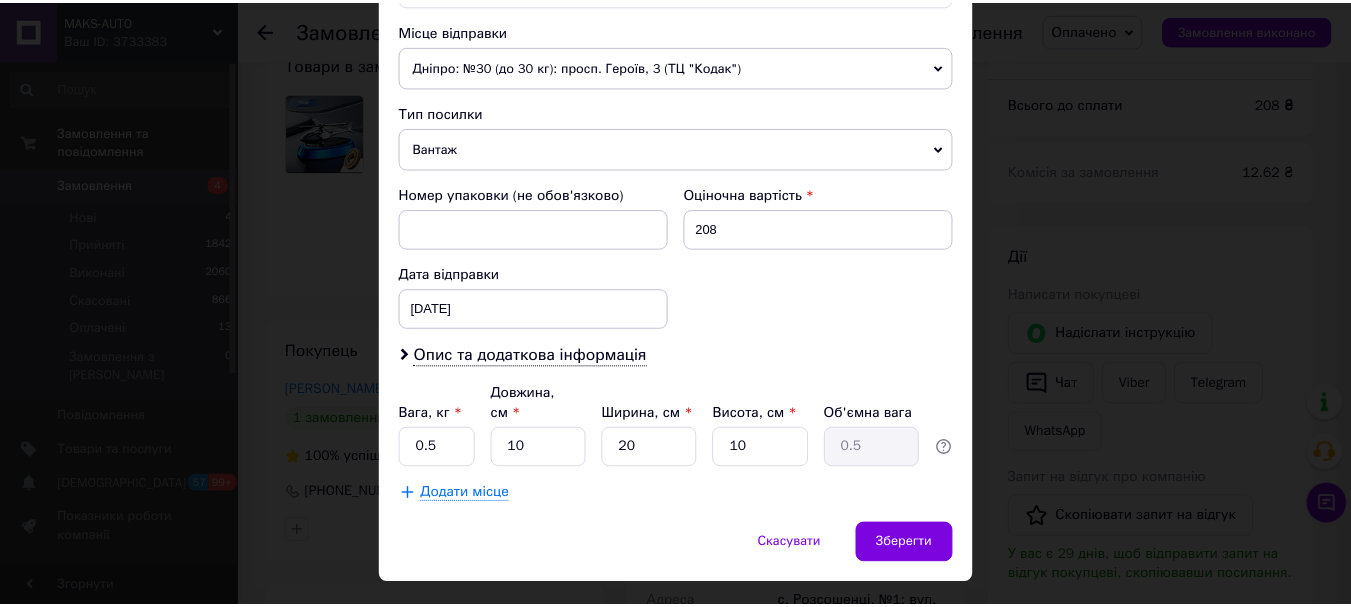 scroll, scrollTop: 721, scrollLeft: 0, axis: vertical 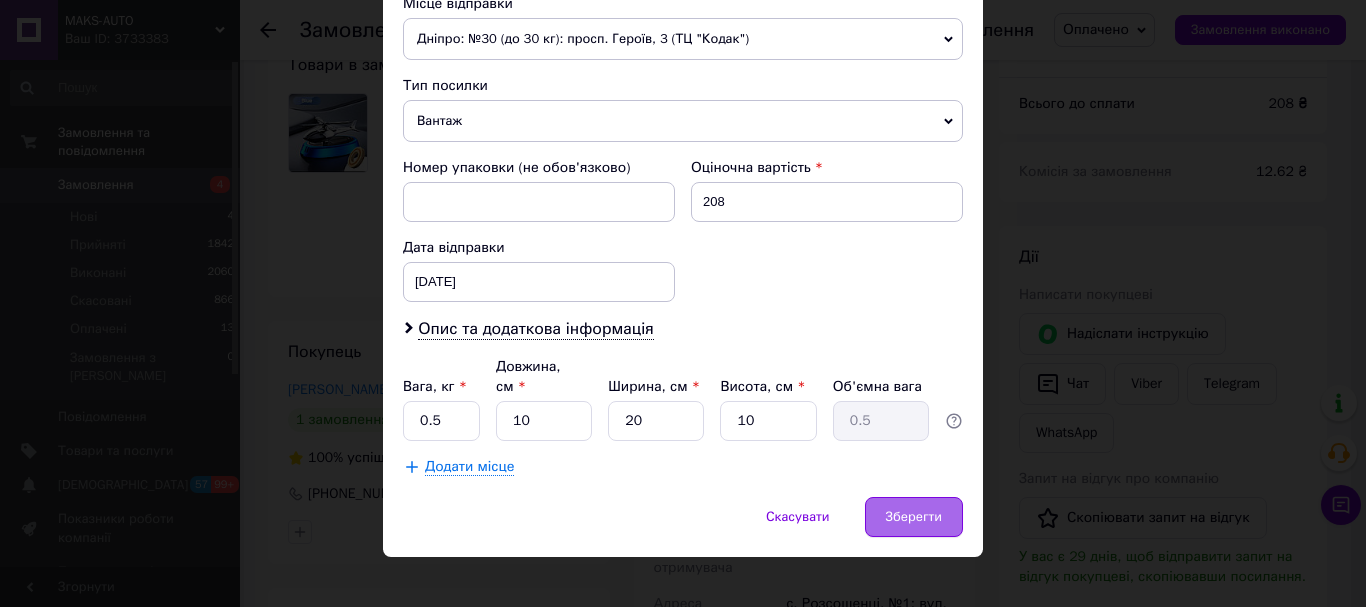 click on "Зберегти" at bounding box center (914, 517) 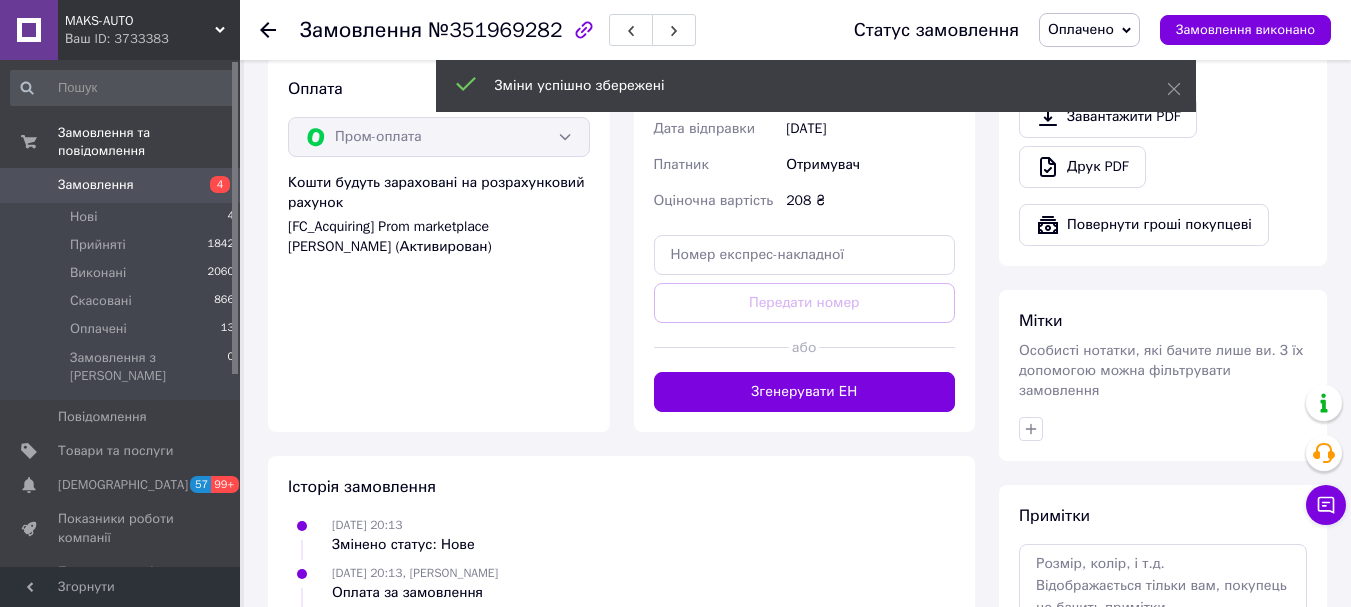 scroll, scrollTop: 733, scrollLeft: 0, axis: vertical 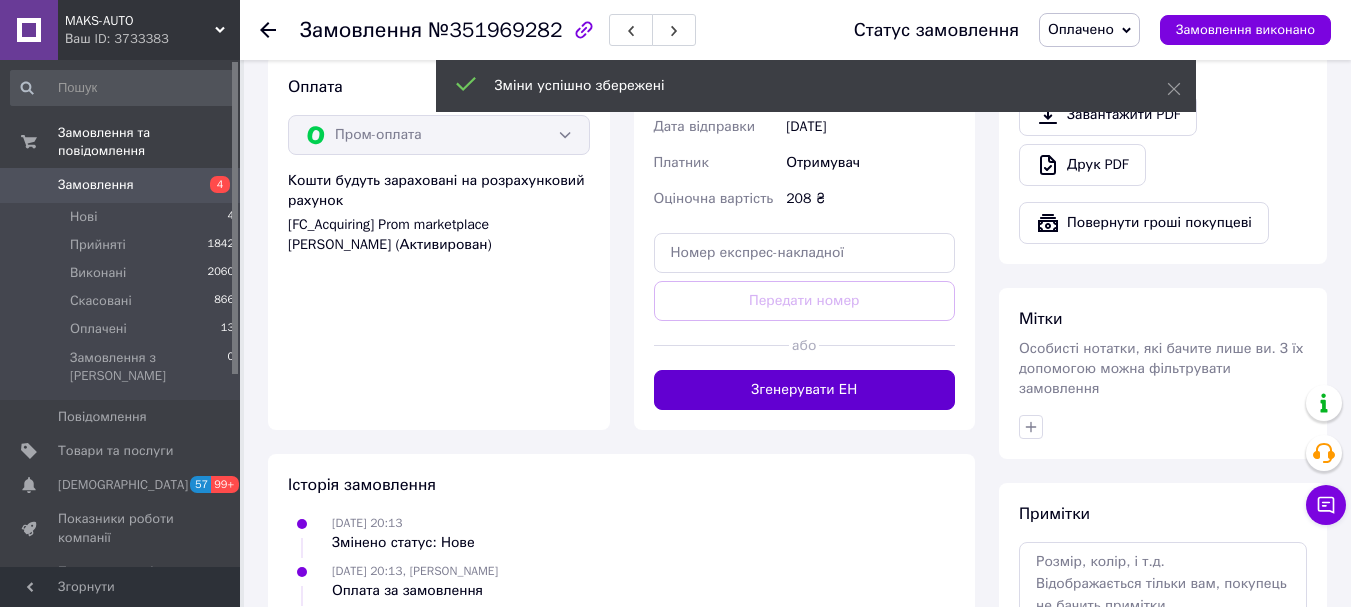 click on "Згенерувати ЕН" at bounding box center (805, 390) 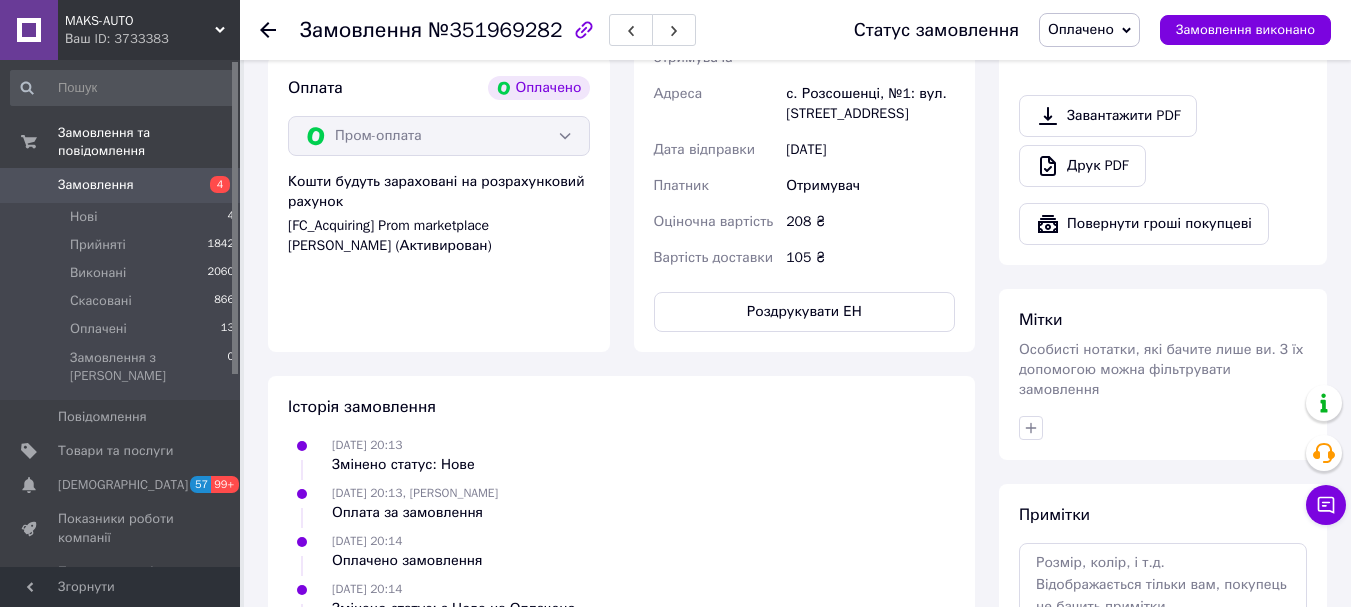 scroll, scrollTop: 733, scrollLeft: 0, axis: vertical 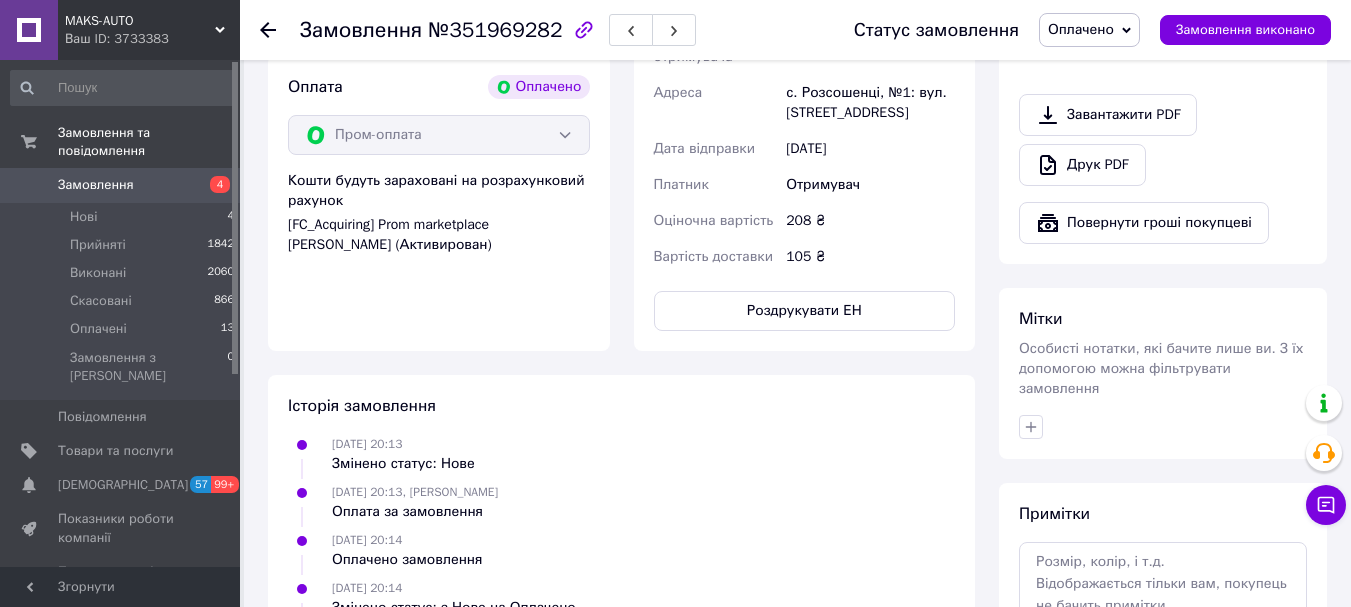 click on "Друк PDF" at bounding box center (1163, 165) 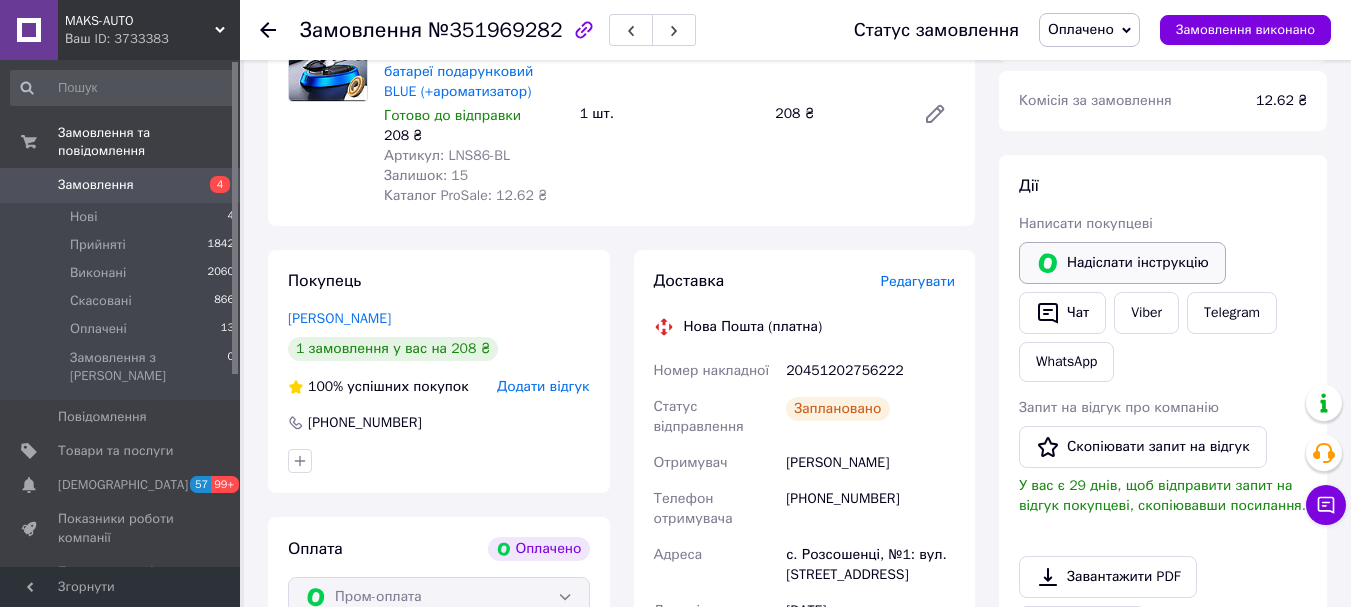 scroll, scrollTop: 267, scrollLeft: 0, axis: vertical 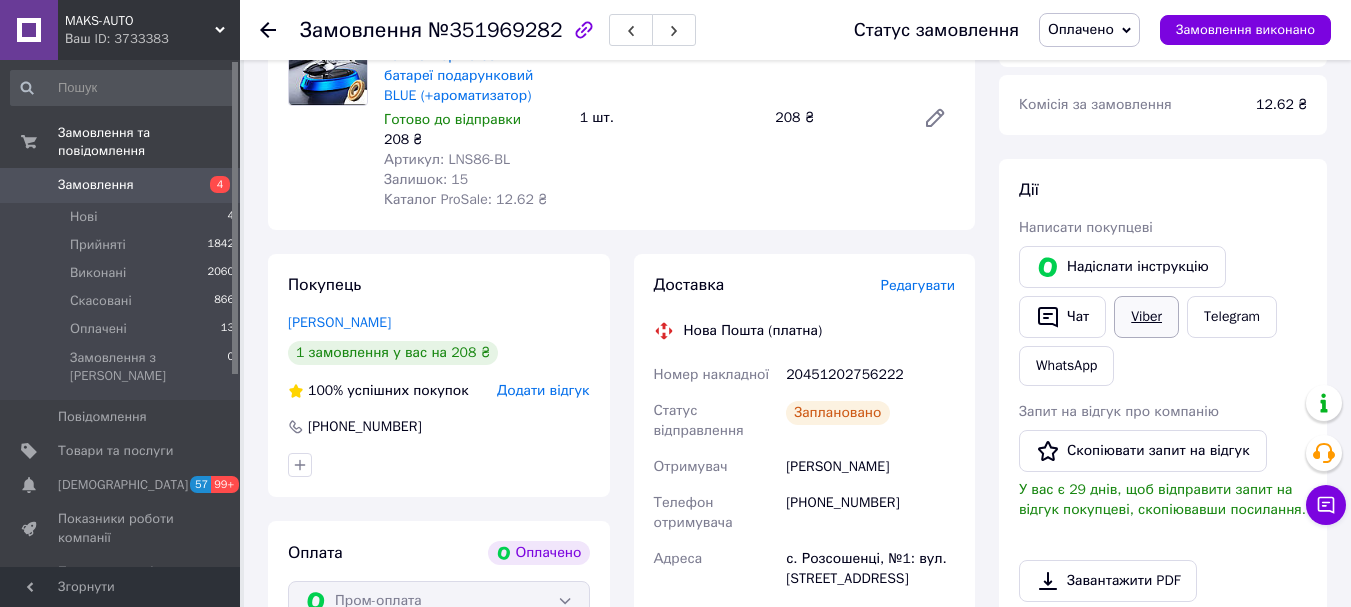 click on "Viber" at bounding box center (1146, 317) 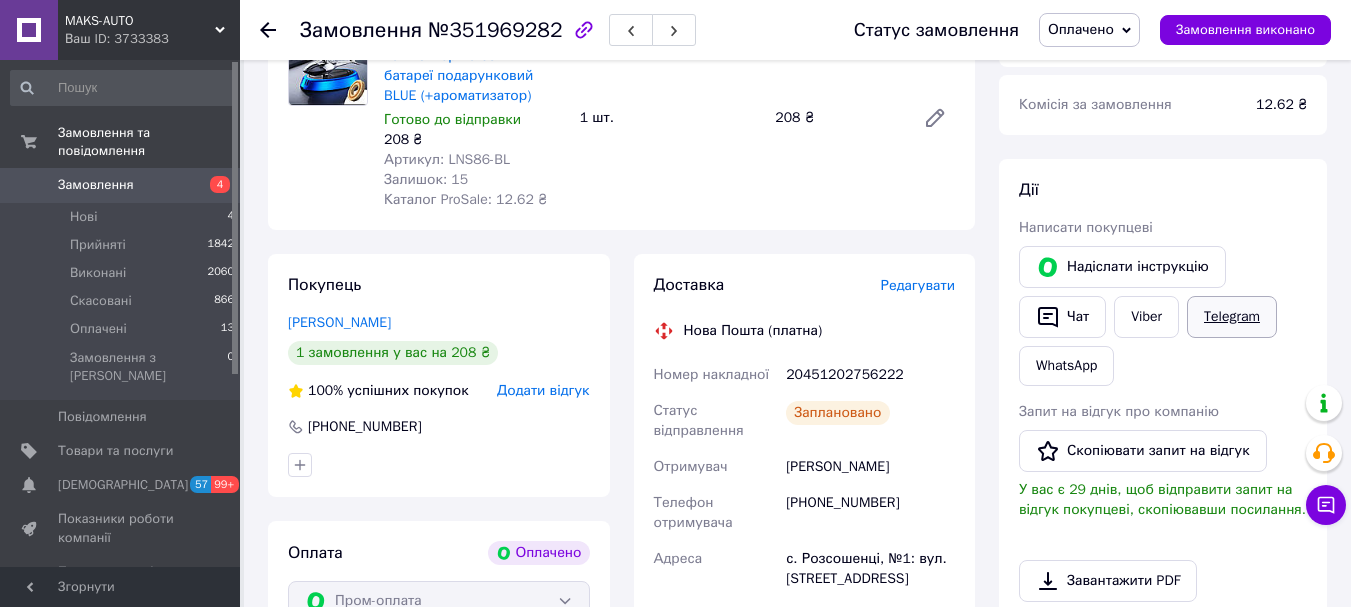 click on "Telegram" at bounding box center (1232, 317) 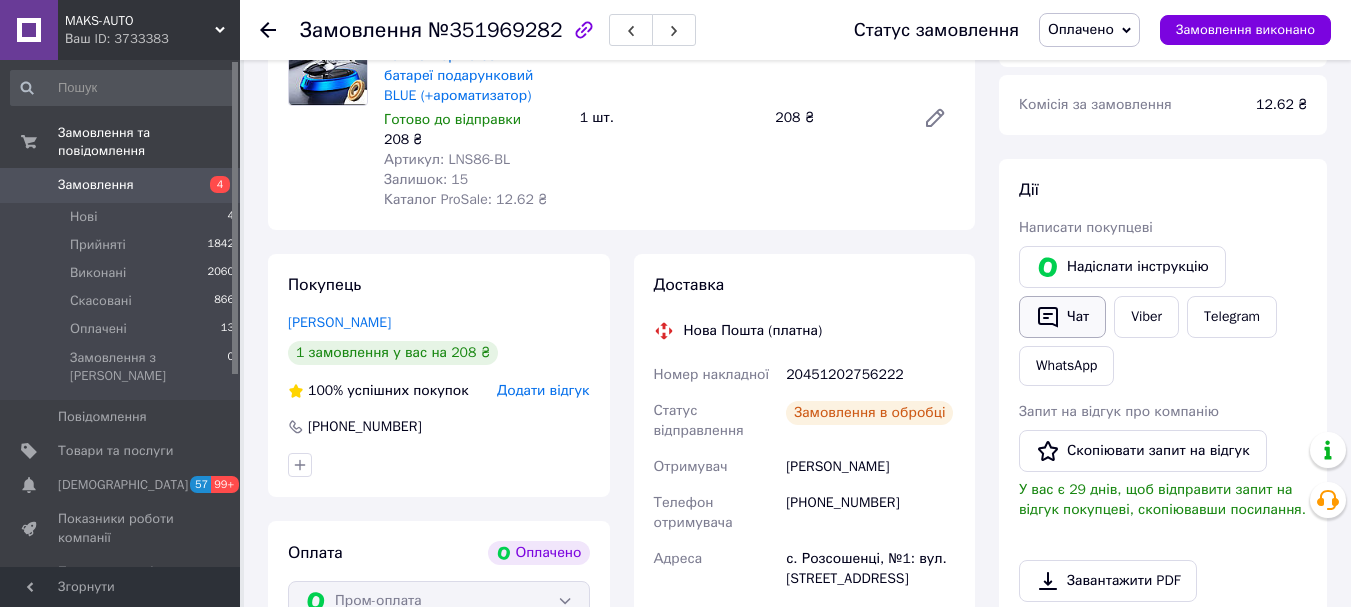 scroll, scrollTop: 267, scrollLeft: 0, axis: vertical 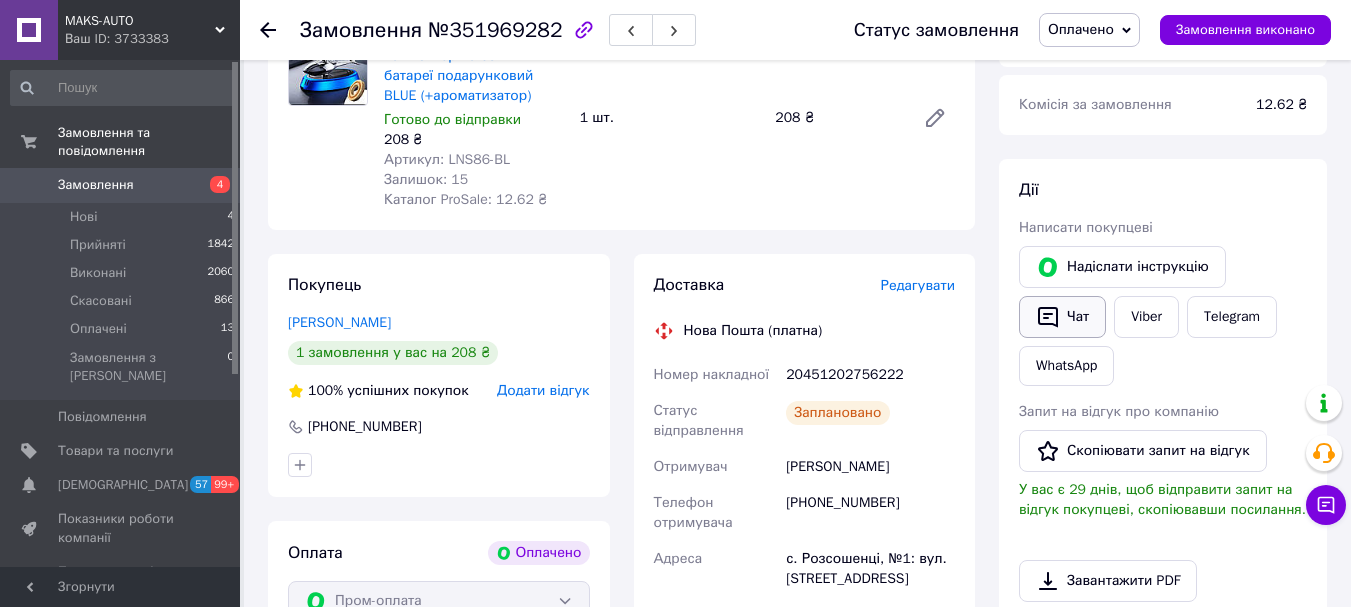 click on "Чат" at bounding box center (1062, 317) 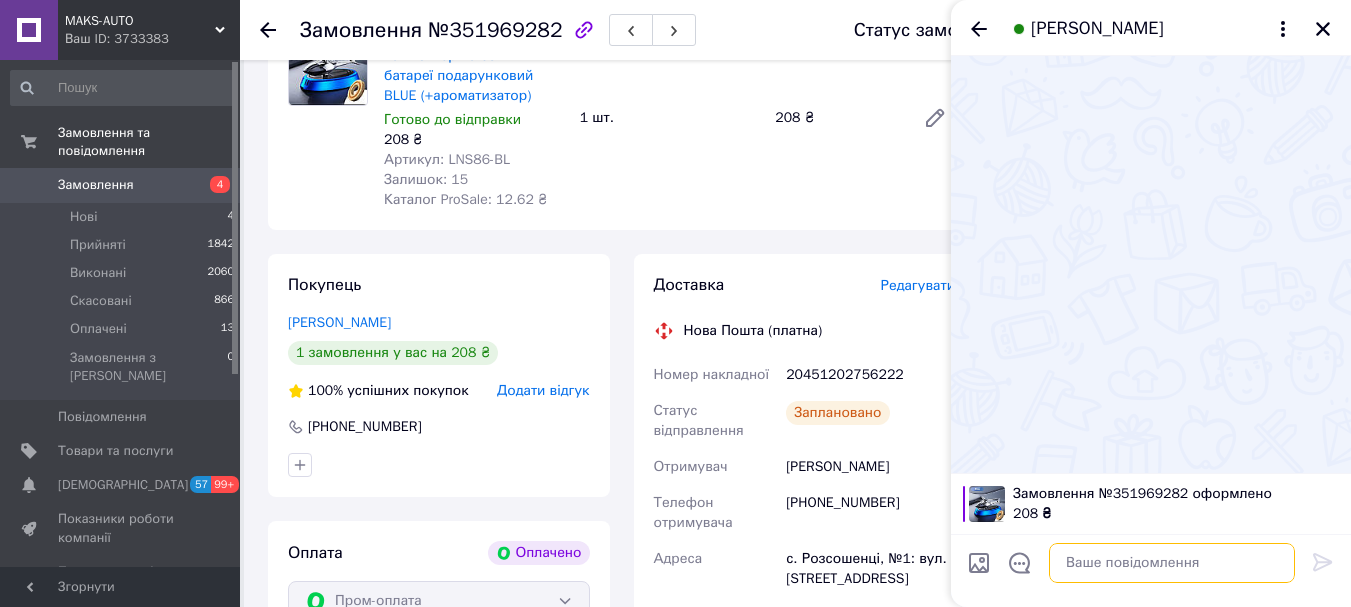 paste on "ТТН Дякуємо за замовлення. Будемо вдячні, якщо залишите відгук на ПРОМ.
Автозапчастини, мастила, автоаксесуари
https://maksauto.com.ua
https://mauto.prom.ua
Для підбору деталей та консультації пишіть або телефонуйте +380676181196." 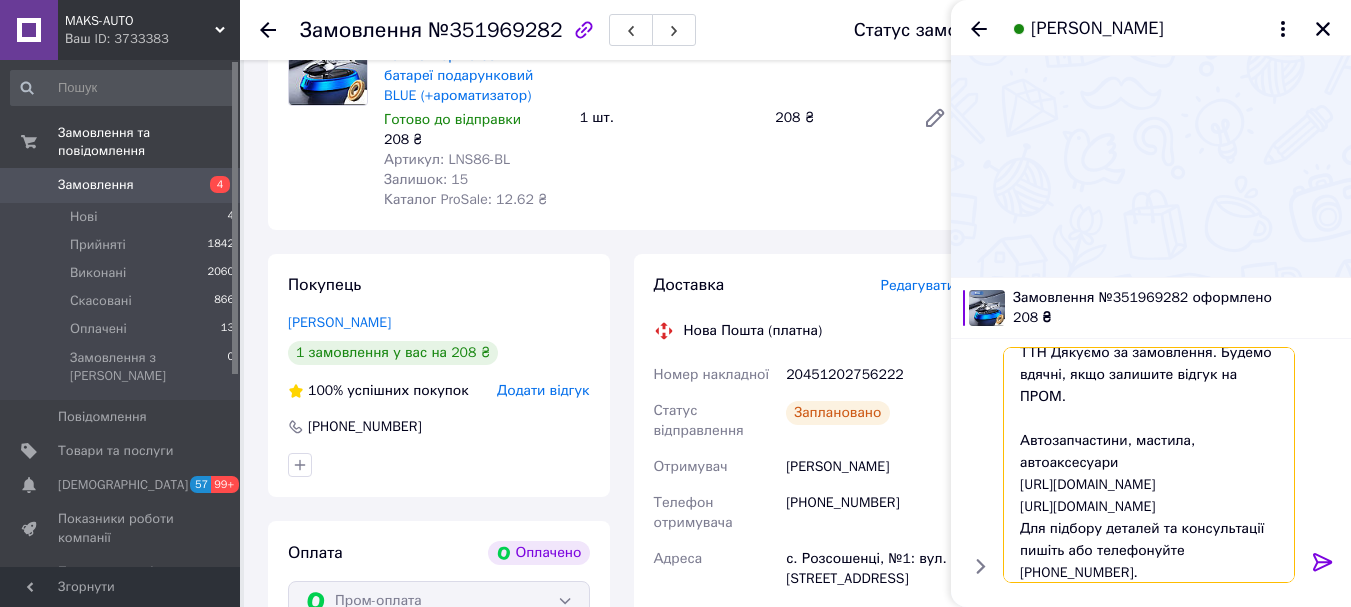 scroll, scrollTop: 14, scrollLeft: 0, axis: vertical 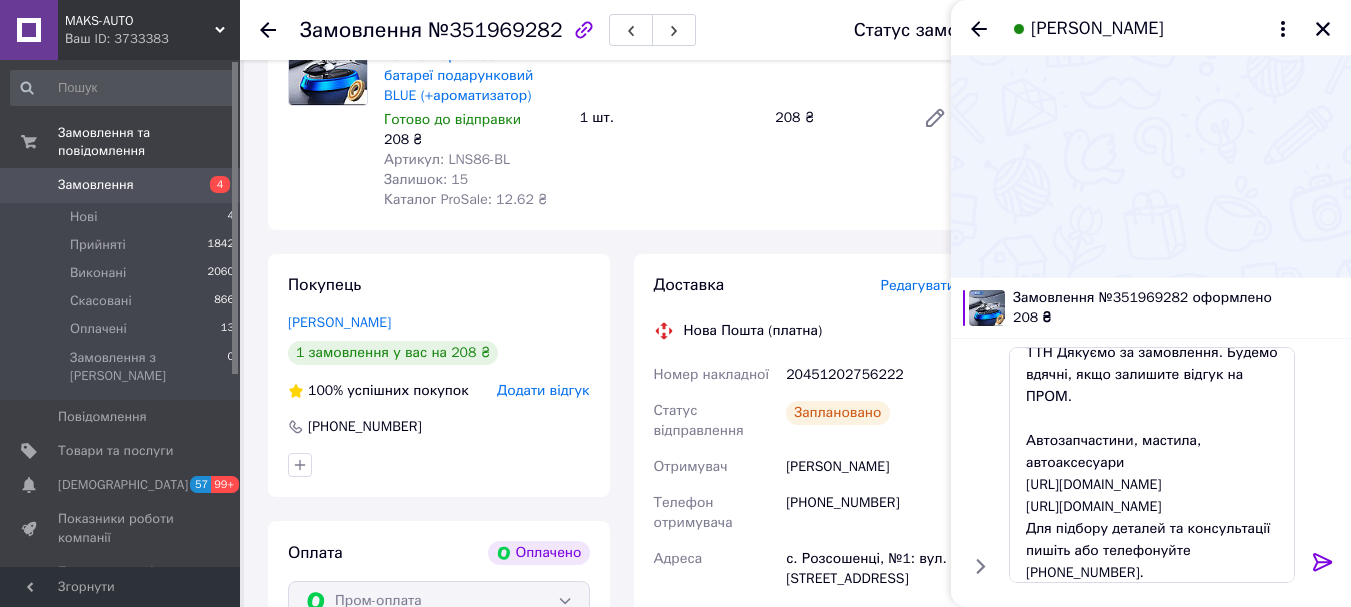 click on "20451202756222" at bounding box center (870, 375) 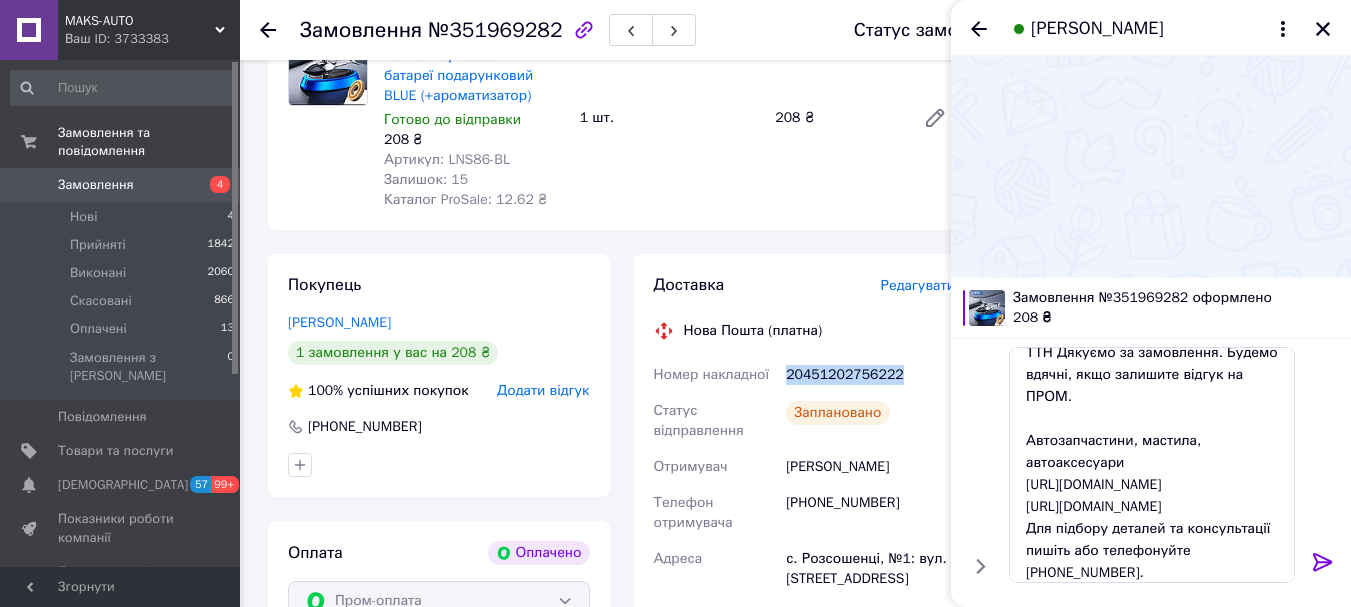 click on "20451202756222" at bounding box center (870, 375) 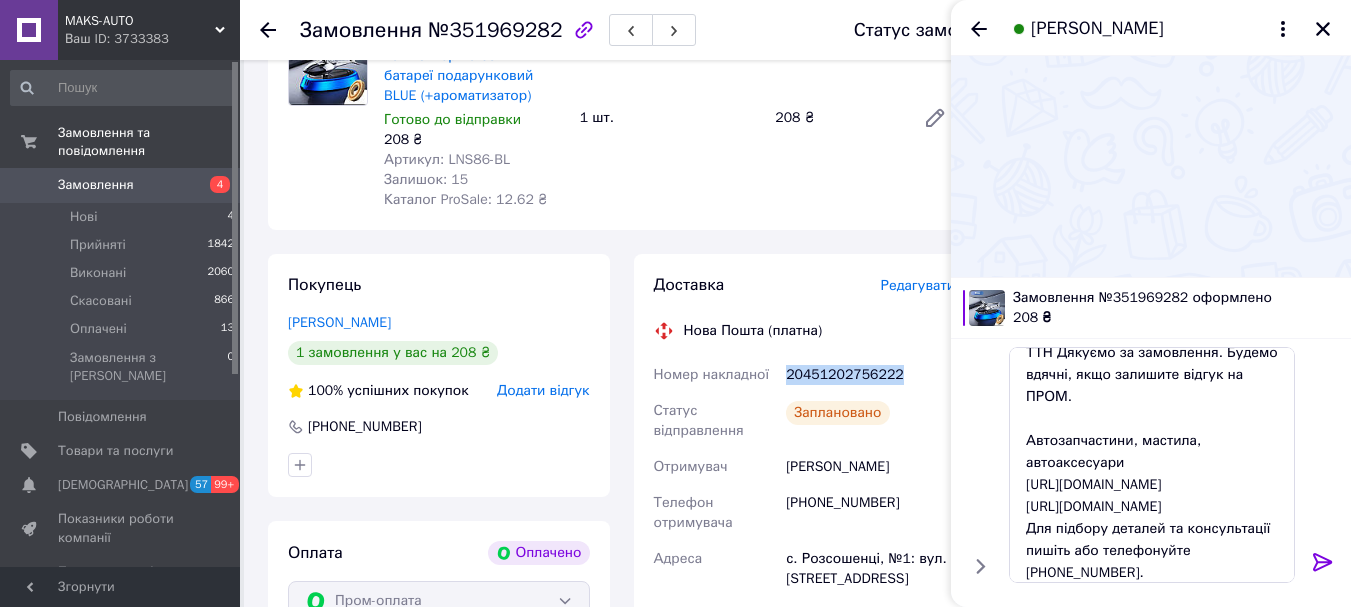 copy on "20451202756222" 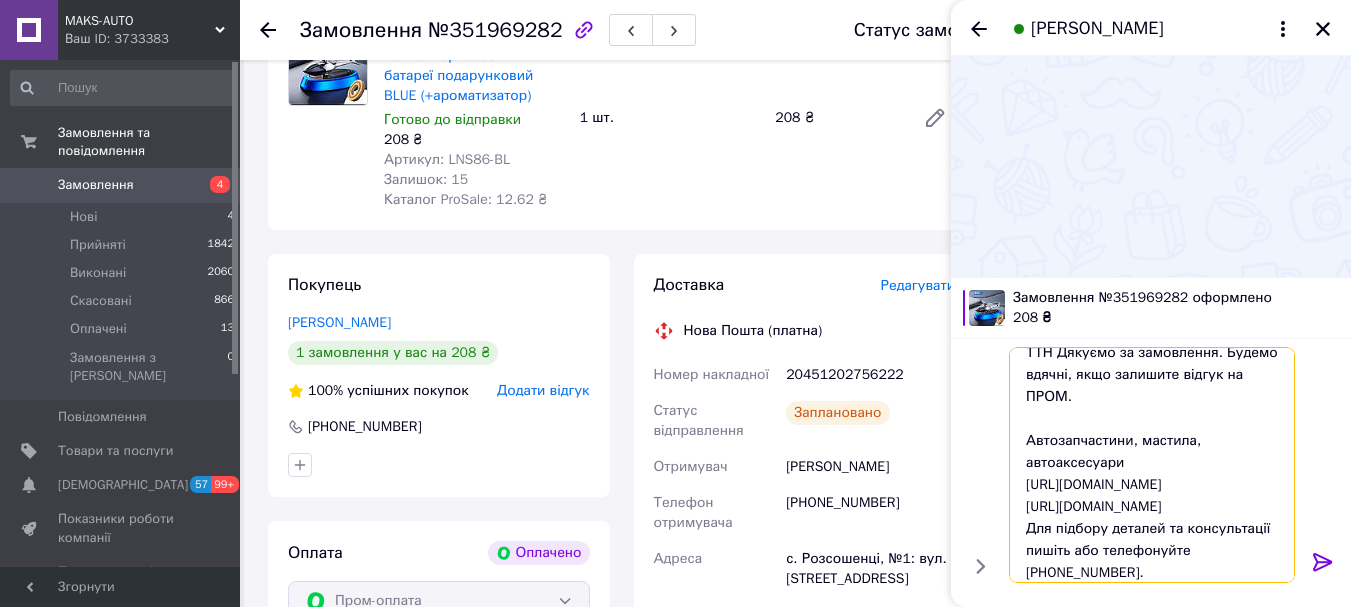 click on "ТТН Дякуємо за замовлення. Будемо вдячні, якщо залишите відгук на ПРОМ.
Автозапчастини, мастила, автоаксесуари
https://maksauto.com.ua
https://mauto.prom.ua
Для підбору деталей та консультації пишіть або телефонуйте +380676181196." at bounding box center [1152, 465] 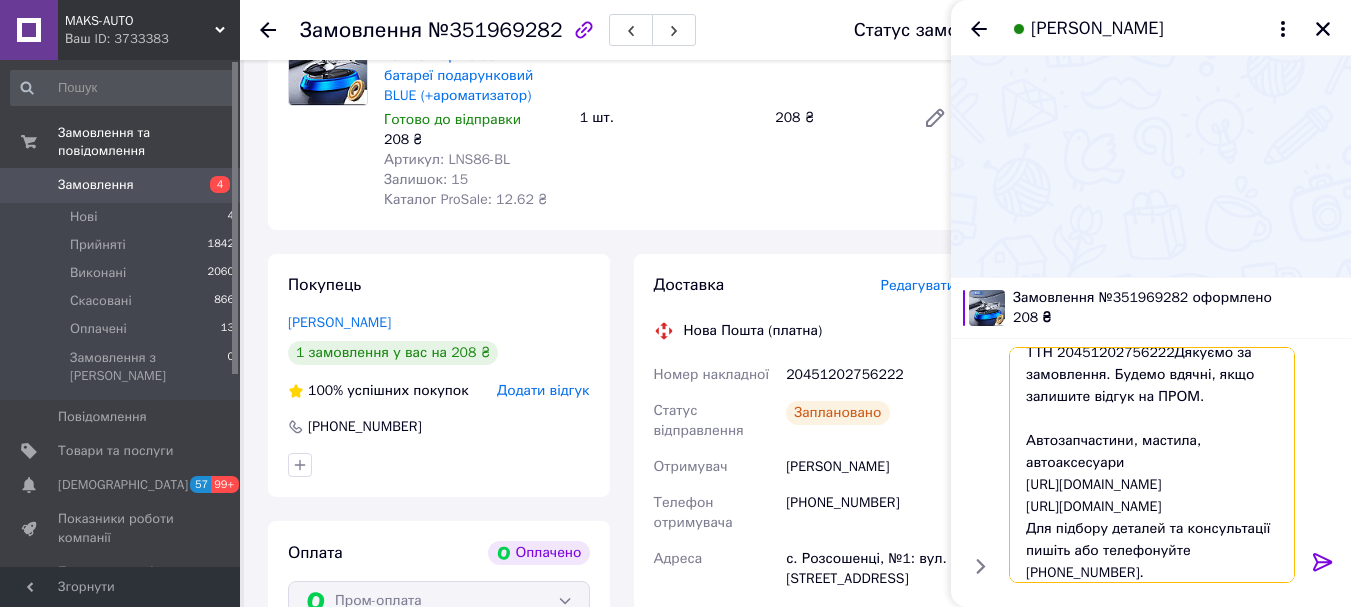 scroll, scrollTop: 9, scrollLeft: 0, axis: vertical 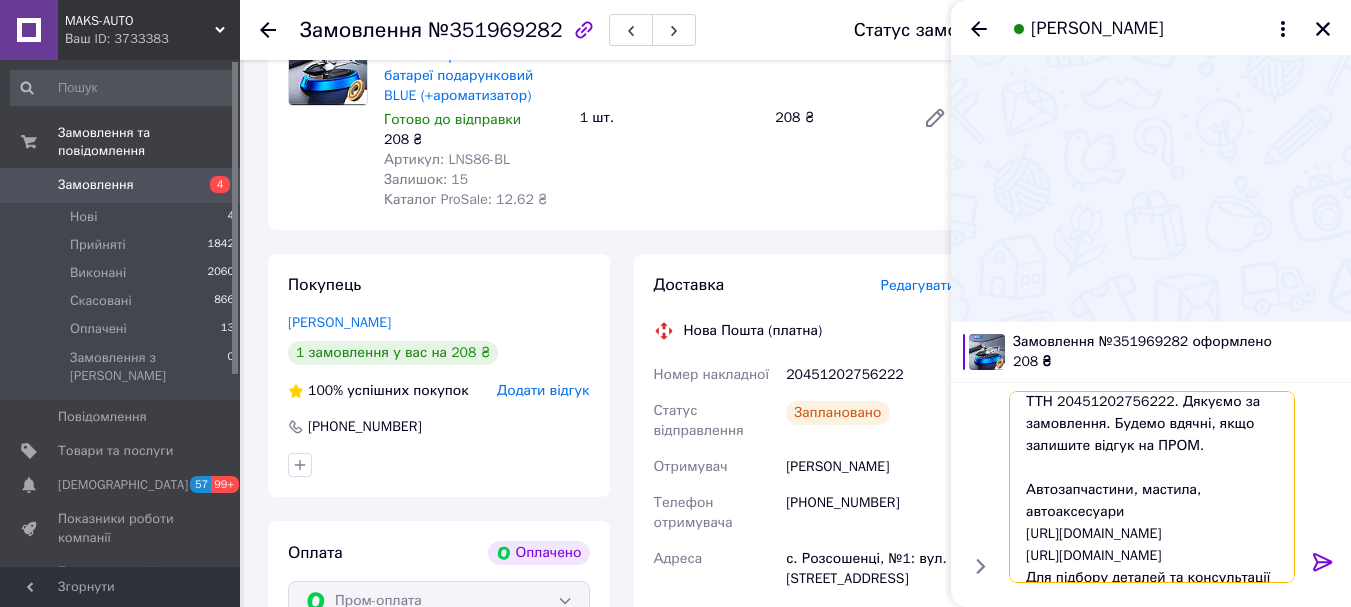 type on "ТТН 20451202756222. Дякуємо за замовлення. Будемо вдячні, якщо залишите відгук на ПРОМ.
Автозапчастини, мастила, автоаксесуари
https://maksauto.com.ua
https://mauto.prom.ua
Для підбору деталей та консультації пишіть або телефонуйте +380676181196." 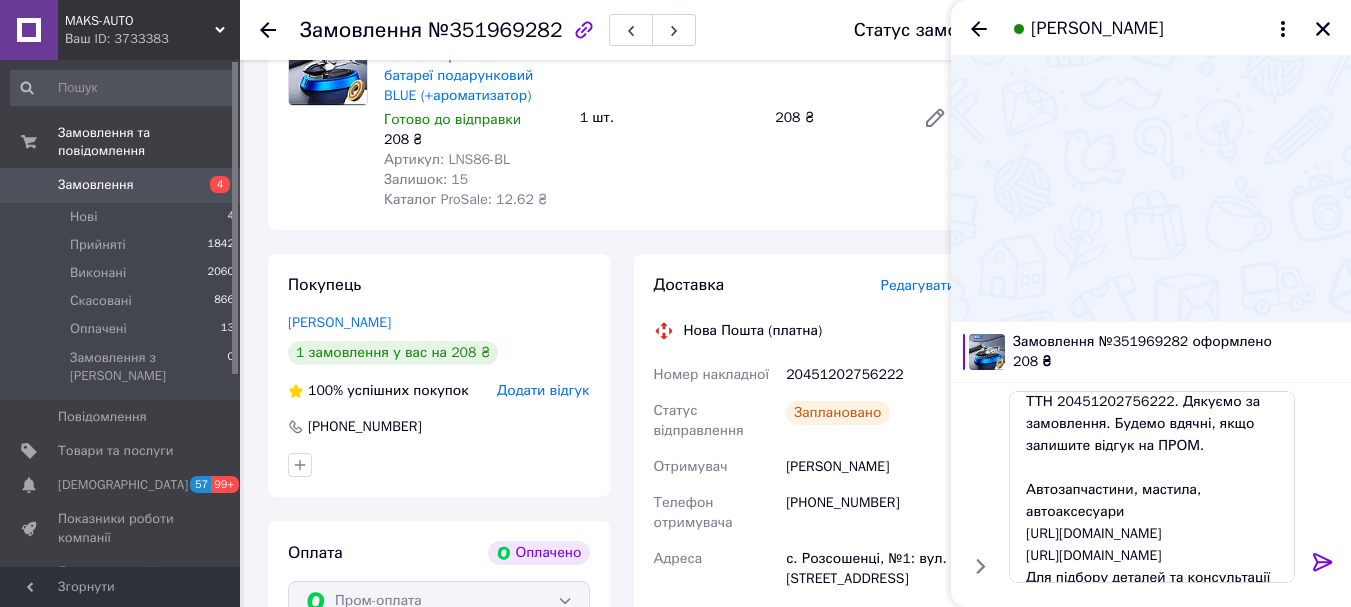 click 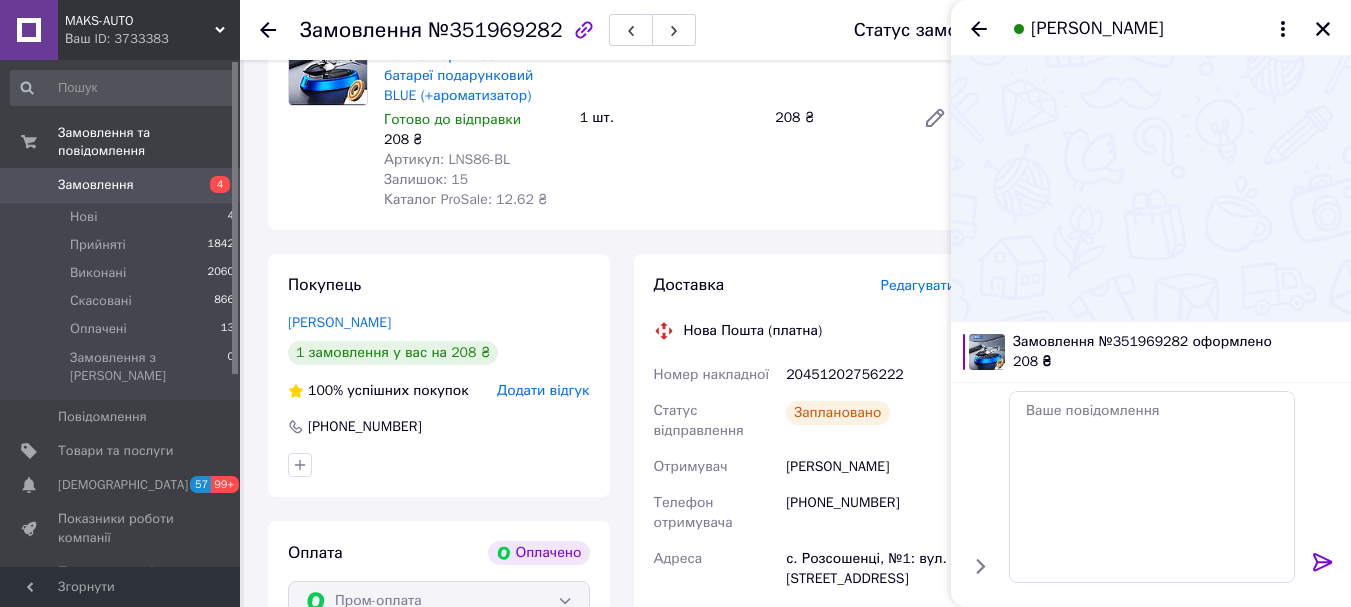 scroll, scrollTop: 0, scrollLeft: 0, axis: both 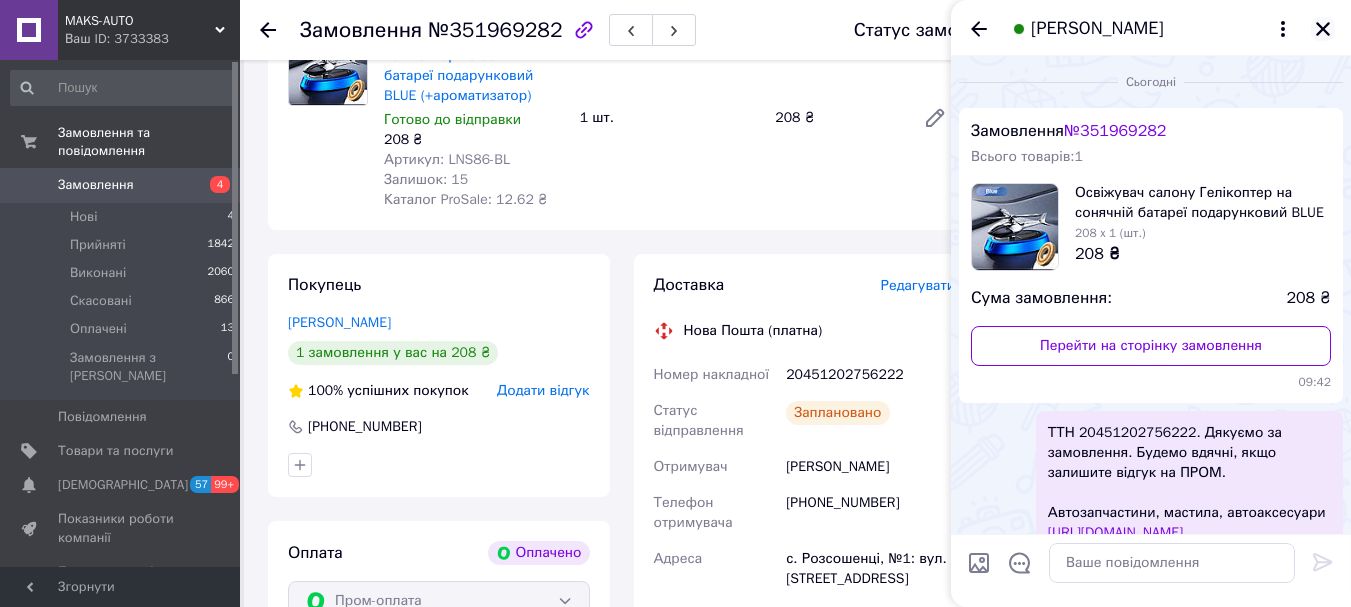 click 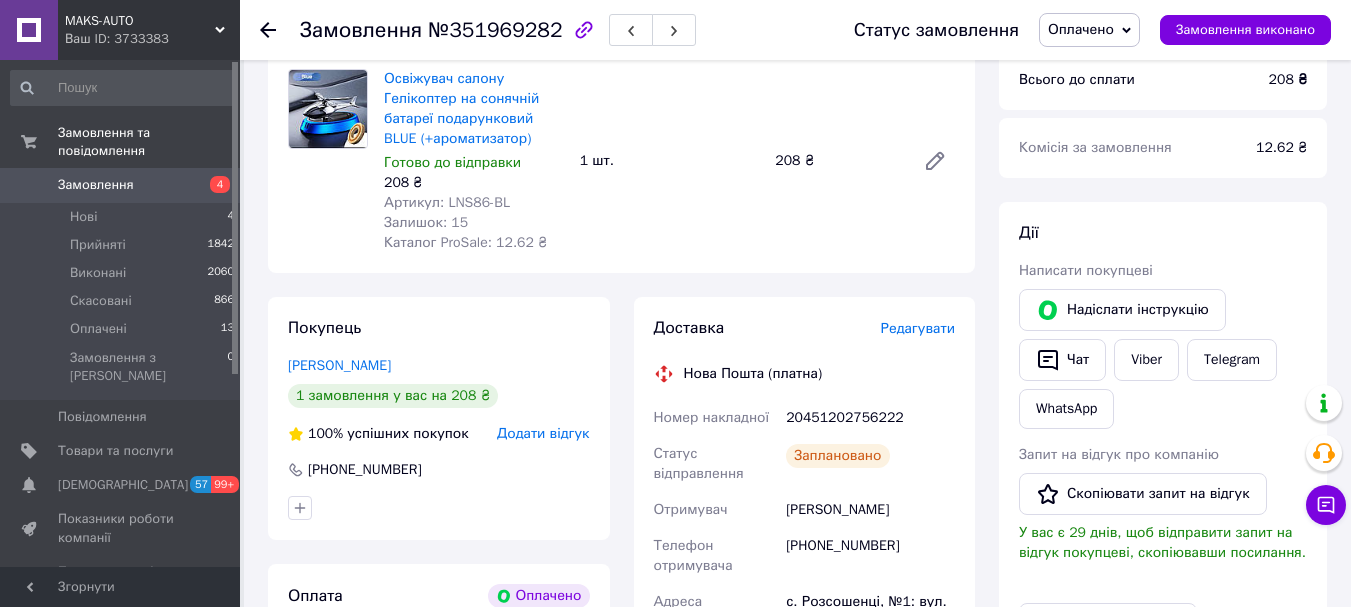 scroll, scrollTop: 200, scrollLeft: 0, axis: vertical 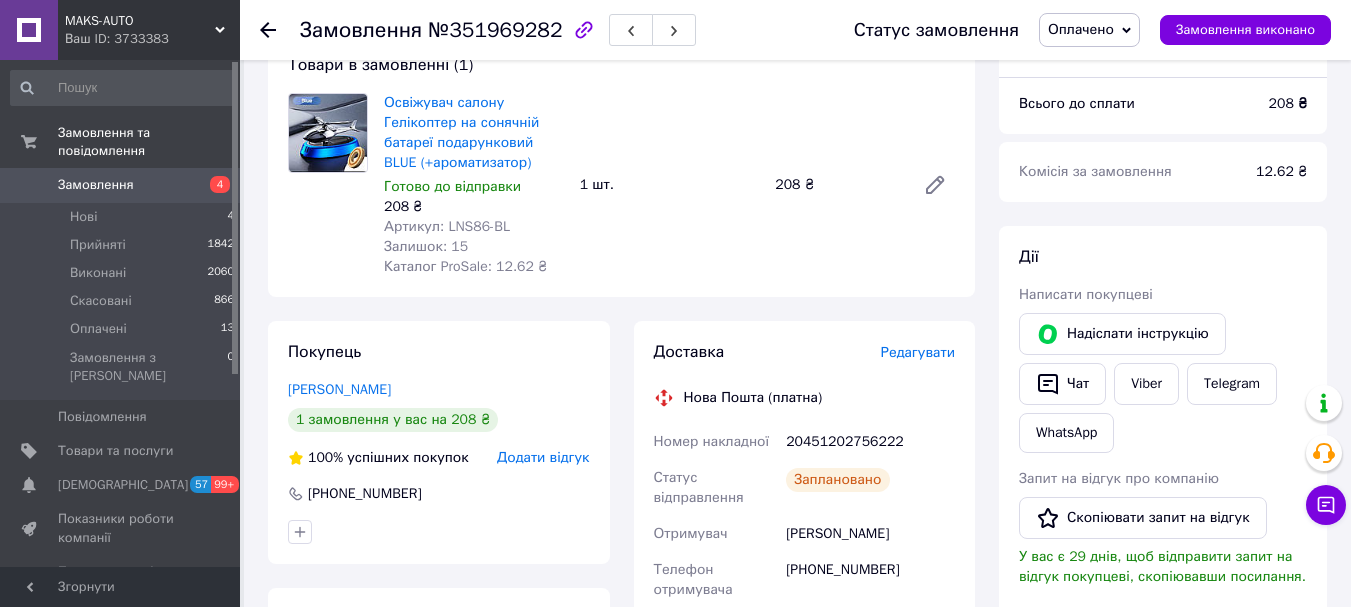 click 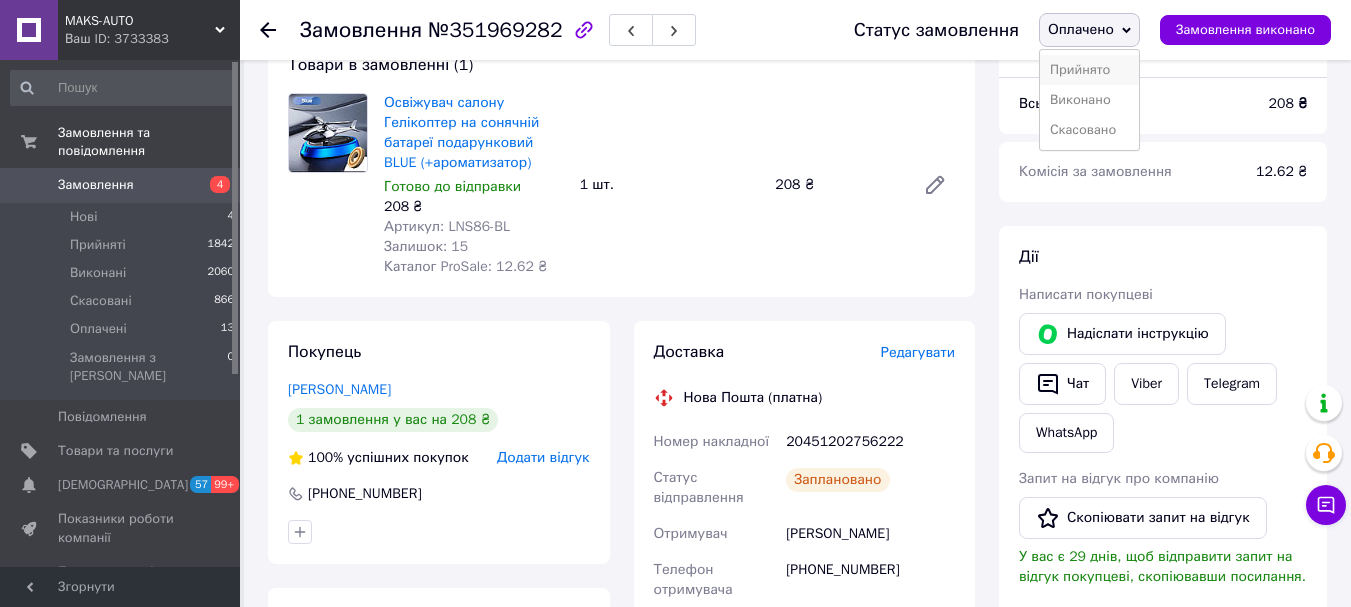 click on "Прийнято" at bounding box center [1089, 70] 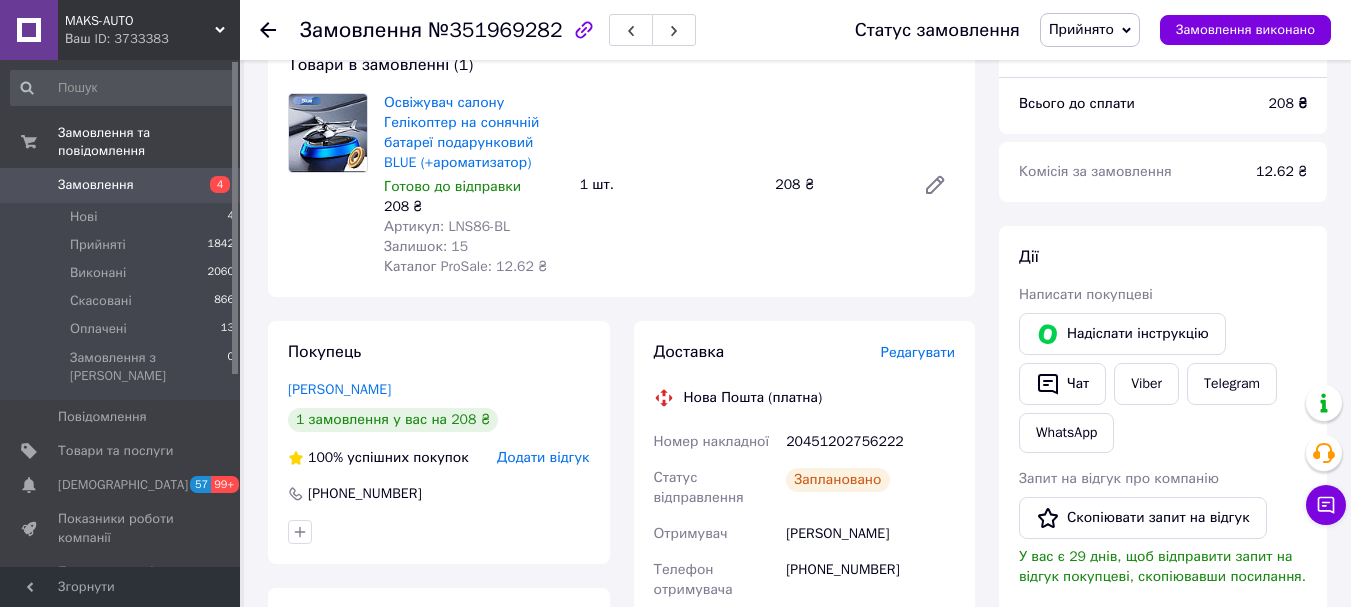 click on "Замовлення" at bounding box center [121, 185] 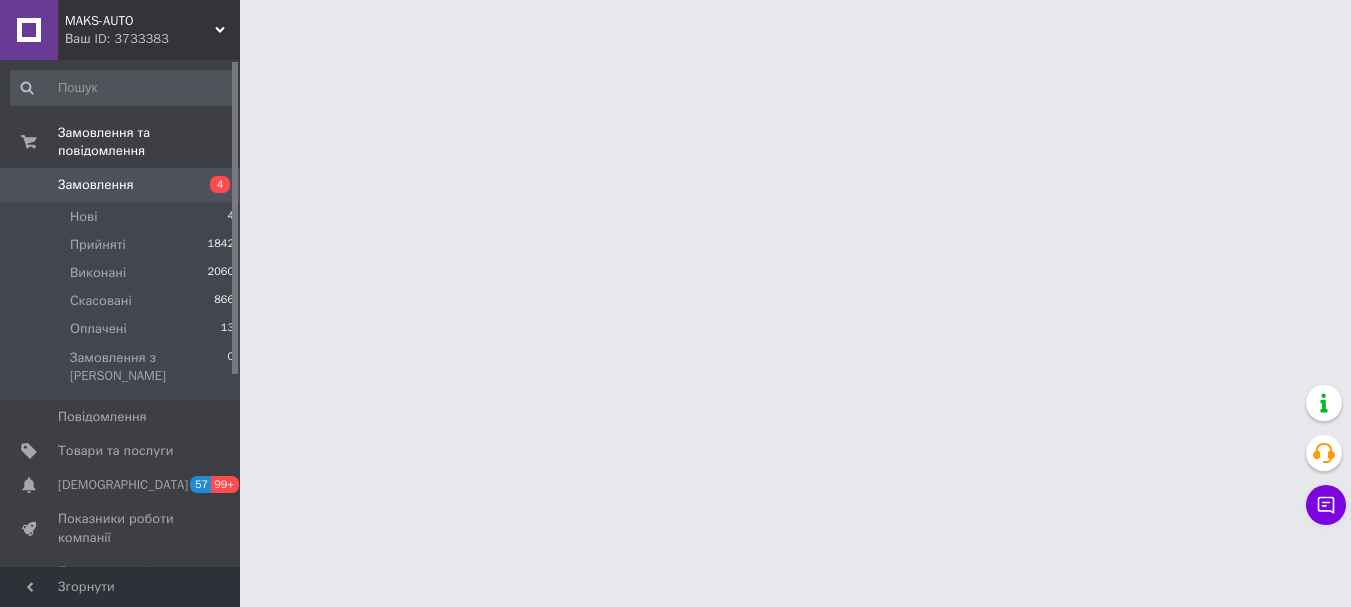scroll, scrollTop: 0, scrollLeft: 0, axis: both 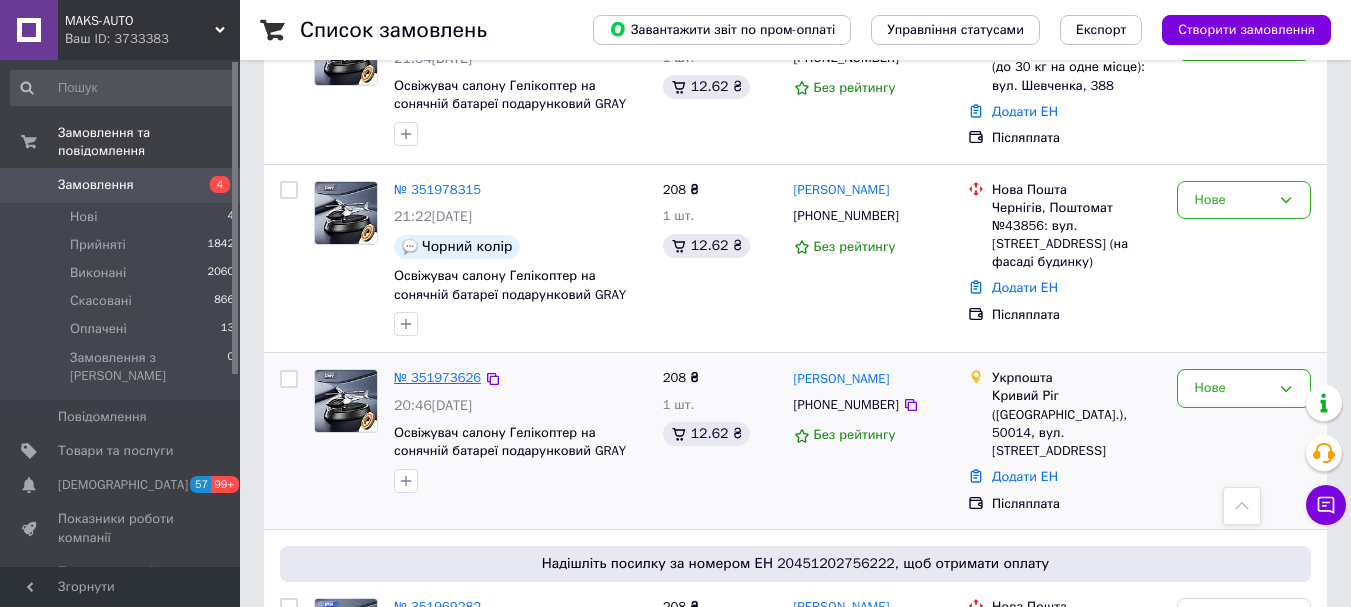 click on "№ 351973626" at bounding box center (437, 377) 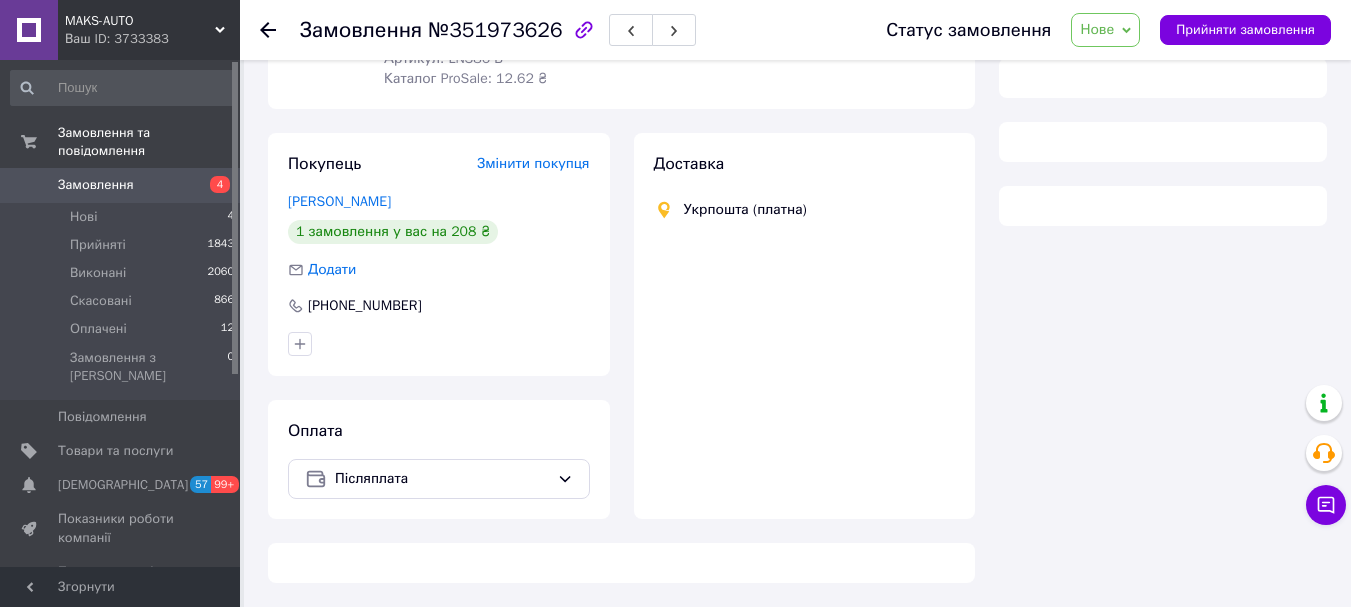 scroll, scrollTop: 667, scrollLeft: 0, axis: vertical 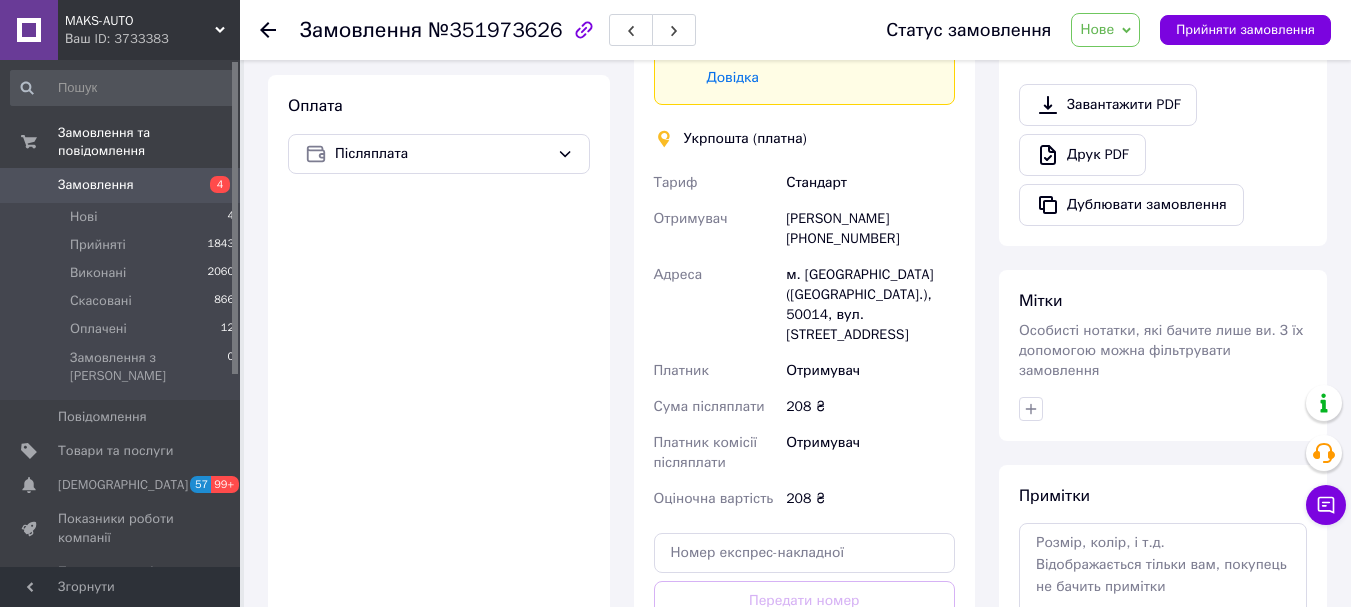 click on "Замовлення" at bounding box center [121, 185] 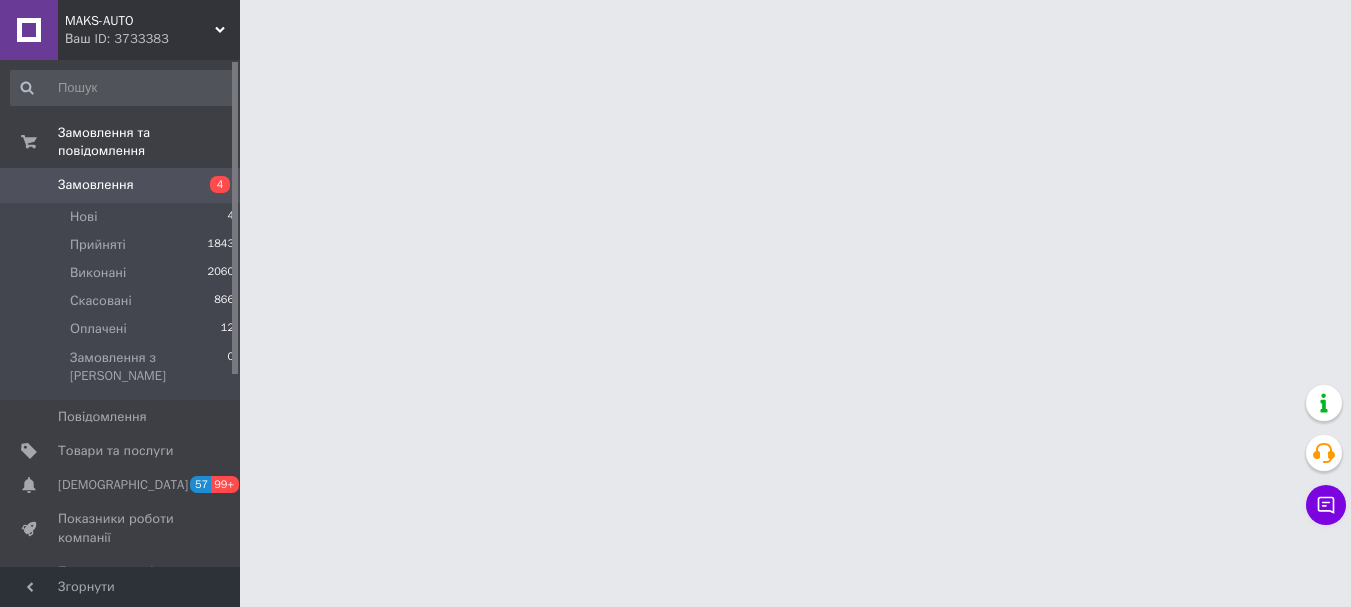 scroll, scrollTop: 0, scrollLeft: 0, axis: both 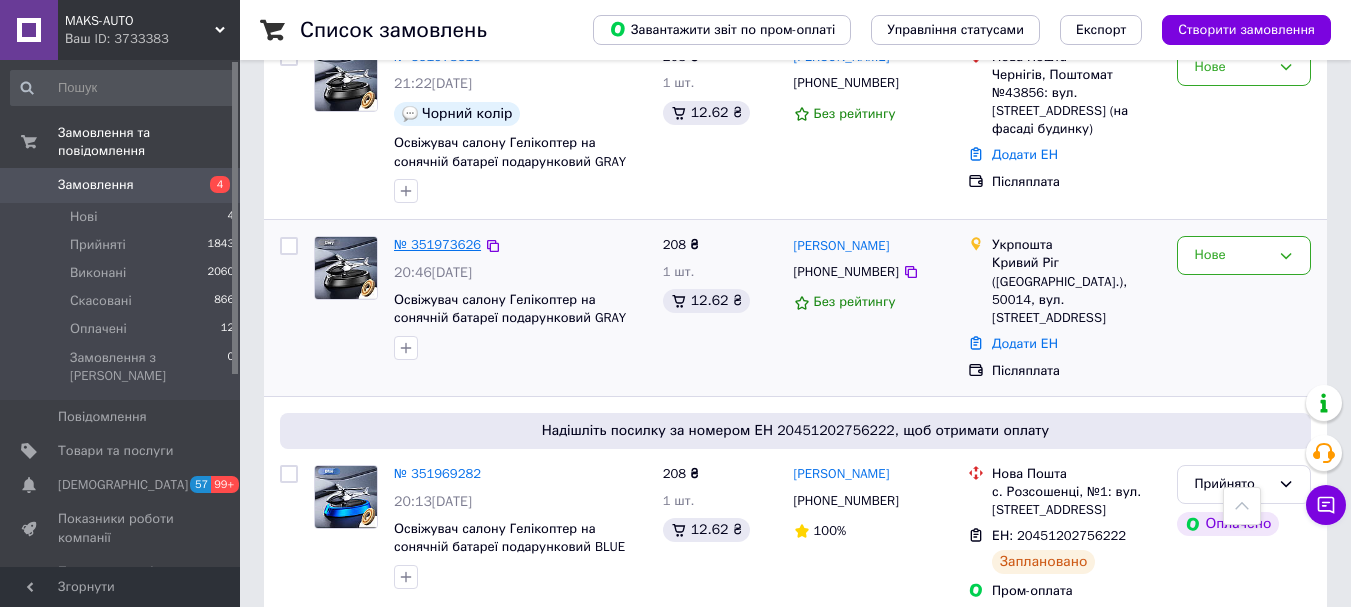 click on "№ 351973626" at bounding box center [437, 244] 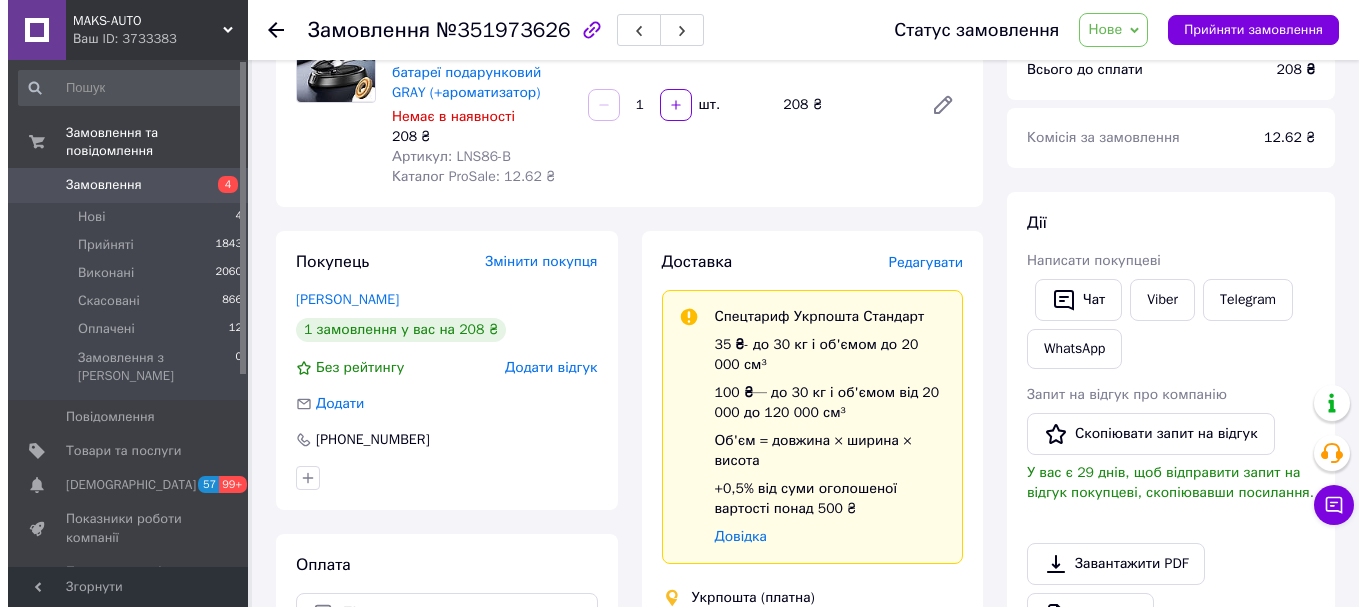 scroll, scrollTop: 200, scrollLeft: 0, axis: vertical 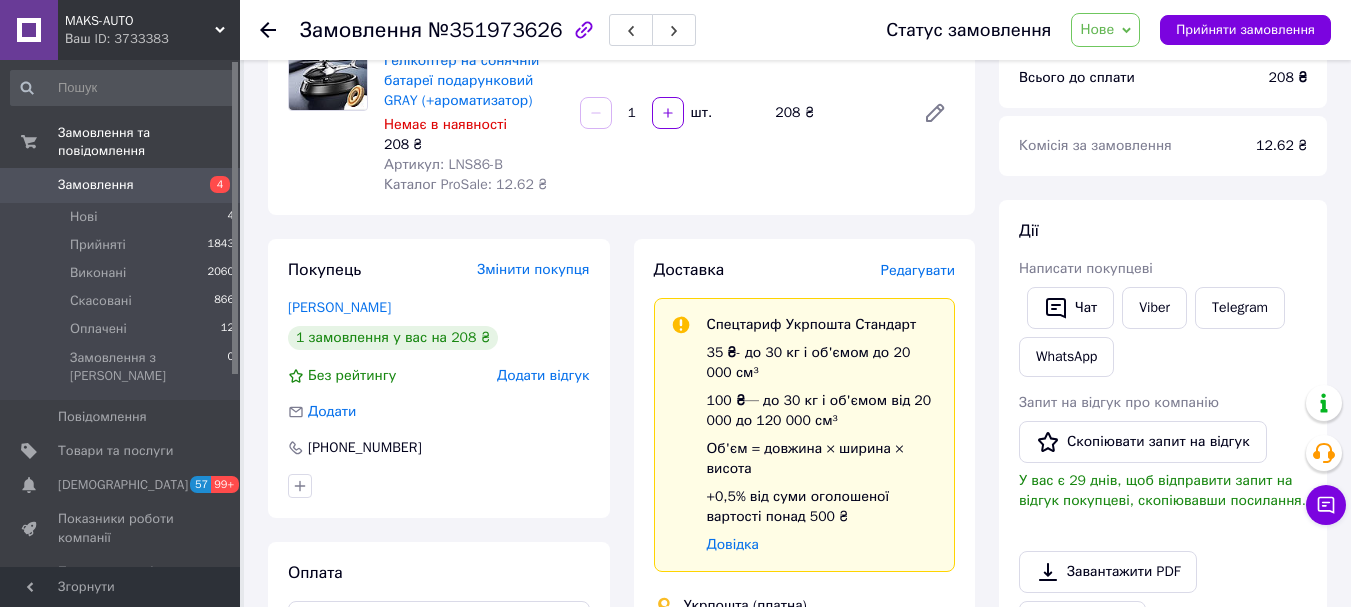click on "Редагувати" at bounding box center [918, 270] 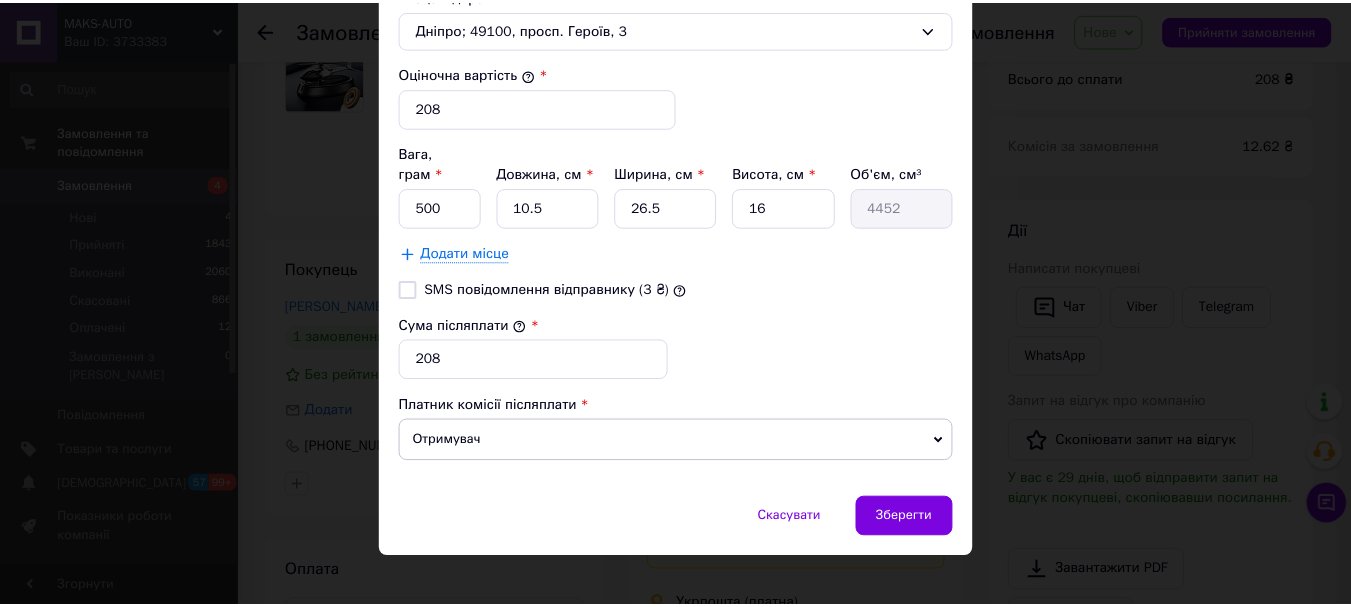 scroll, scrollTop: 806, scrollLeft: 0, axis: vertical 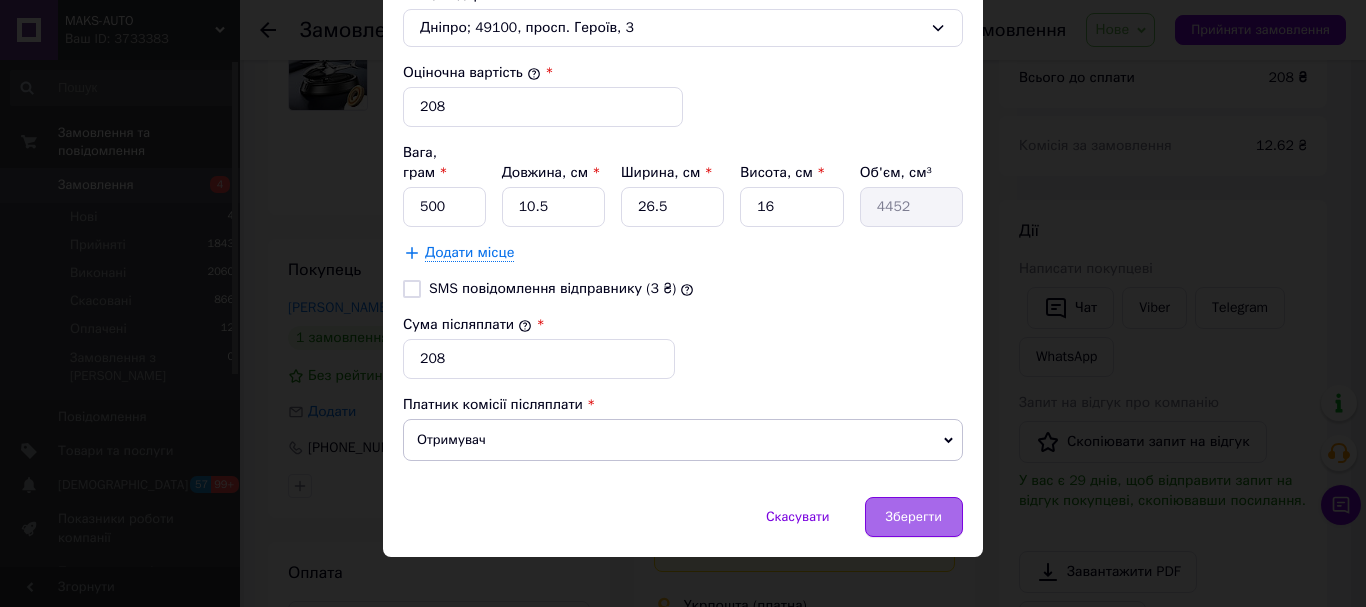 click on "Зберегти" at bounding box center [914, 517] 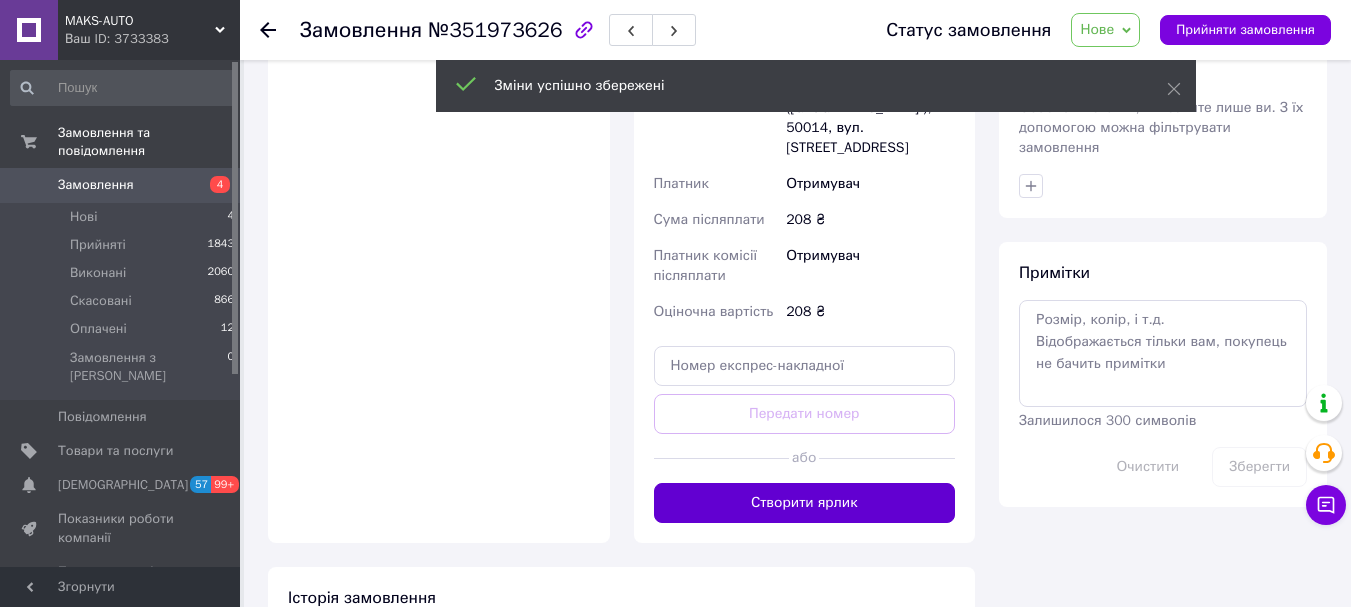 scroll, scrollTop: 933, scrollLeft: 0, axis: vertical 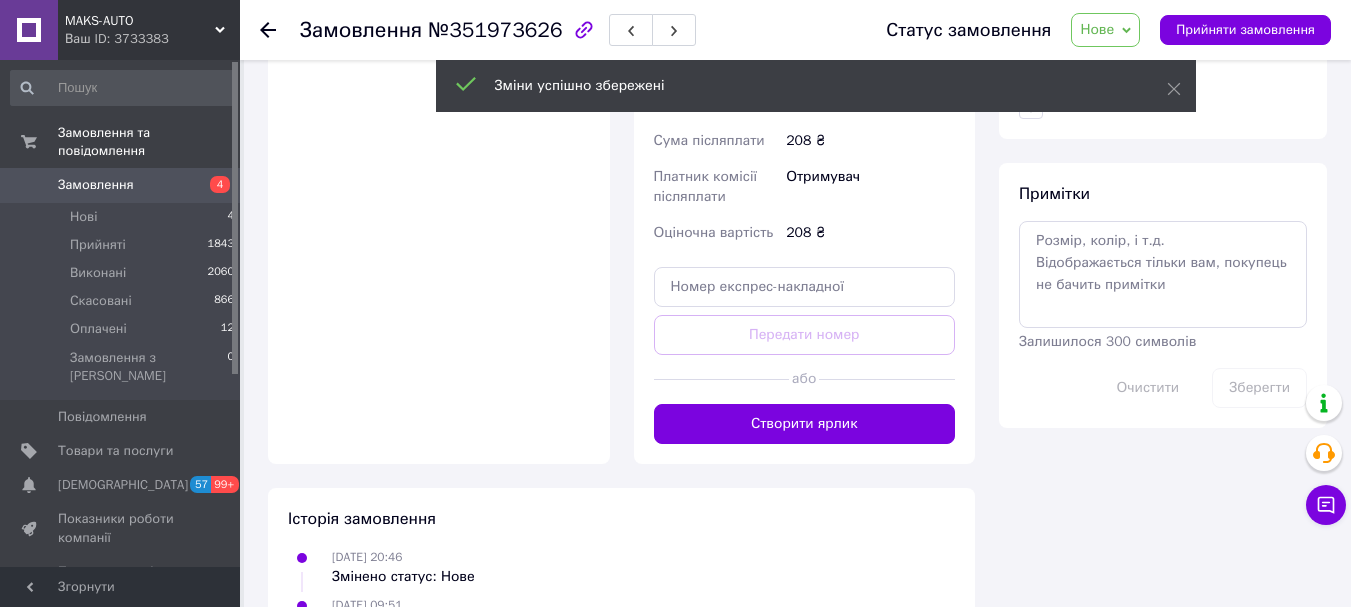 click on "Створити ярлик" at bounding box center (805, 424) 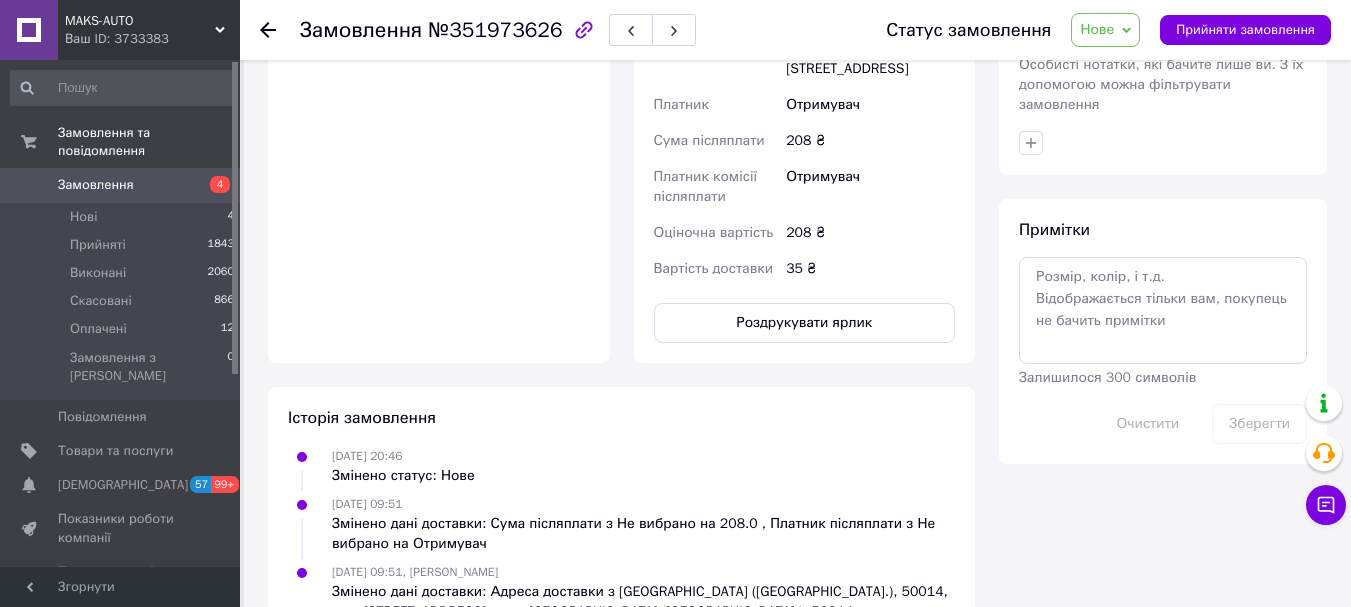 click on "Мітки Особисті нотатки, які бачите лише ви. З їх допомогою можна фільтрувати замовлення" at bounding box center (1163, 89) 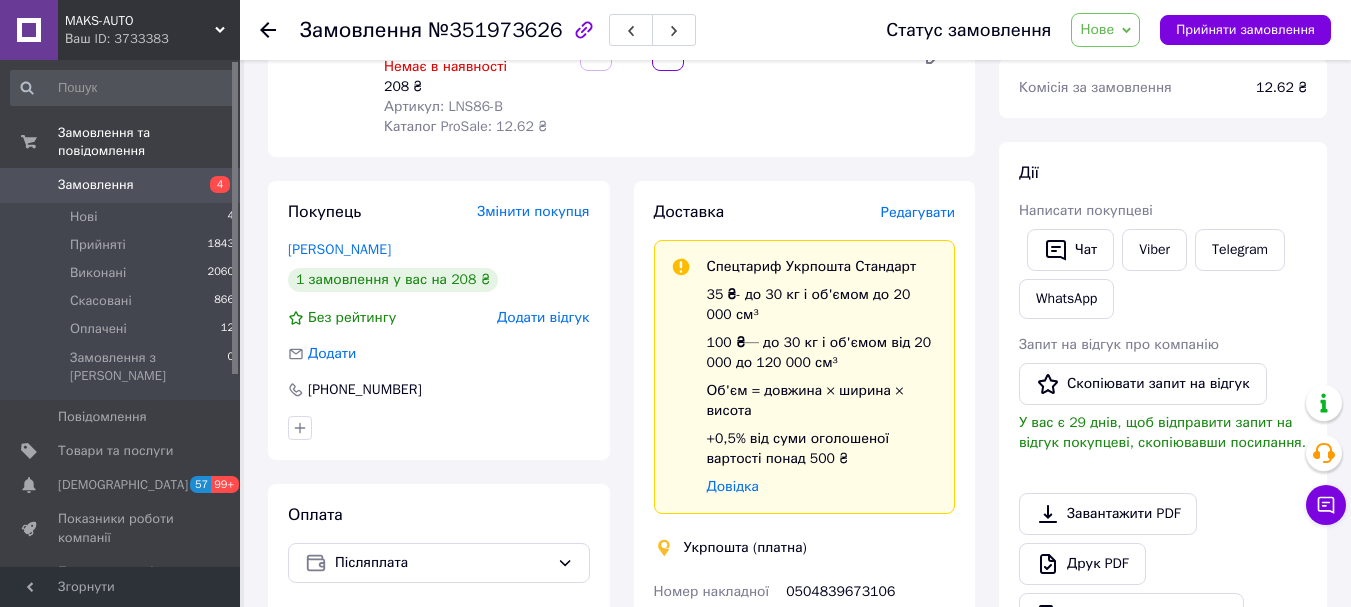 scroll, scrollTop: 267, scrollLeft: 0, axis: vertical 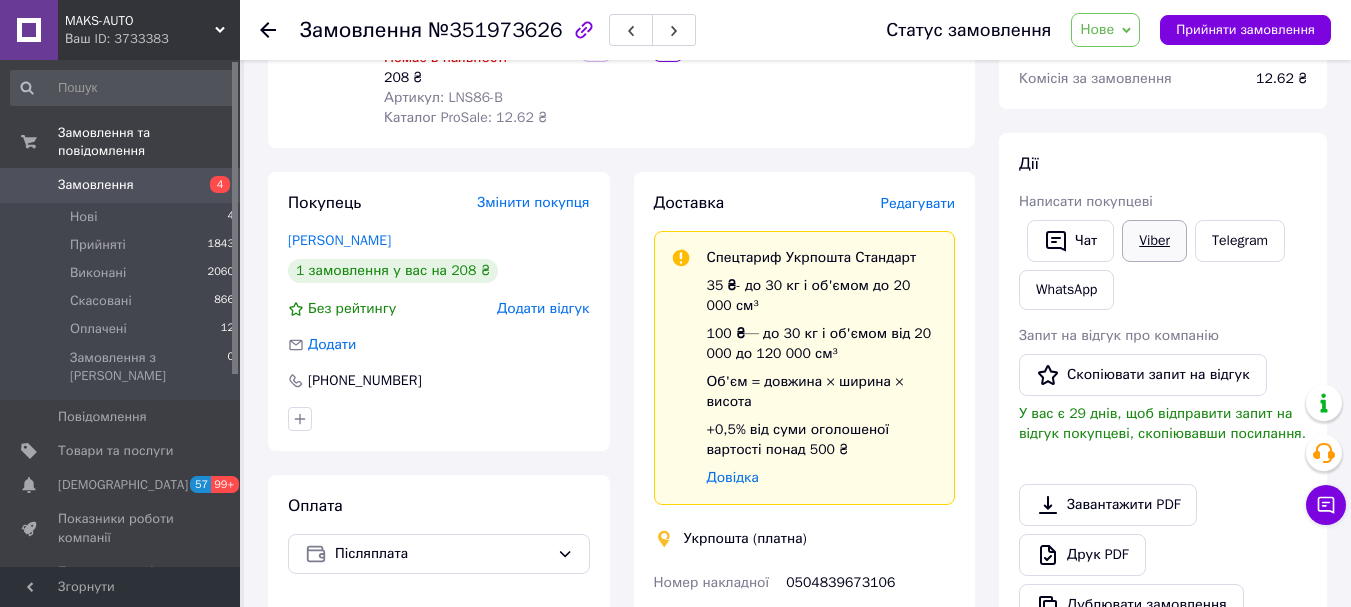 click on "Viber" at bounding box center (1154, 241) 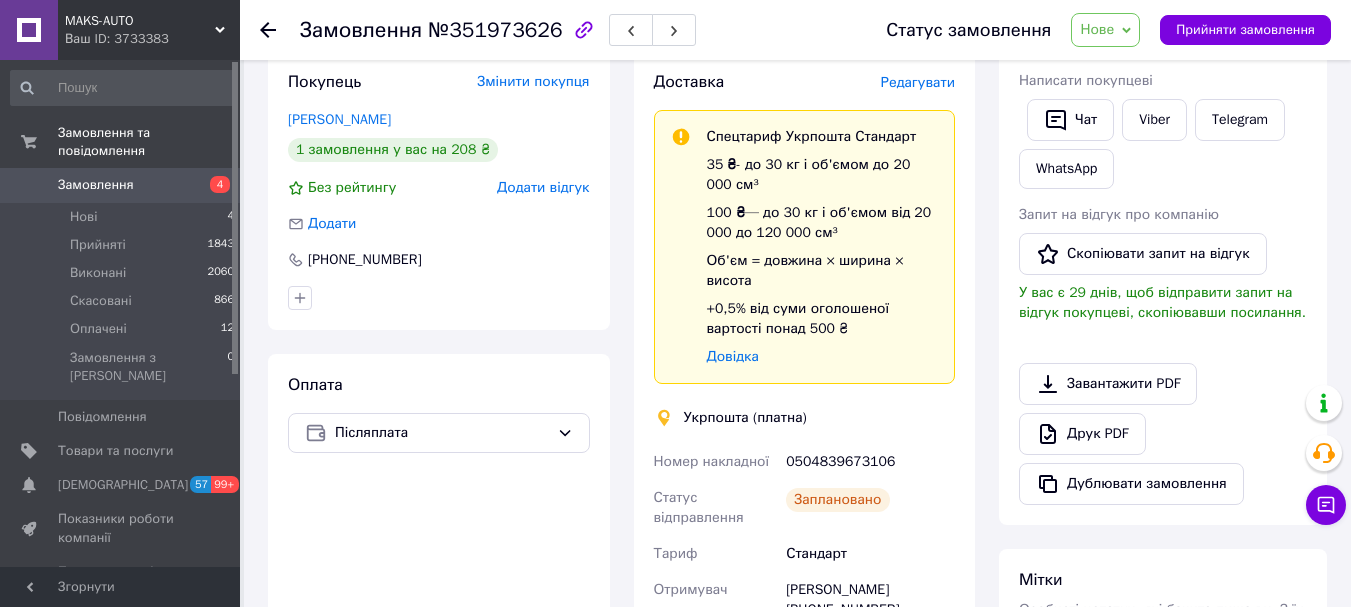 scroll, scrollTop: 400, scrollLeft: 0, axis: vertical 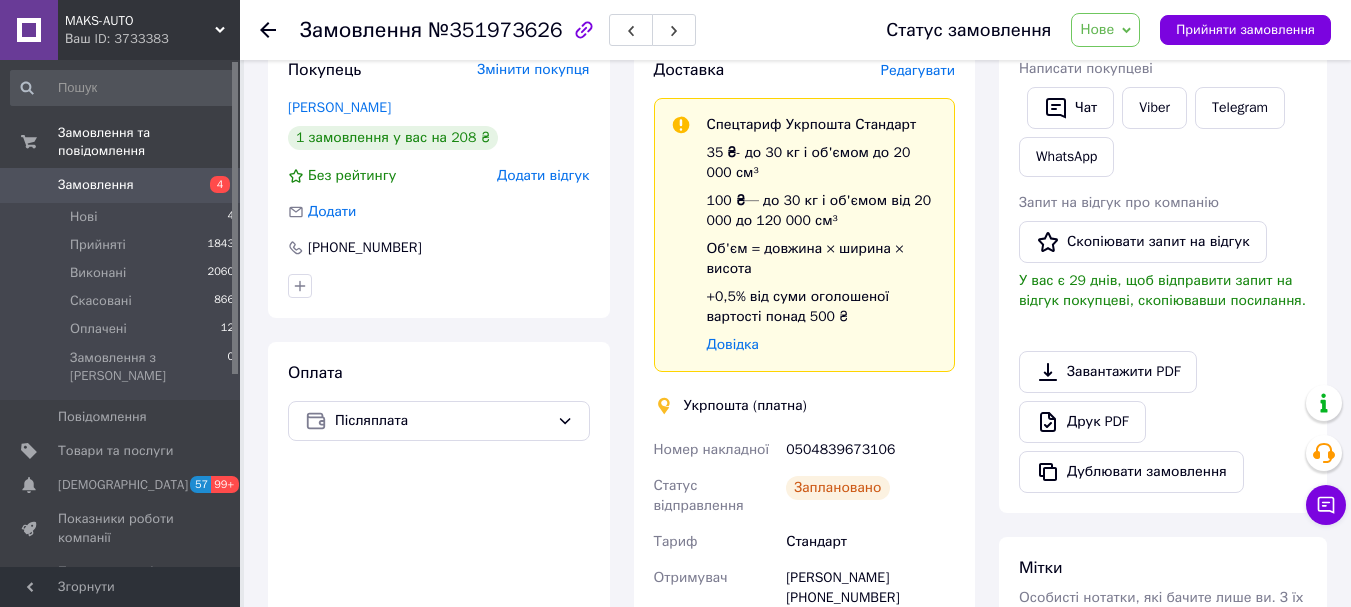 click on "0504839673106" at bounding box center (870, 450) 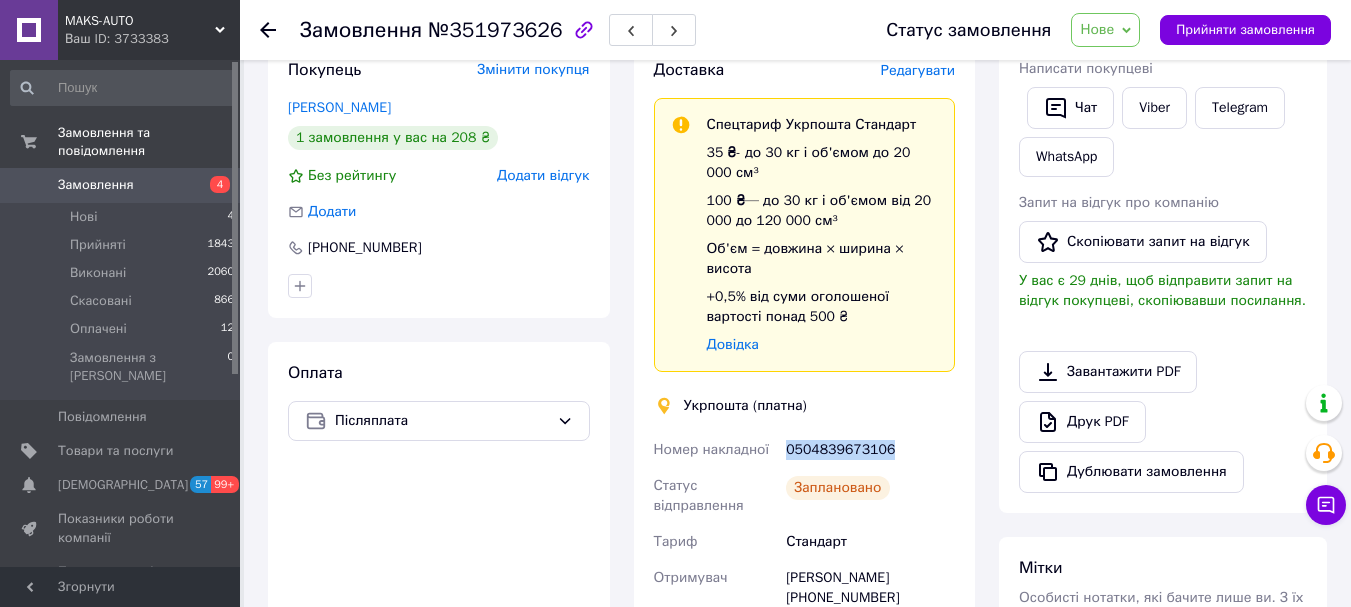 click on "0504839673106" at bounding box center (870, 450) 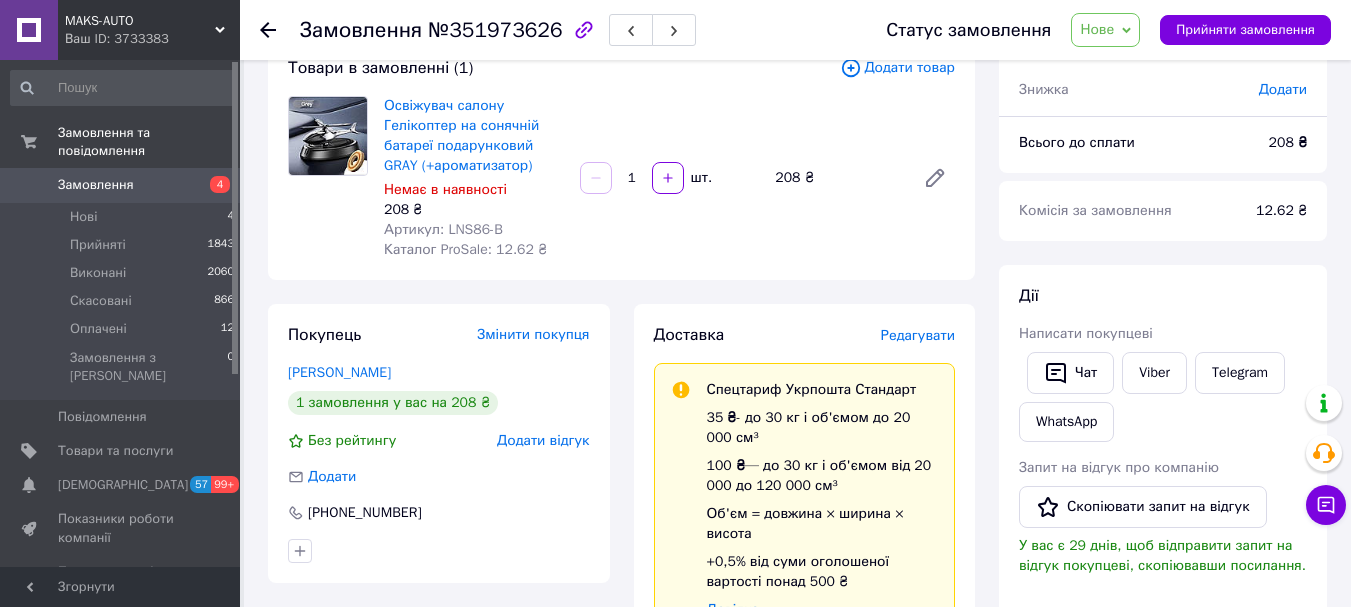 scroll, scrollTop: 133, scrollLeft: 0, axis: vertical 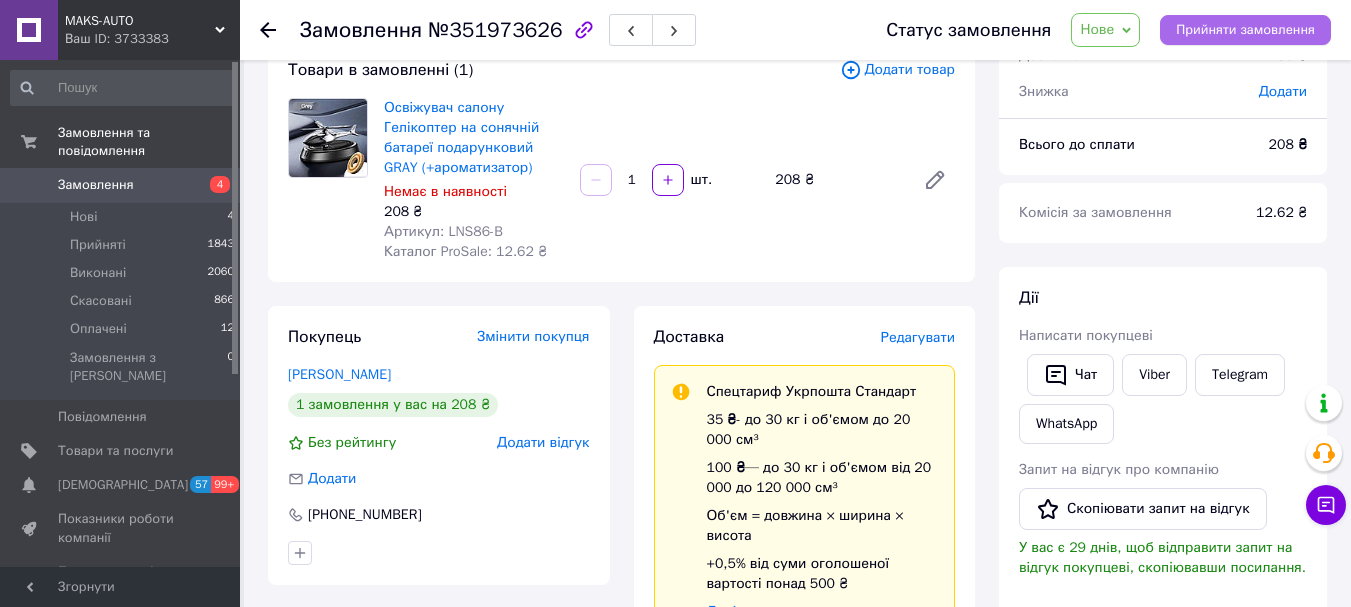 drag, startPoint x: 1192, startPoint y: 31, endPoint x: 1171, endPoint y: 36, distance: 21.587032 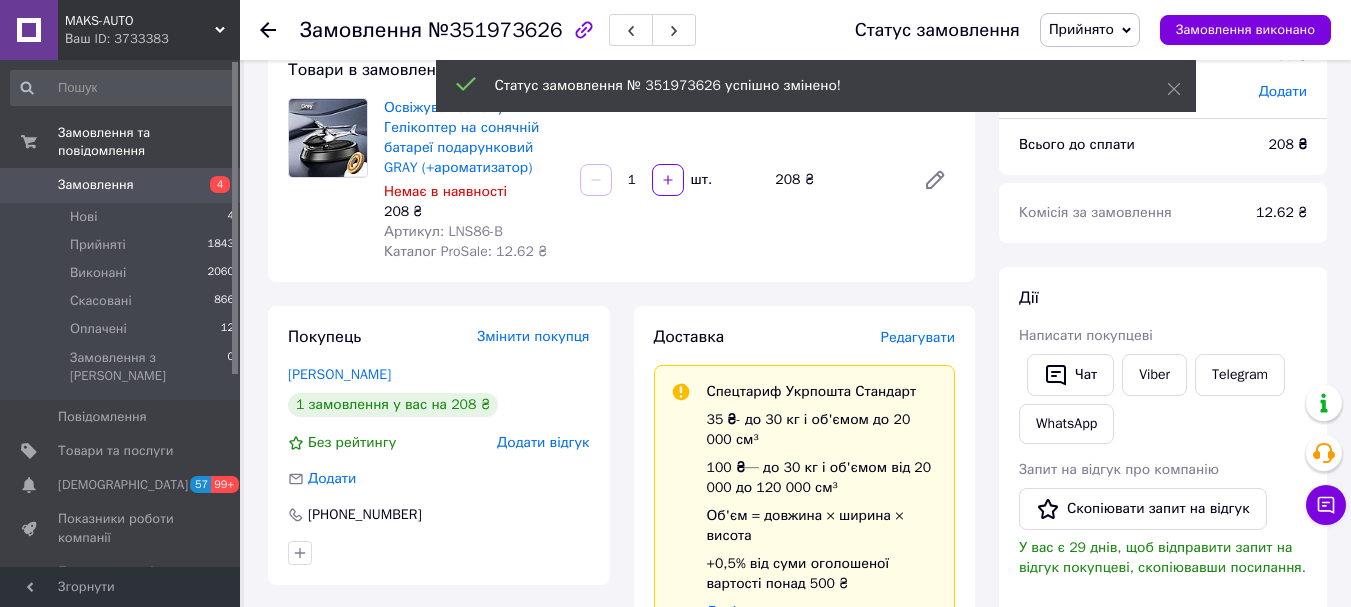 click on "Замовлення" at bounding box center [96, 185] 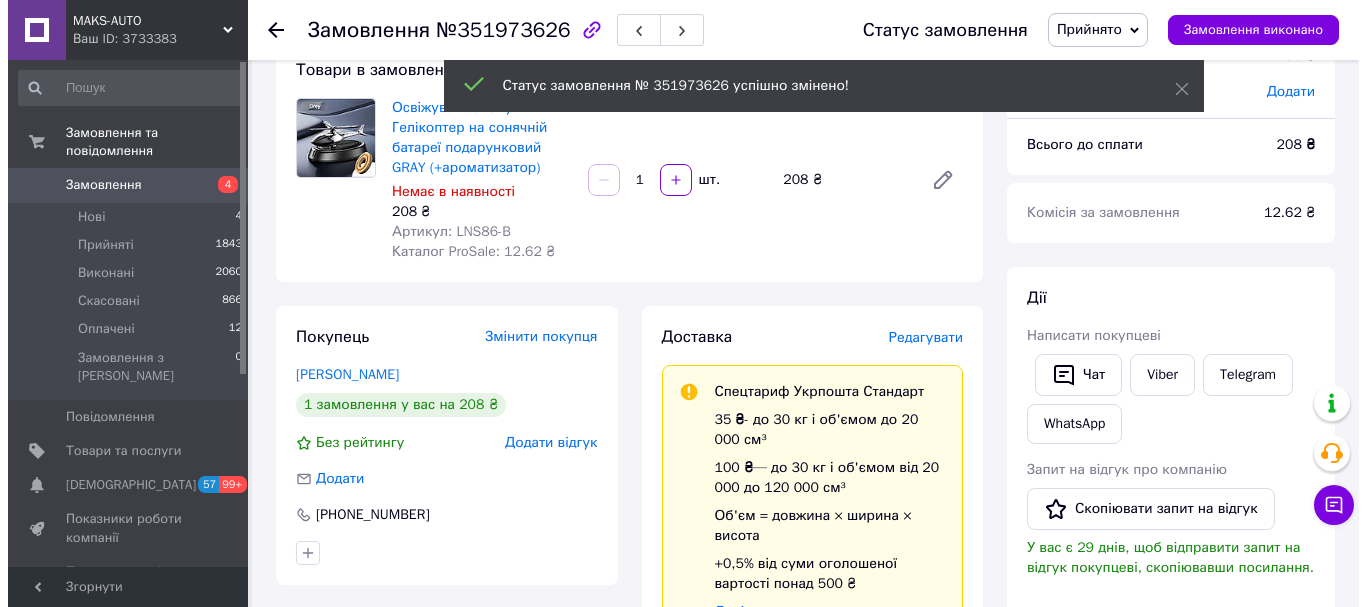scroll, scrollTop: 0, scrollLeft: 0, axis: both 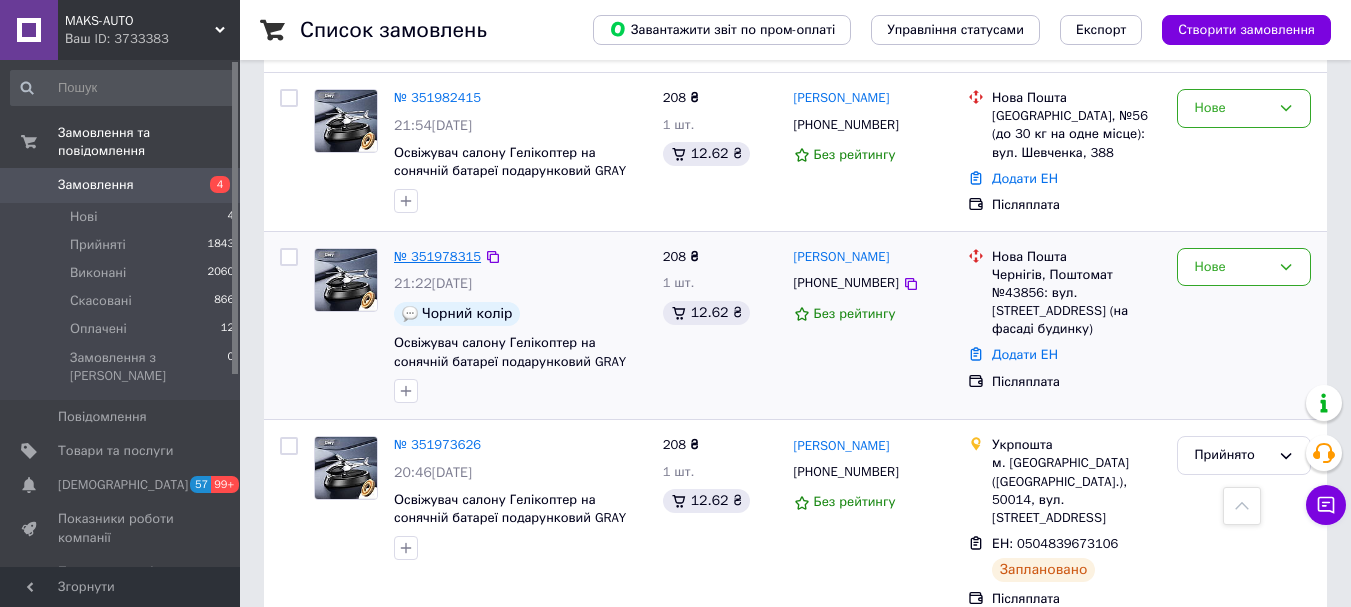 click on "№ 351978315" at bounding box center [437, 256] 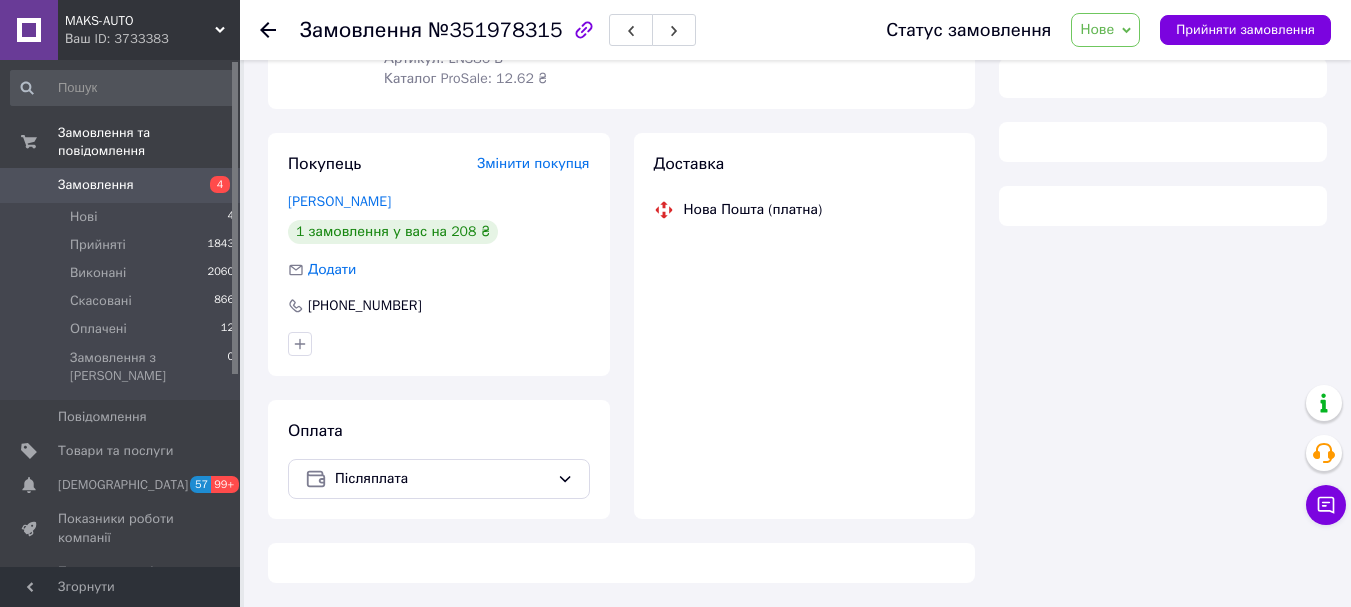 scroll, scrollTop: 600, scrollLeft: 0, axis: vertical 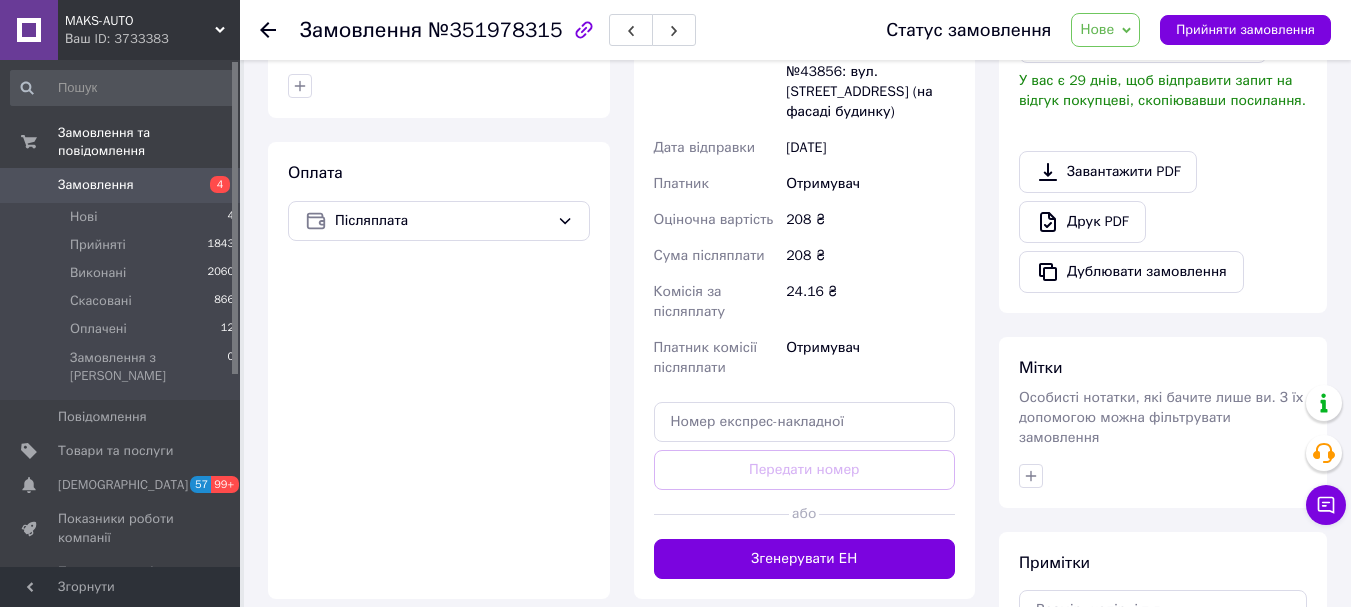 click on "Доставка Редагувати Нова Пошта (платна) Отримувач Решотко Вікторія Телефон отримувача +380671979174 Адреса Чернігів, Поштомат №43856: вул. Героїв Чорнобиля, 17 (на фасаді будинку) Дата відправки 10.07.2025 Платник Отримувач Оціночна вартість 208 ₴ Сума післяплати 208 ₴ Комісія за післяплату 24.16 ₴ Платник комісії післяплати Отримувач Передати номер або Згенерувати ЕН Платник Отримувач Відправник Прізвище отримувача Решотко Ім'я отримувача Вікторія По батькові отримувача Телефон отримувача +380671979174 Тип доставки У відділенні Кур'єром В поштоматі Місто Чернігів Вантаж" at bounding box center [805, 219] 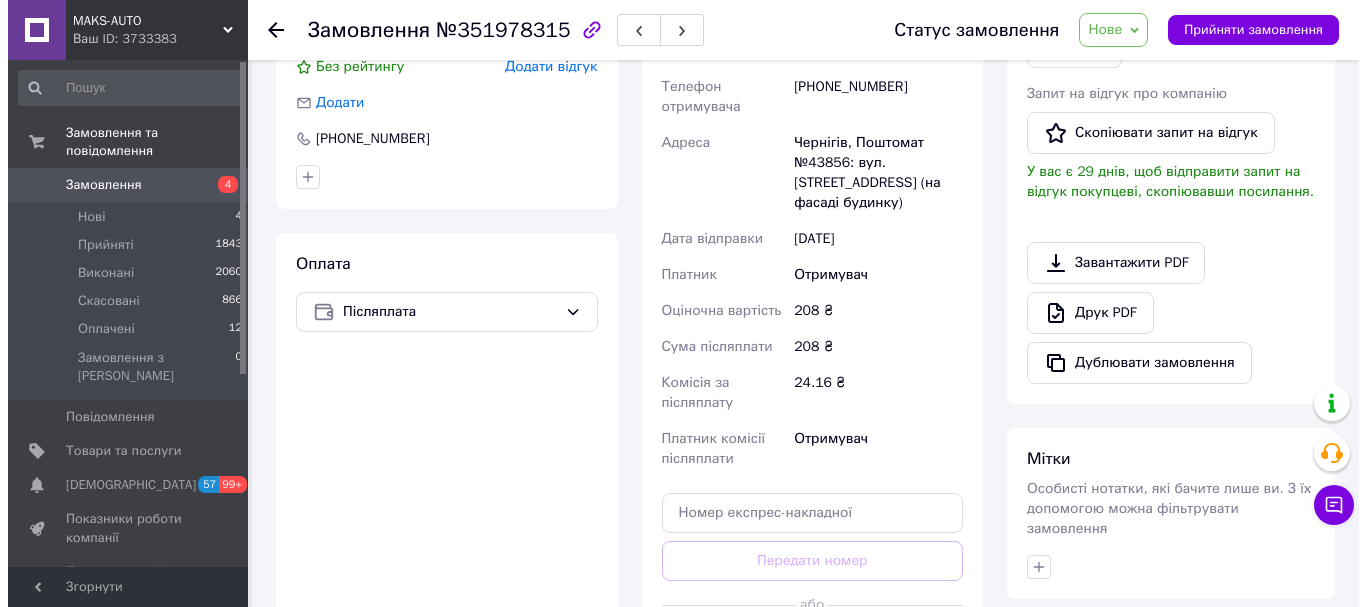 scroll, scrollTop: 333, scrollLeft: 0, axis: vertical 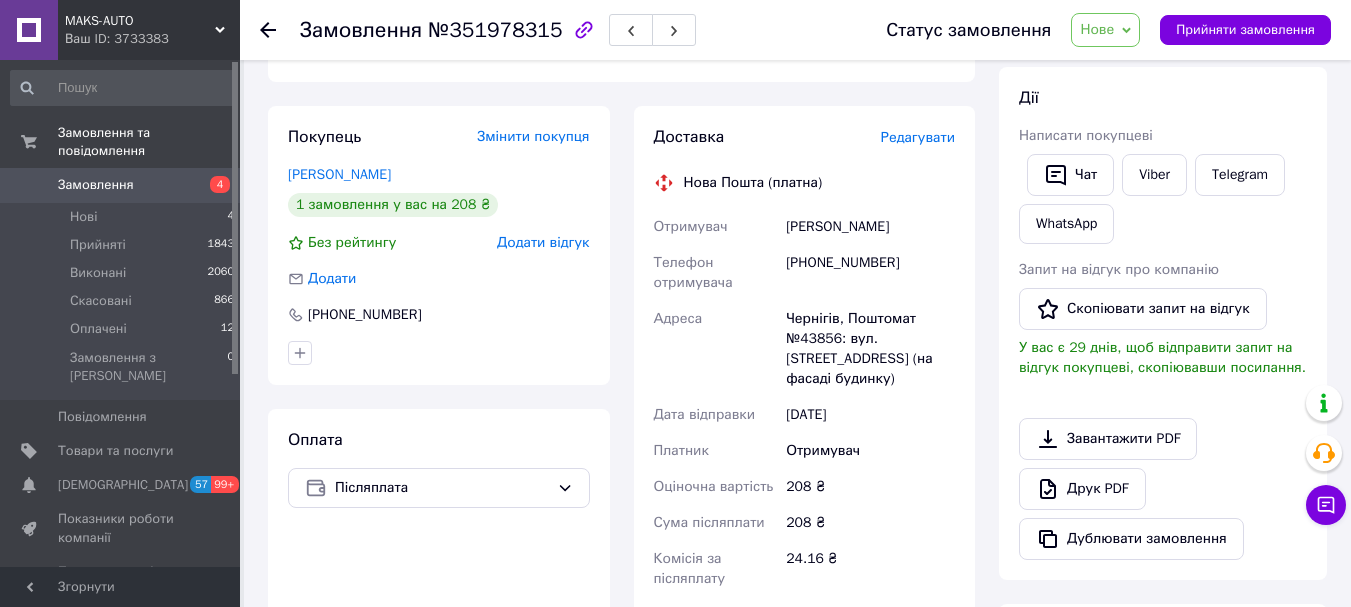 click on "Редагувати" at bounding box center (918, 137) 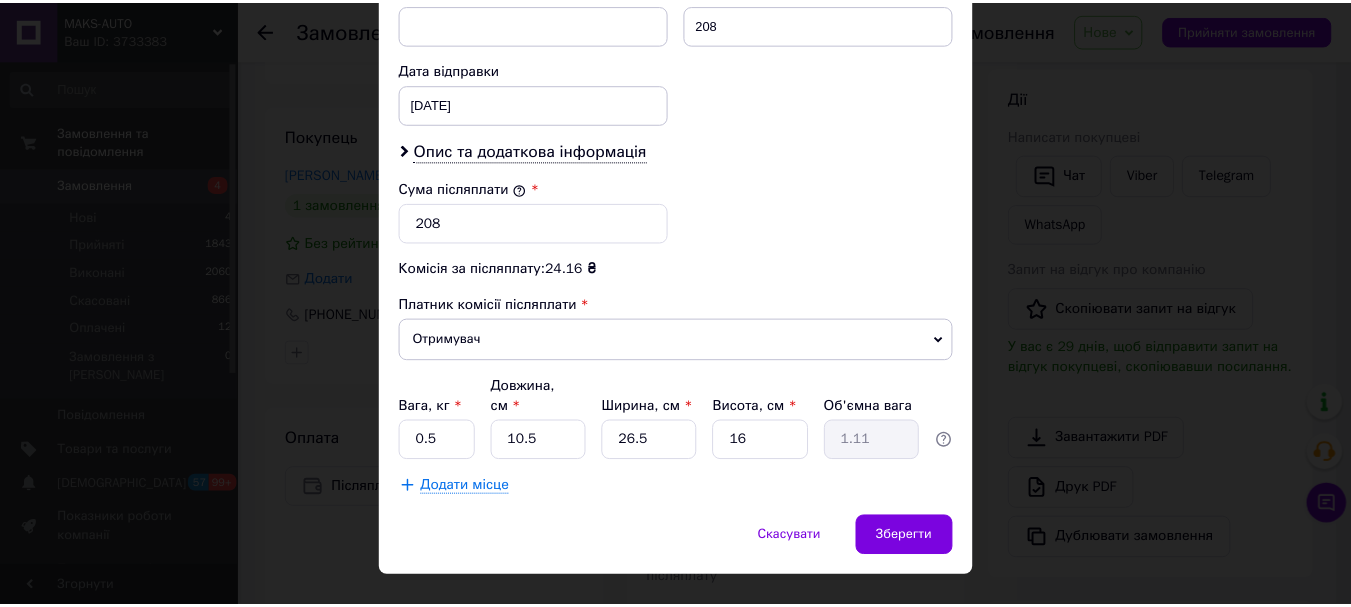 scroll, scrollTop: 919, scrollLeft: 0, axis: vertical 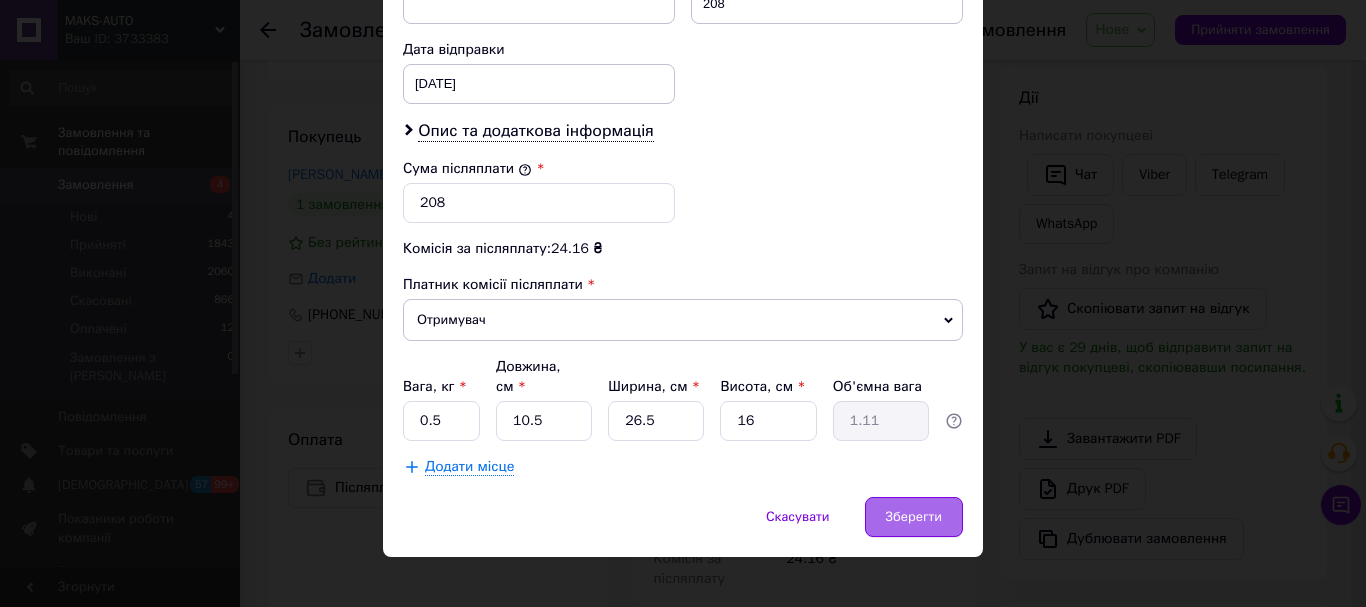click on "Зберегти" at bounding box center (914, 517) 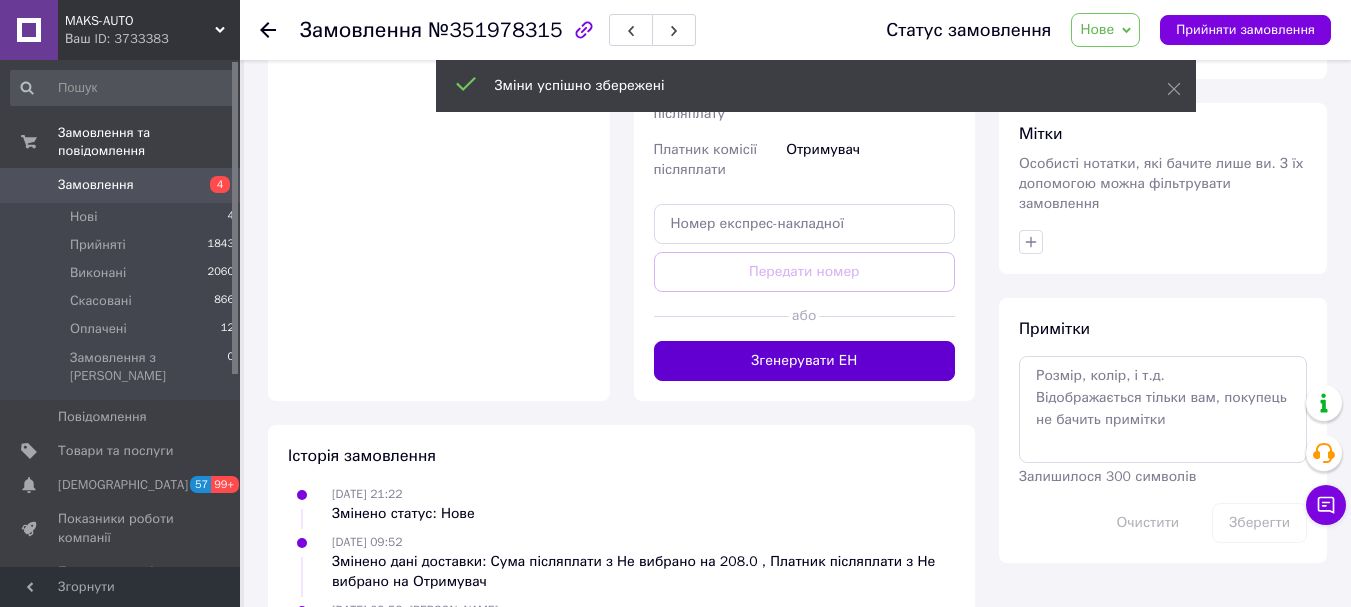 scroll, scrollTop: 800, scrollLeft: 0, axis: vertical 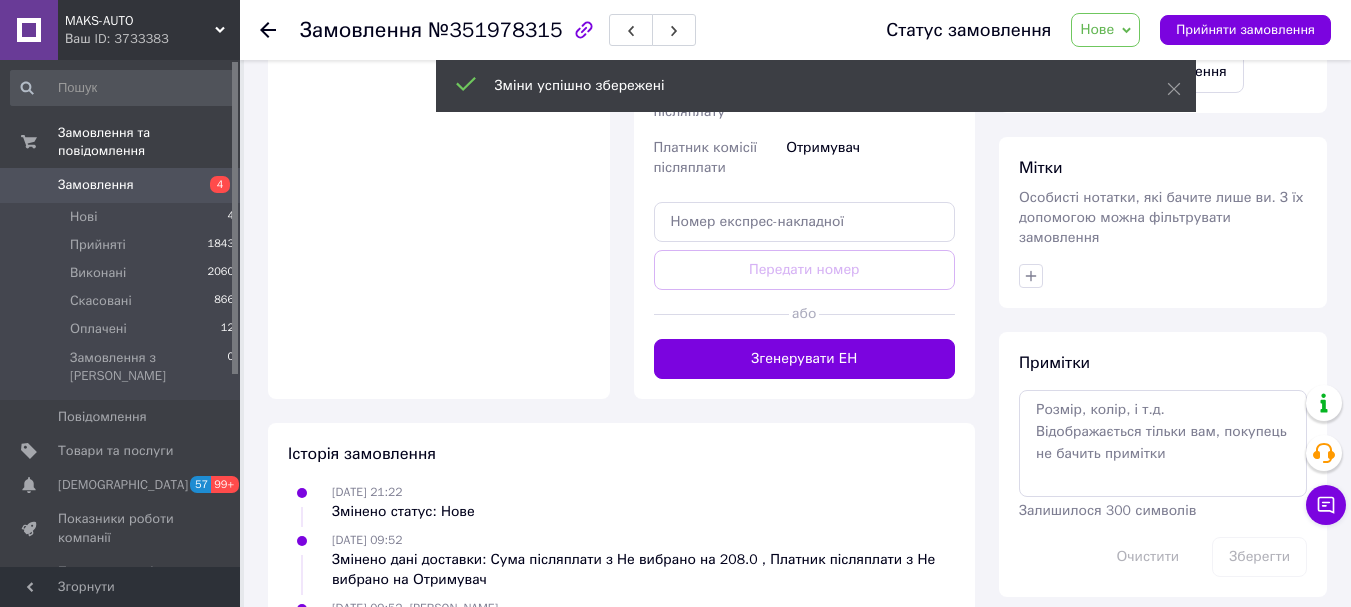 click on "Згенерувати ЕН" at bounding box center (805, 359) 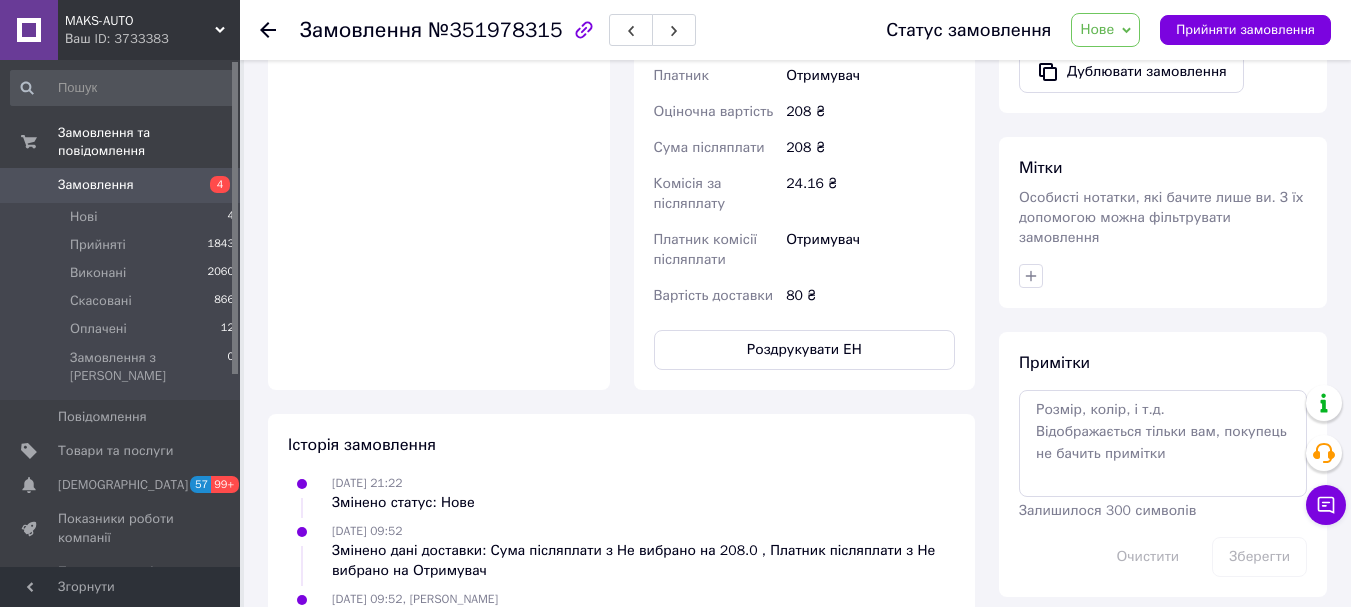 click on "Мітки" at bounding box center (1163, 168) 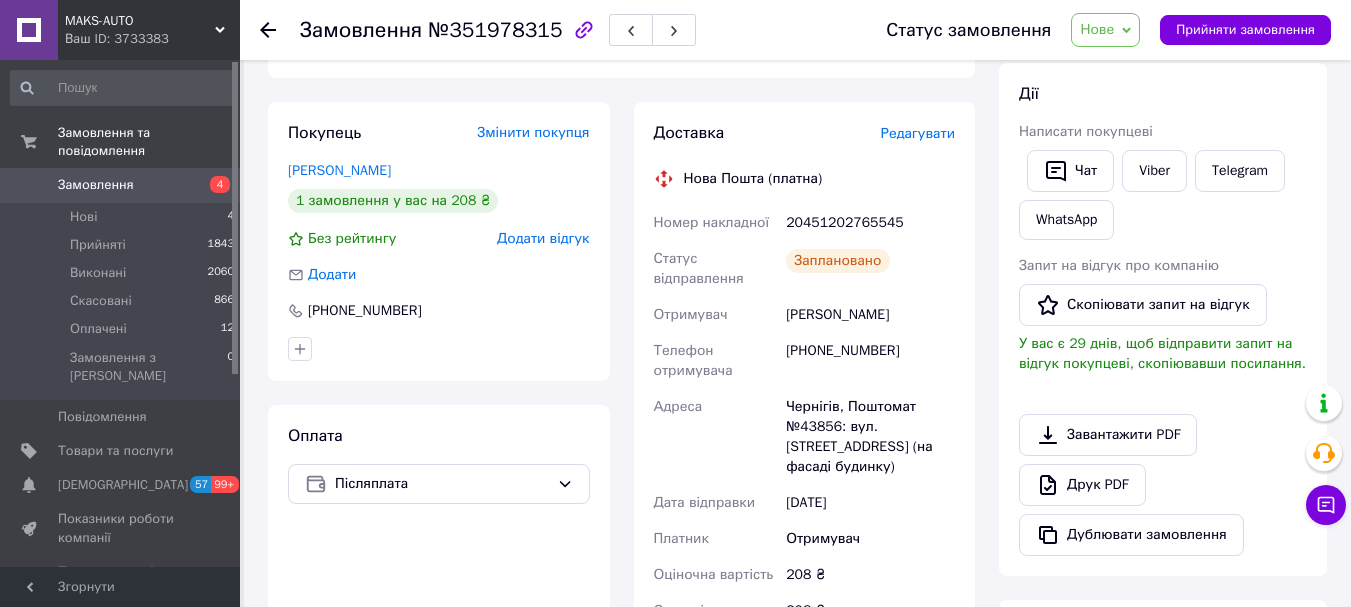 scroll, scrollTop: 333, scrollLeft: 0, axis: vertical 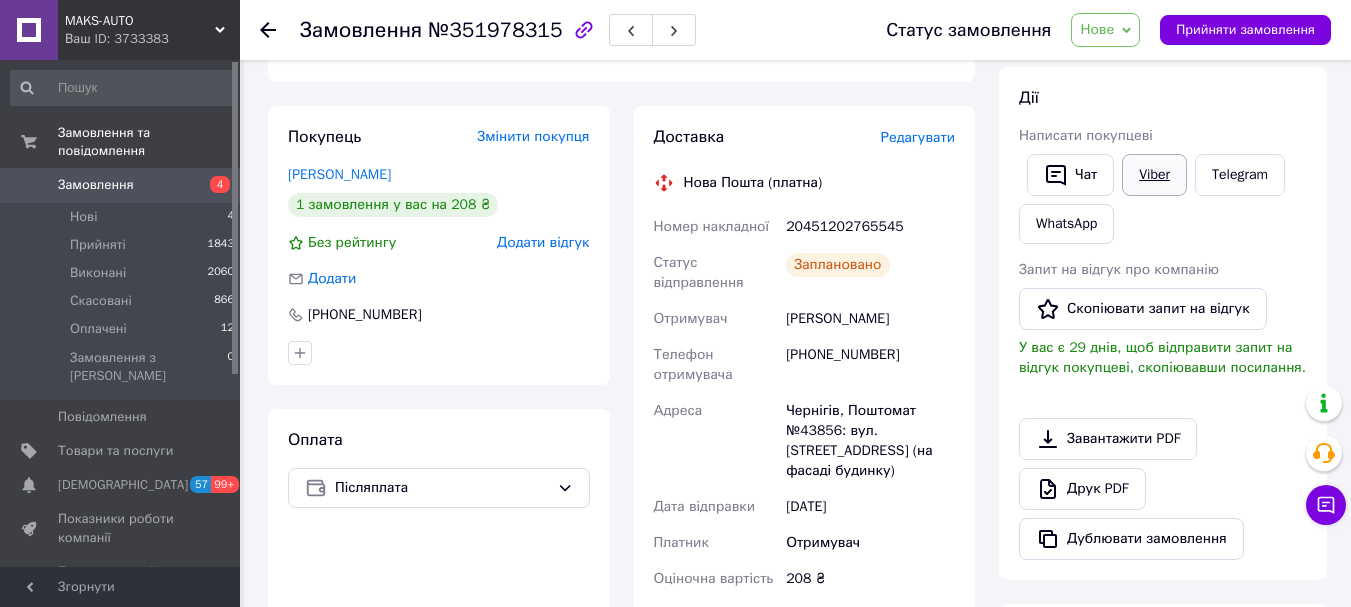 click on "Viber" at bounding box center (1154, 175) 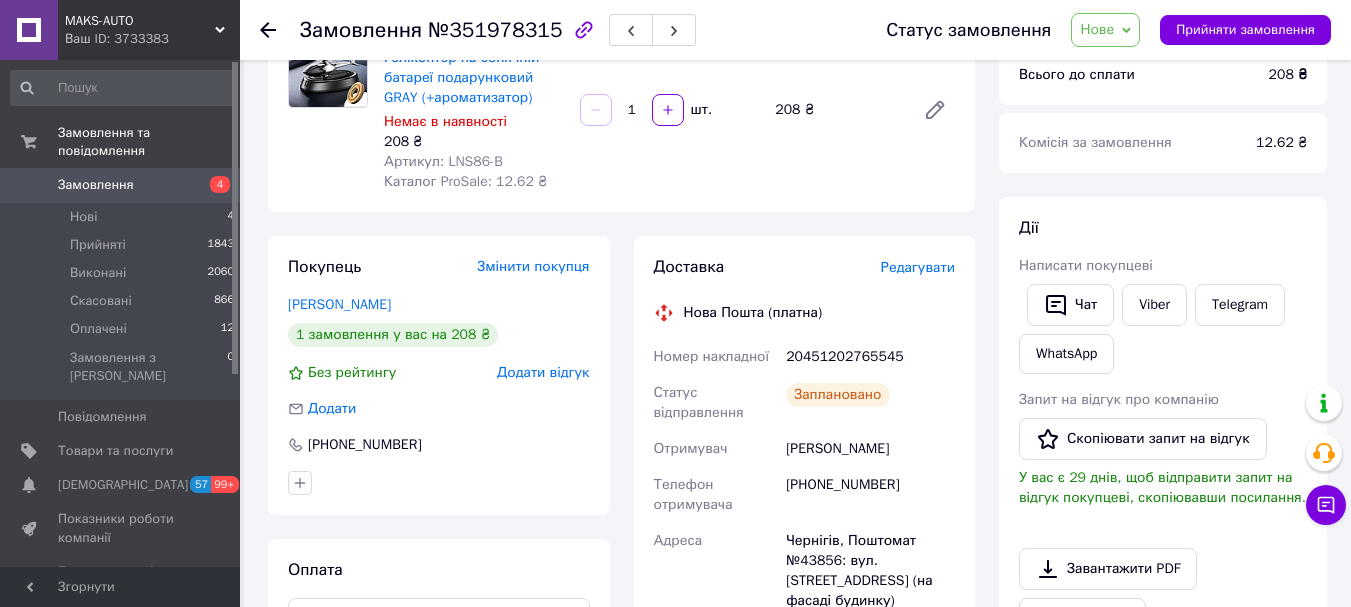 scroll, scrollTop: 200, scrollLeft: 0, axis: vertical 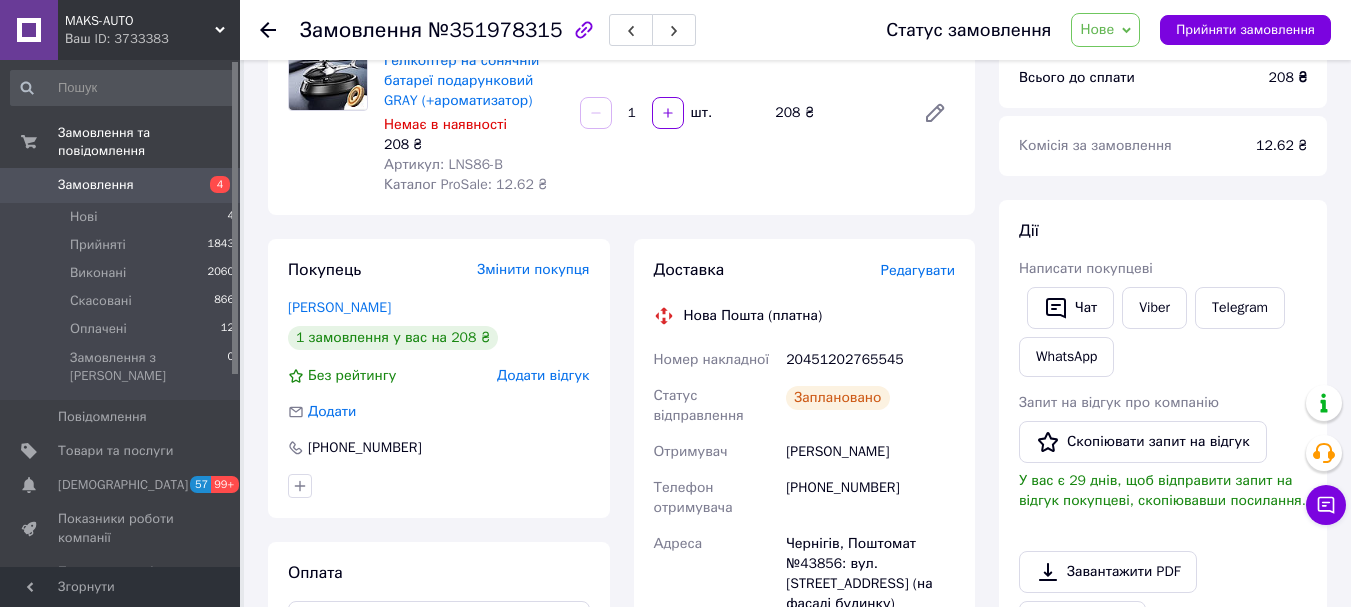 click on "20451202765545" at bounding box center [870, 360] 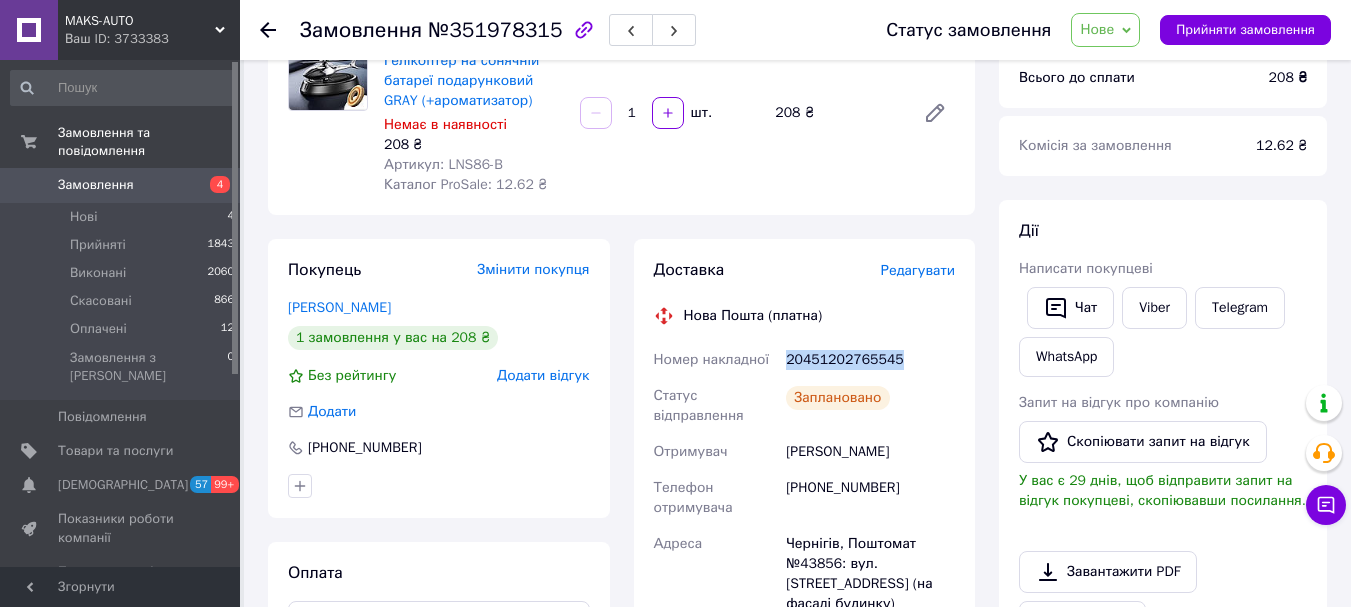click on "20451202765545" at bounding box center (870, 360) 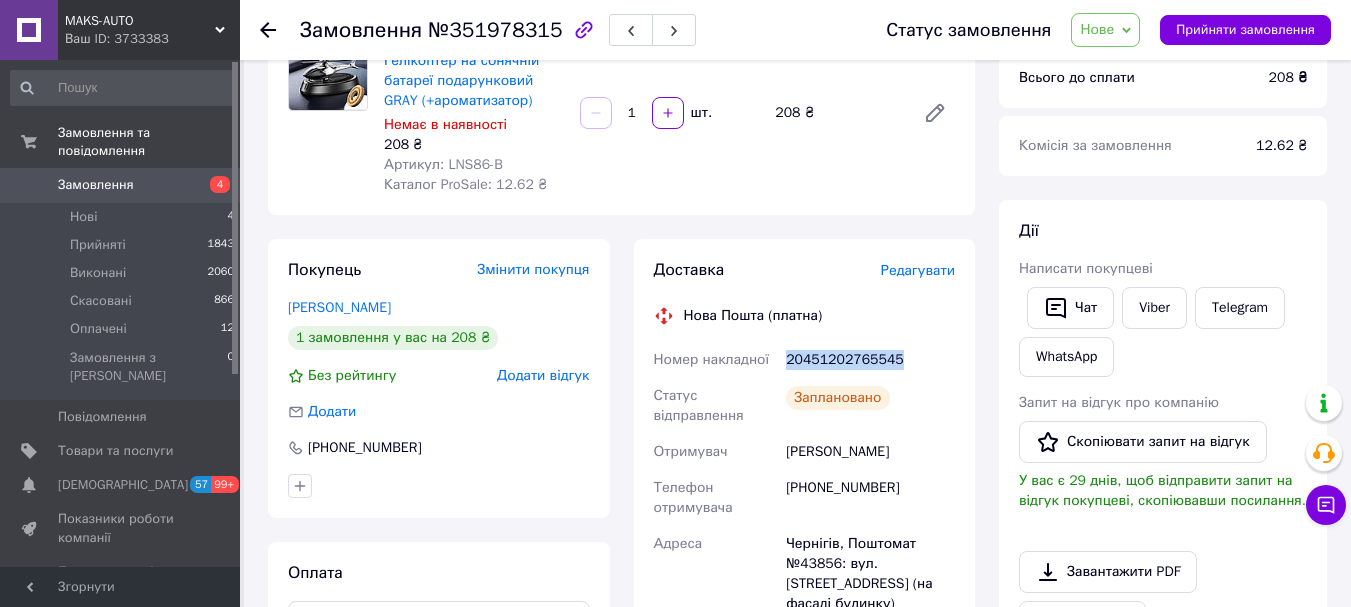 copy on "20451202765545" 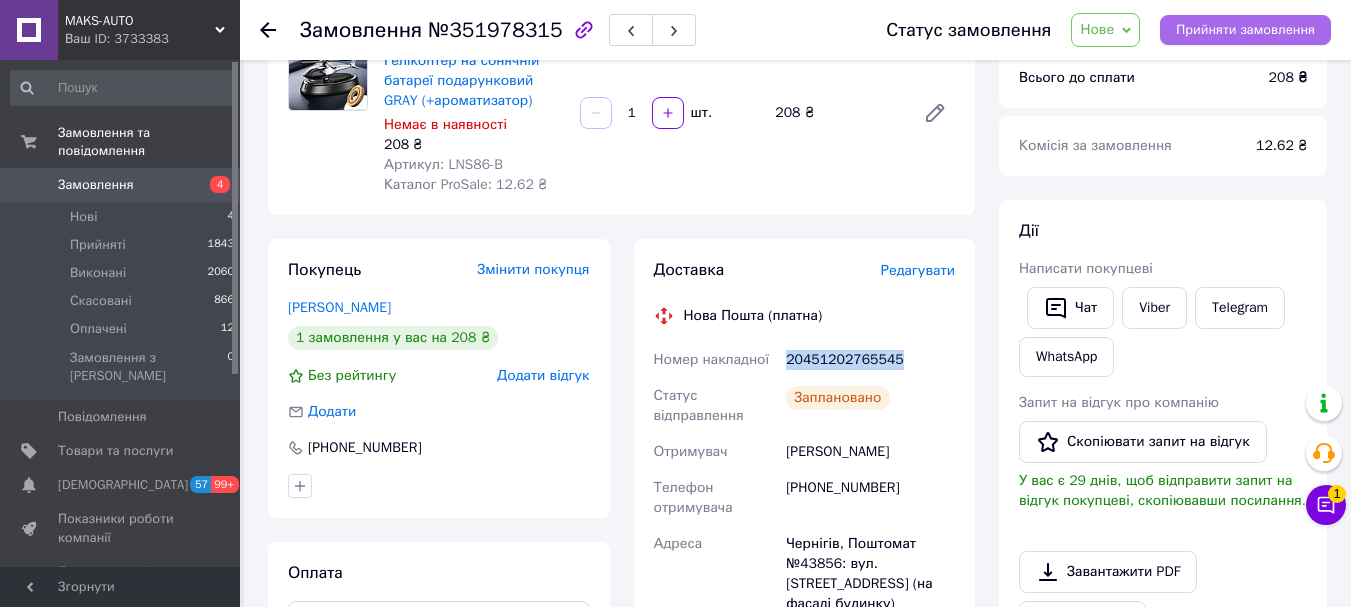 click on "Прийняти замовлення" at bounding box center (1245, 30) 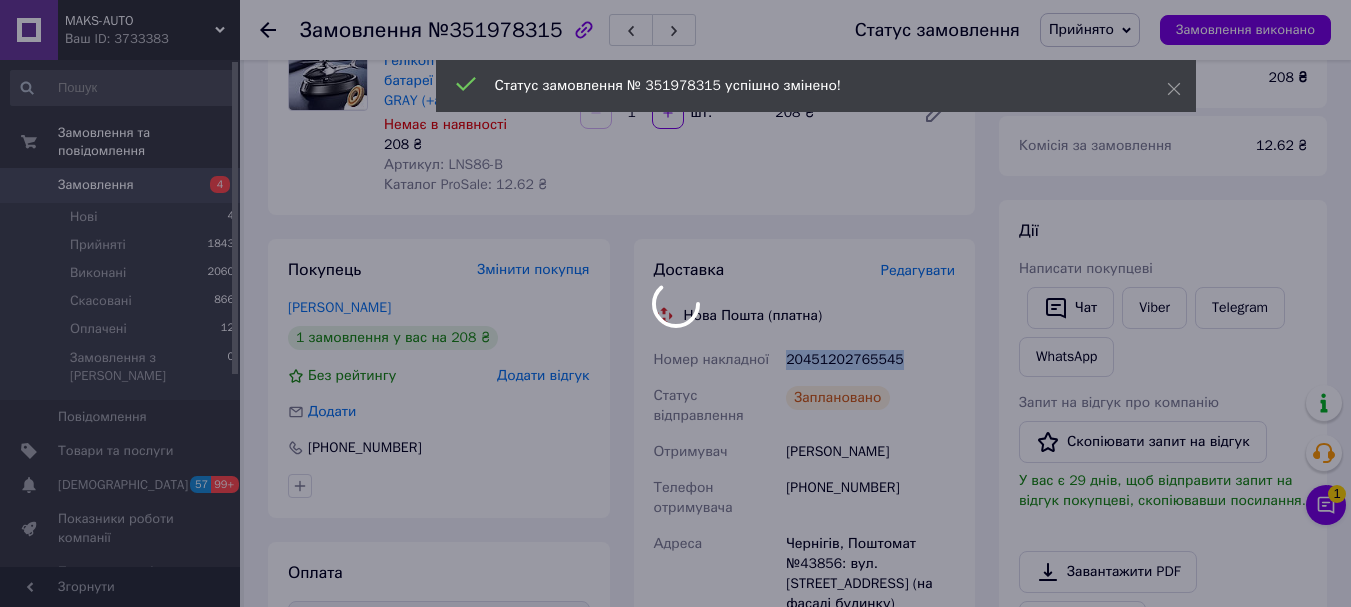 click on "MAKS-AUTO Ваш ID: 3733383 Сайт MAKS-AUTO Кабінет покупця Перевірити стан системи Сторінка на порталі M-AUTO Довідка Вийти Замовлення та повідомлення Замовлення 4 Нові 4 Прийняті 1843 Виконані 2060 Скасовані 866 Оплачені 12 Замовлення з Розетки 0 Повідомлення 0 Товари та послуги Сповіщення 57 99+ Показники роботи компанії Панель управління Відгуки Клієнти Каталог ProSale Аналітика Управління сайтом Гаманець компанії Маркет Налаштування Тарифи та рахунки Prom топ Згорнути
Замовлення №351978315 Статус замовлення Прийнято 208 ₴ 1" at bounding box center [675, 620] 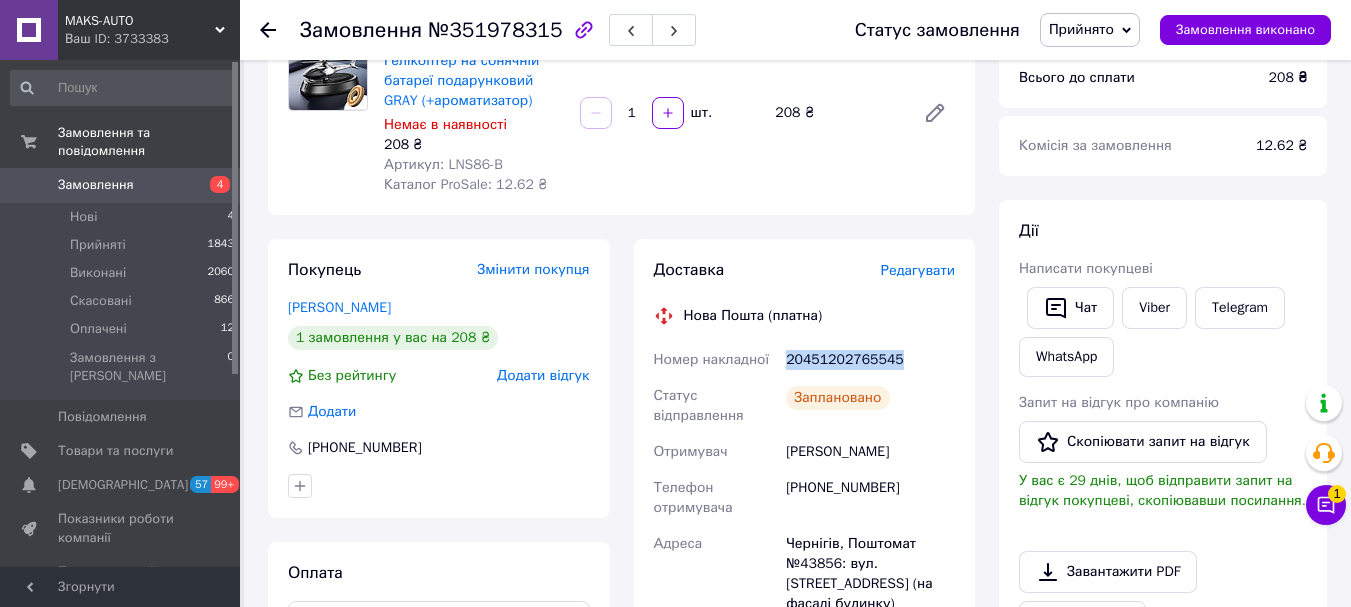 click on "Замовлення" at bounding box center [121, 185] 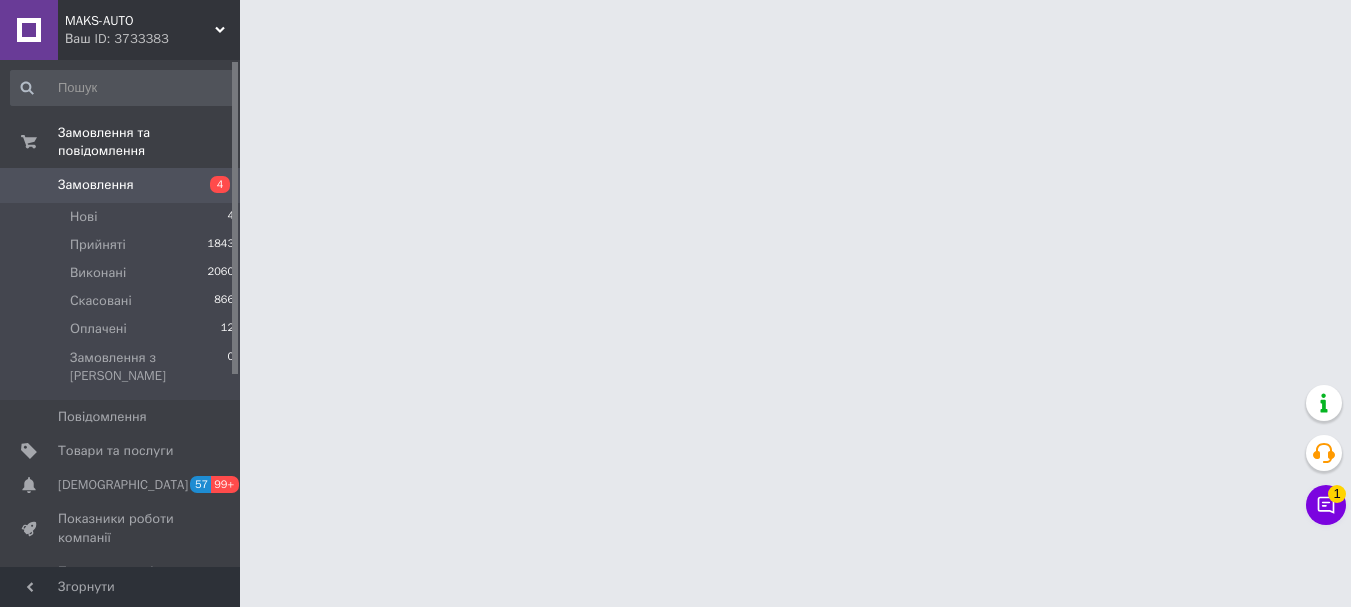 scroll, scrollTop: 0, scrollLeft: 0, axis: both 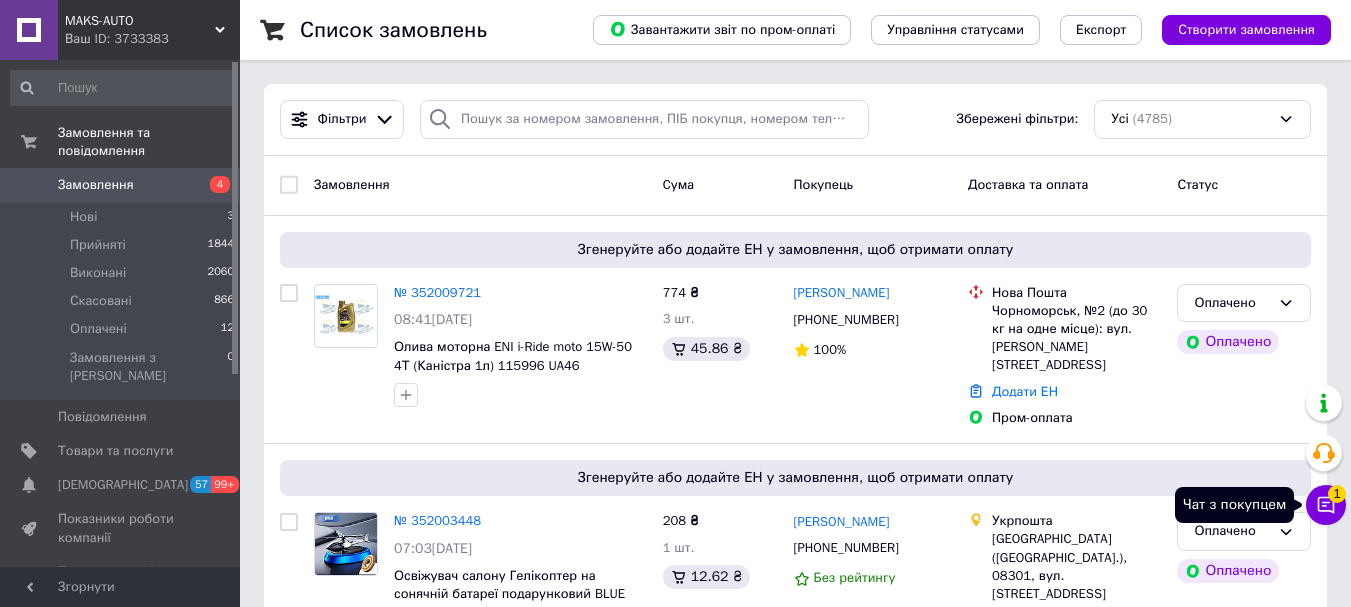 click 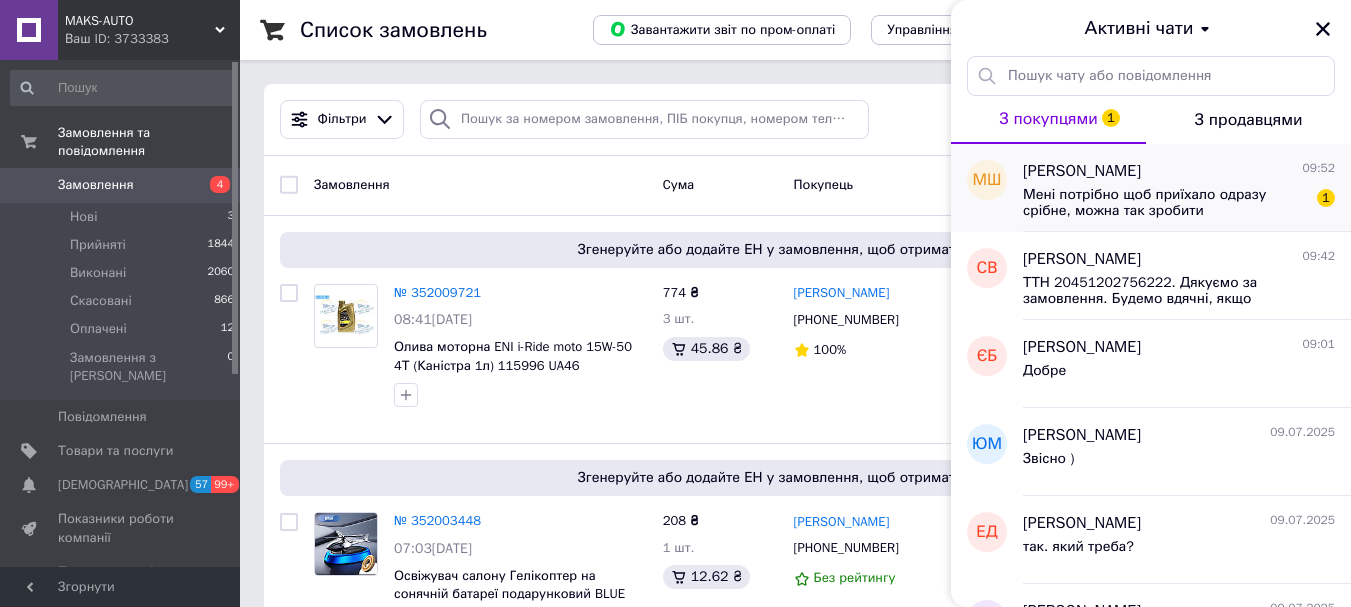 click on "Мені потрібно щоб приїхало одразу срібне, можна так зробити" at bounding box center (1165, 203) 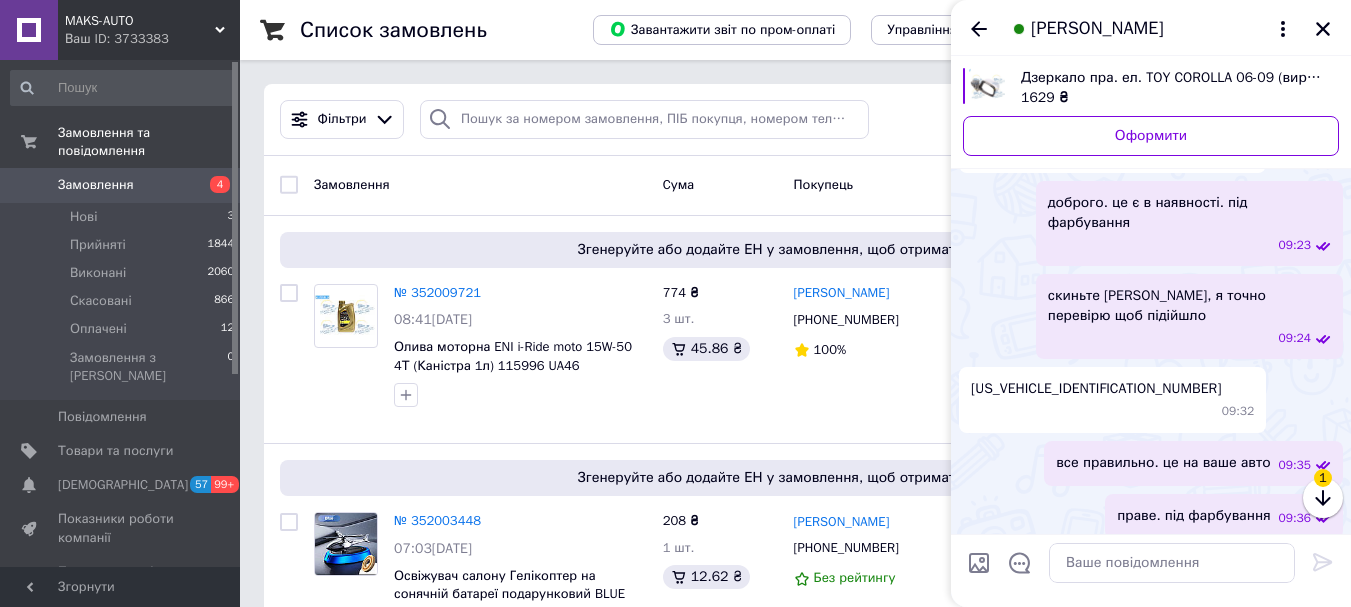 scroll, scrollTop: 283, scrollLeft: 0, axis: vertical 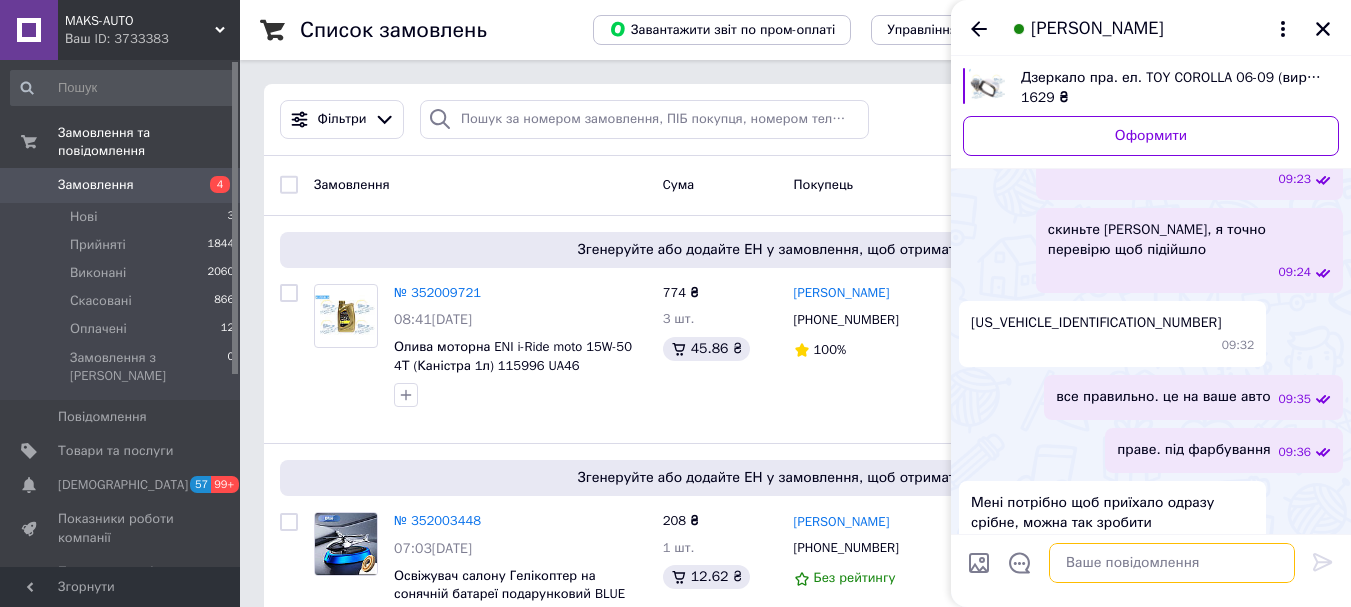 click at bounding box center (1172, 563) 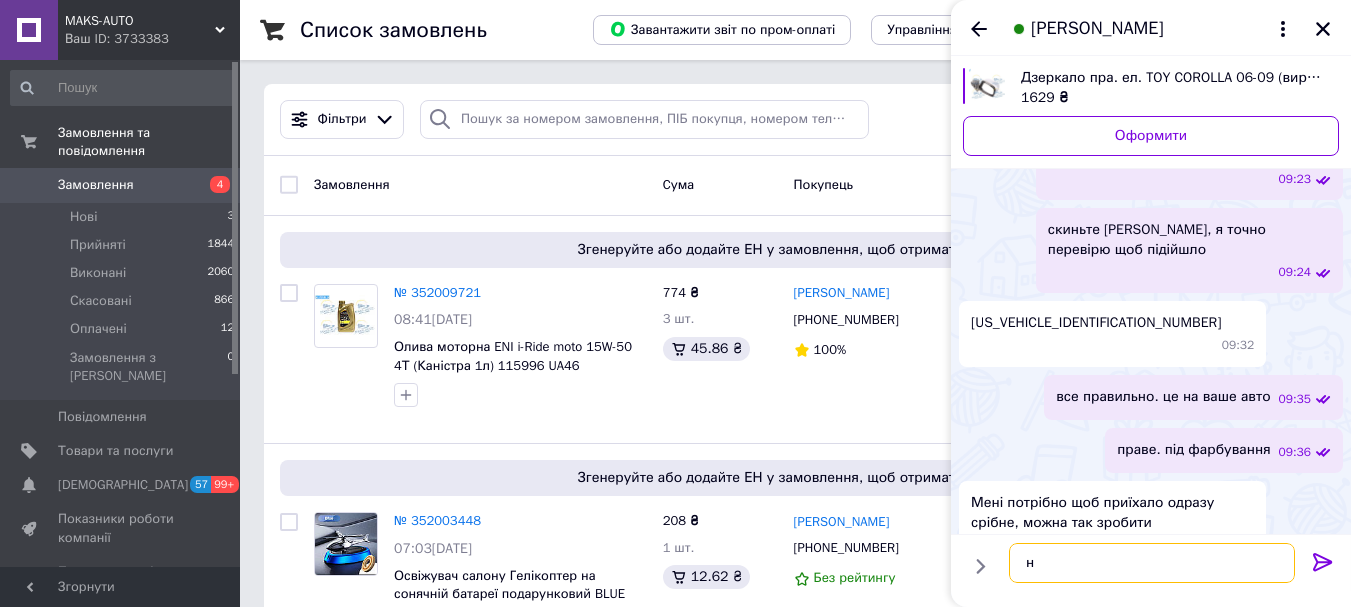 type on "ні" 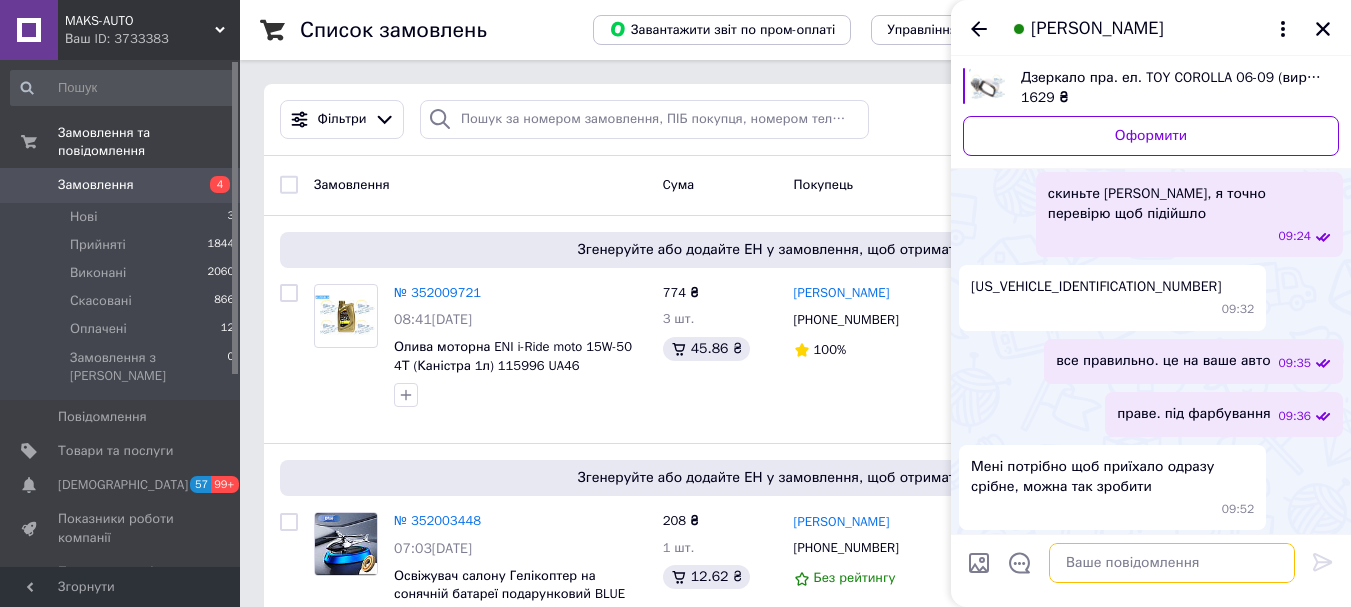 scroll, scrollTop: 300, scrollLeft: 0, axis: vertical 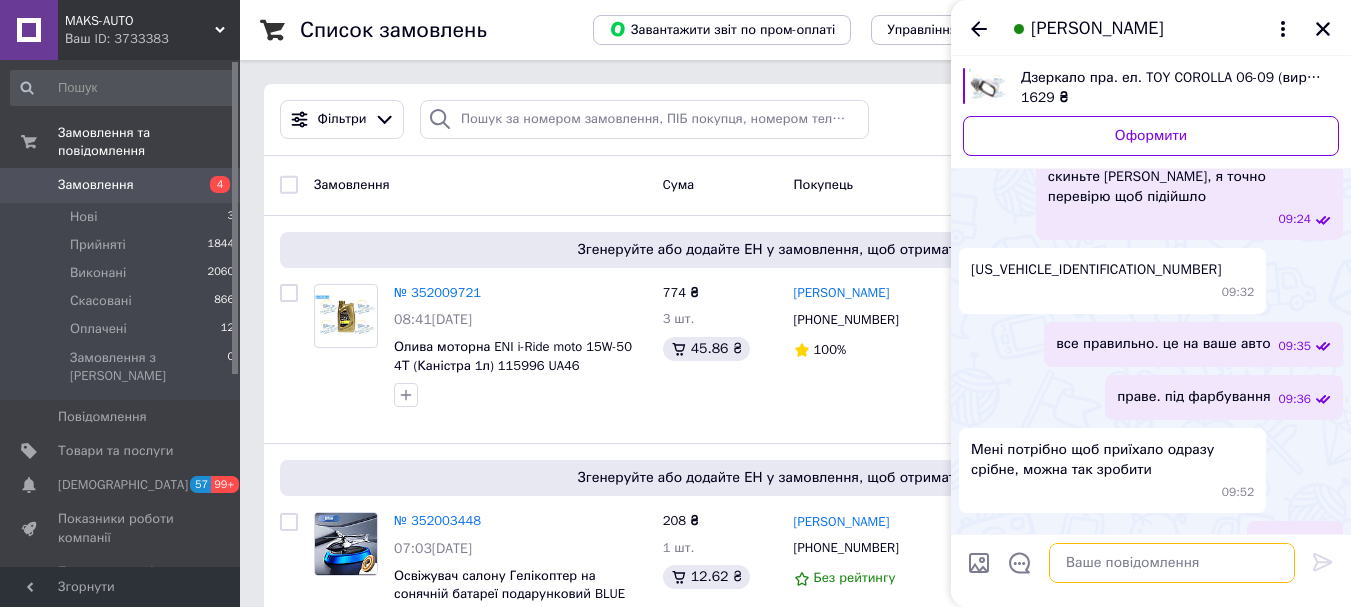 click at bounding box center [1172, 563] 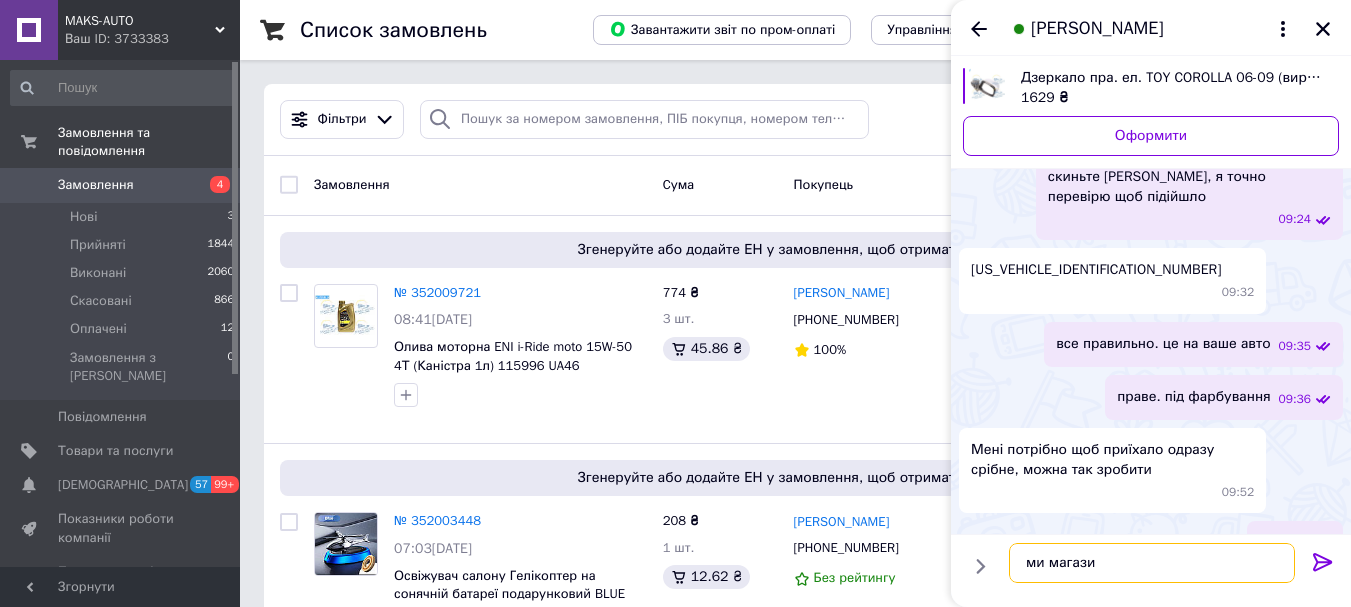 type on "ми магазин" 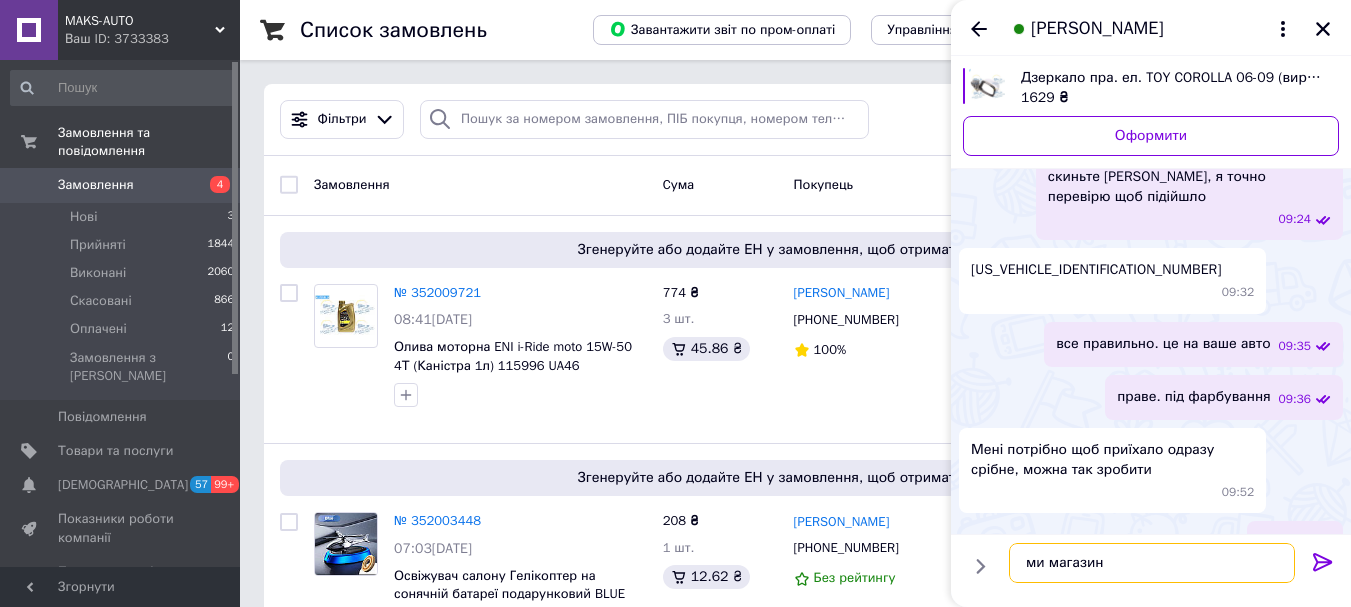 type 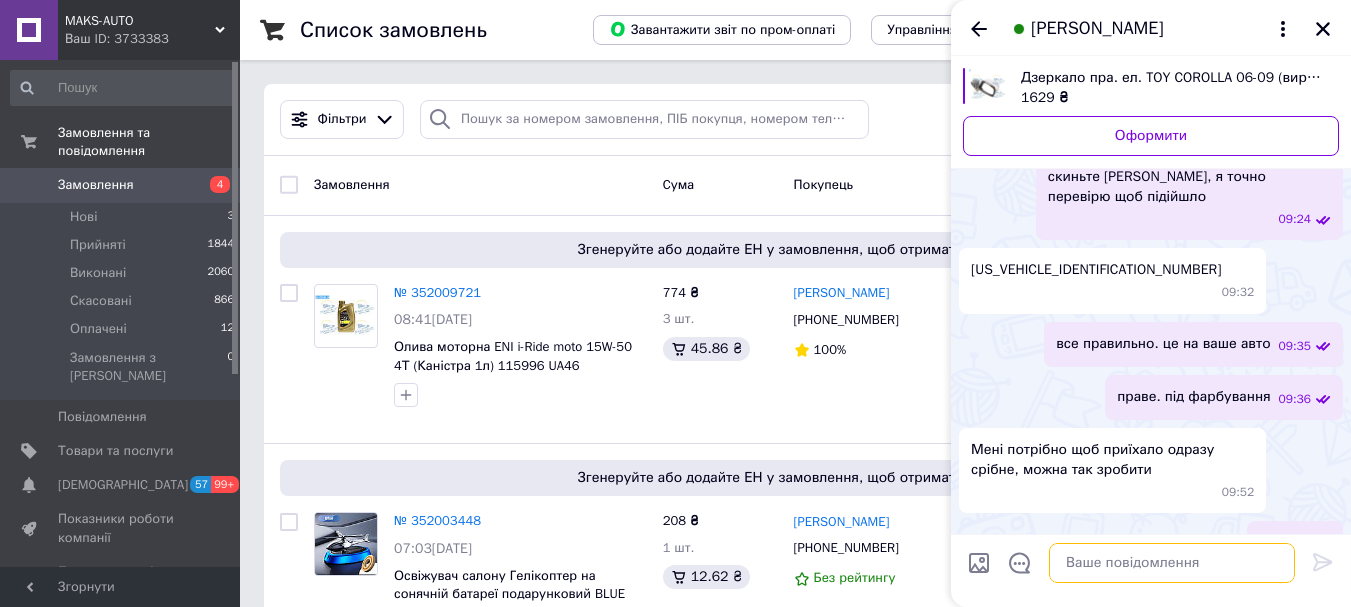 scroll, scrollTop: 353, scrollLeft: 0, axis: vertical 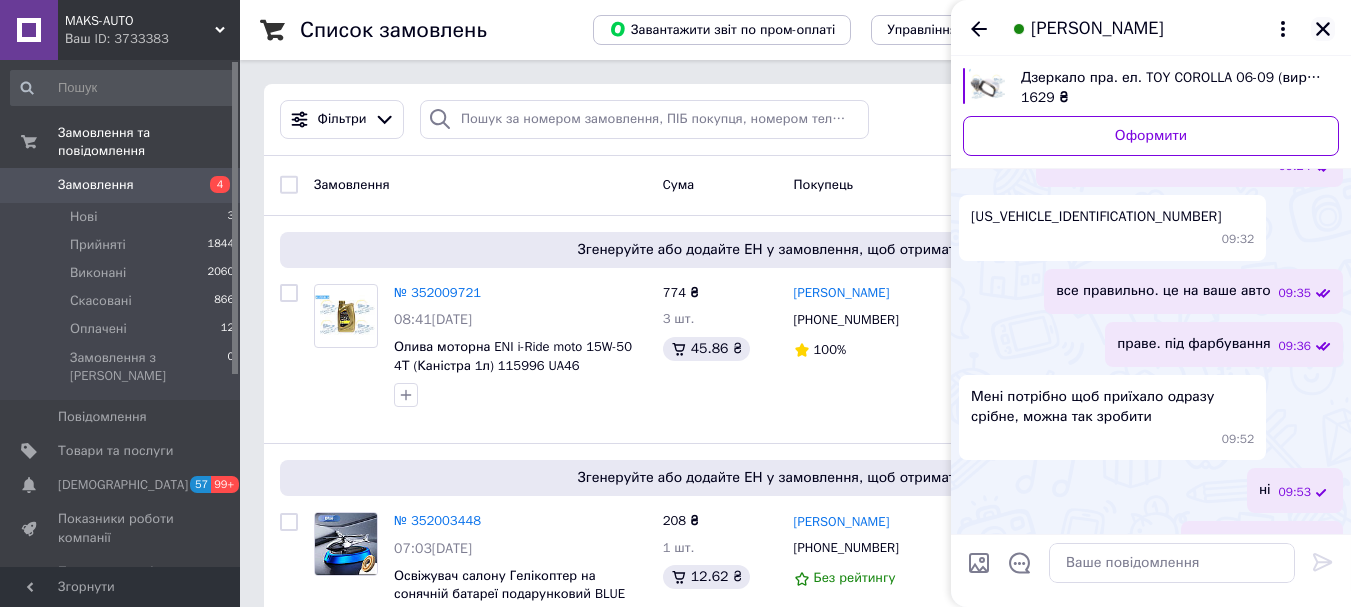 click 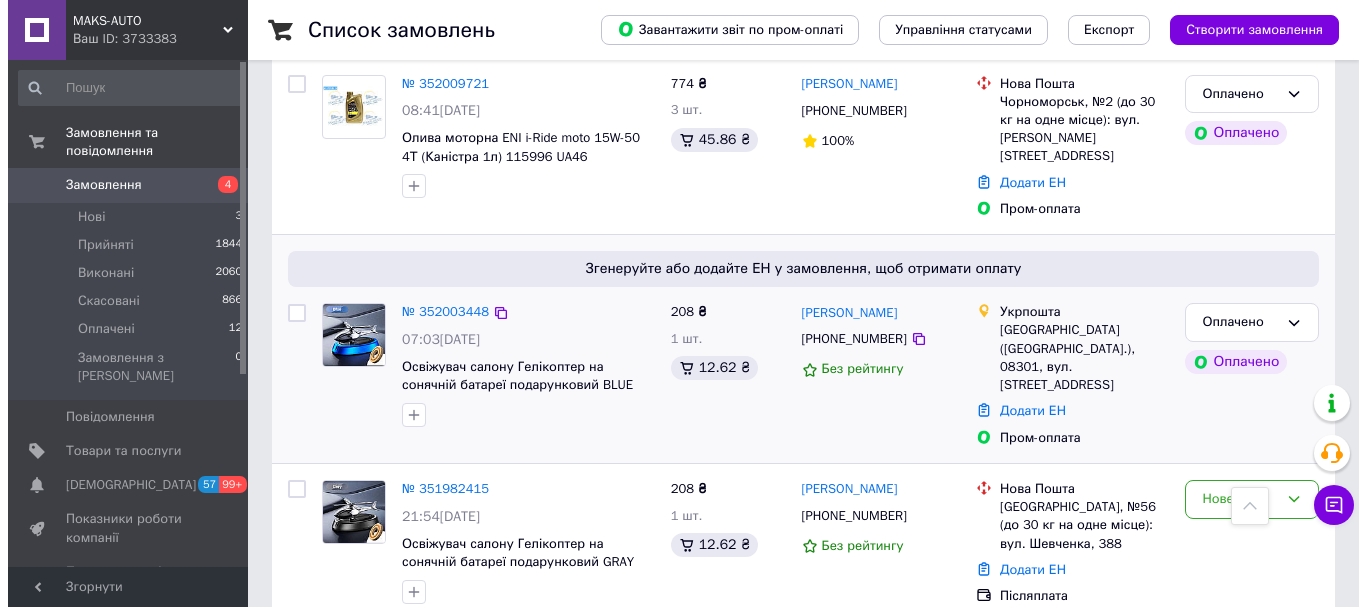 scroll, scrollTop: 200, scrollLeft: 0, axis: vertical 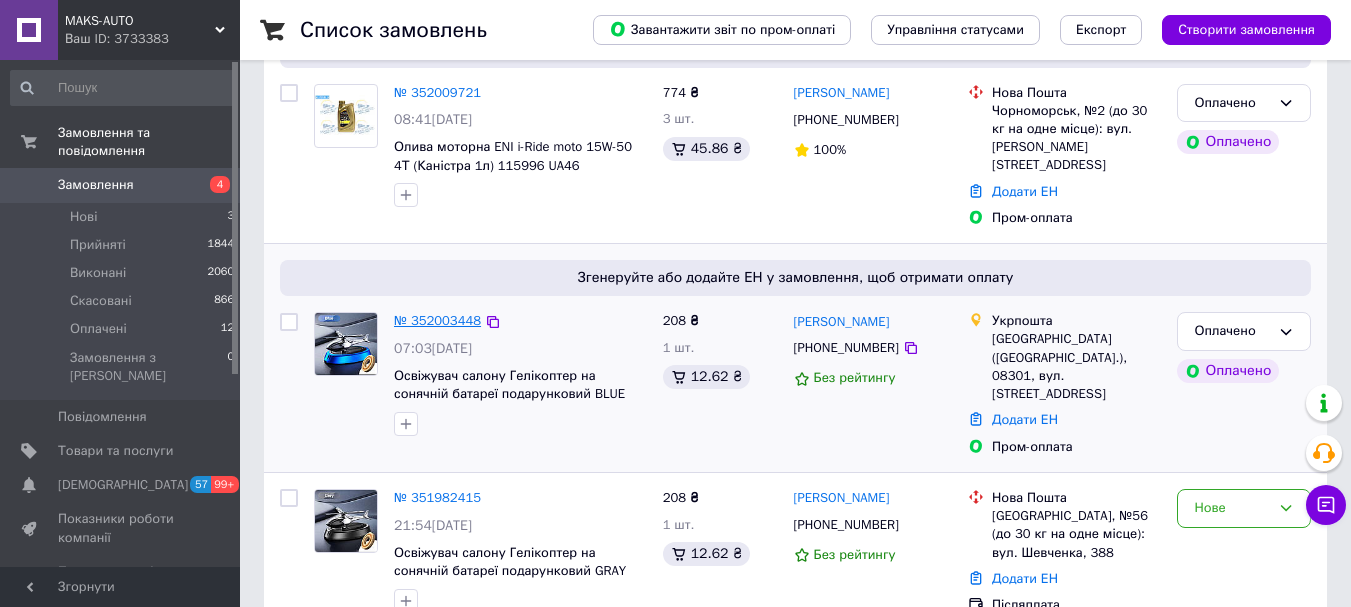 click on "№ 352003448" at bounding box center [437, 320] 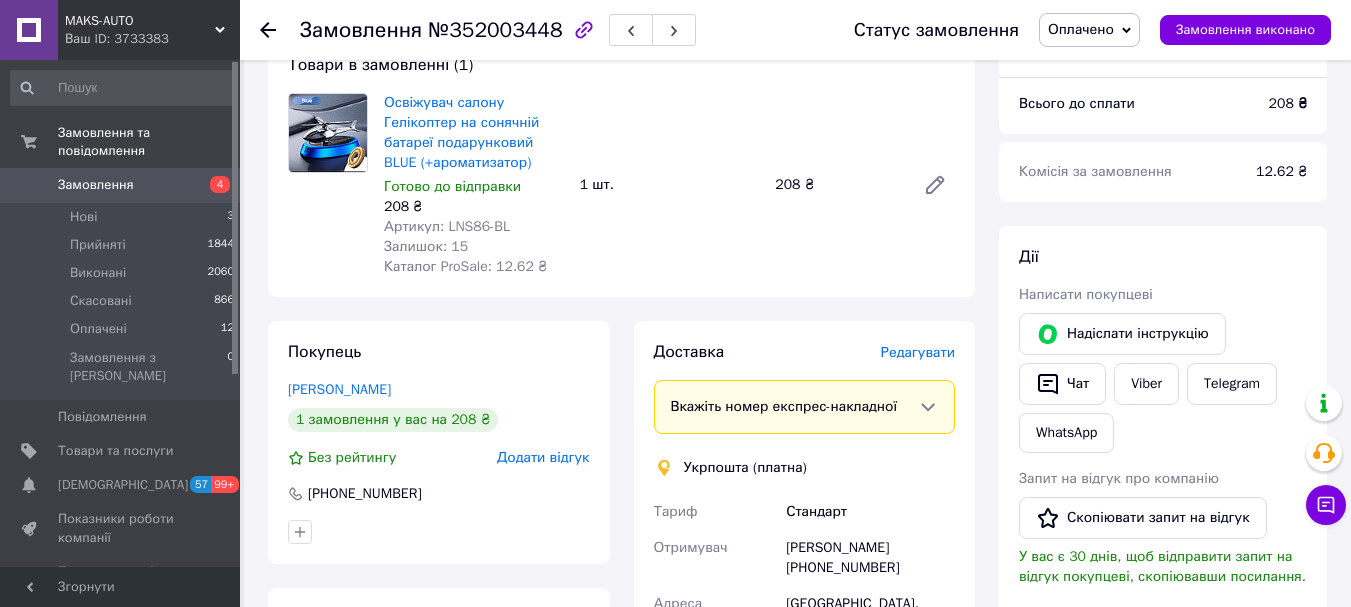 click on "Редагувати" at bounding box center (918, 352) 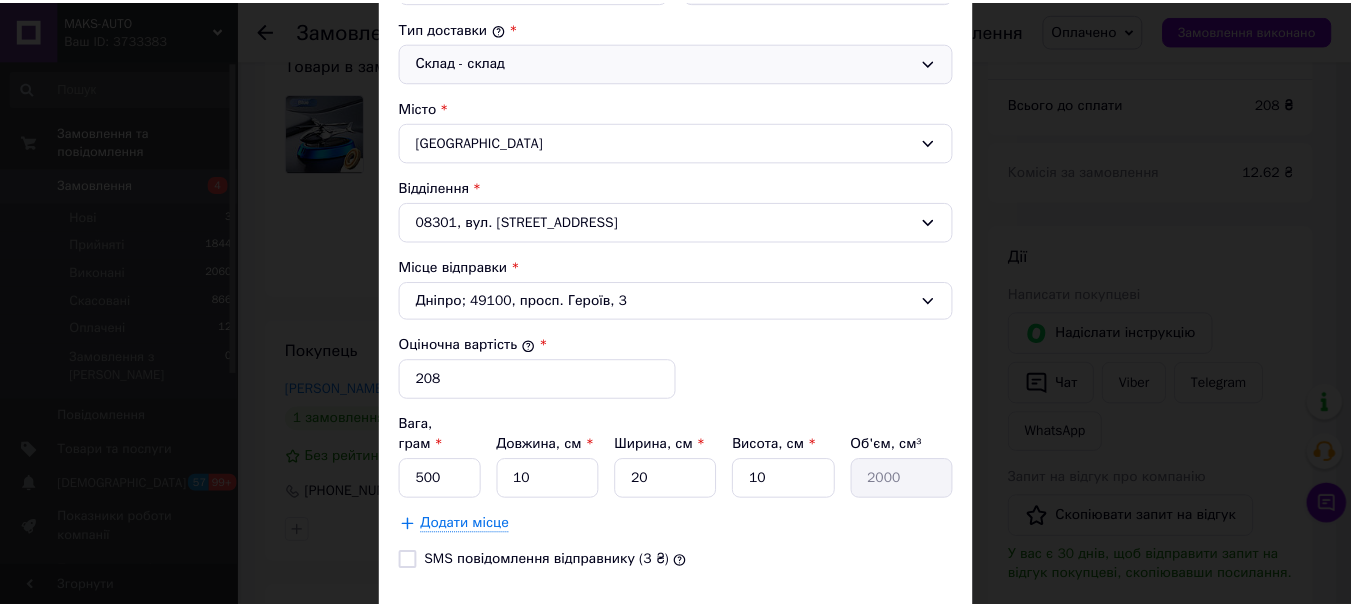 scroll, scrollTop: 644, scrollLeft: 0, axis: vertical 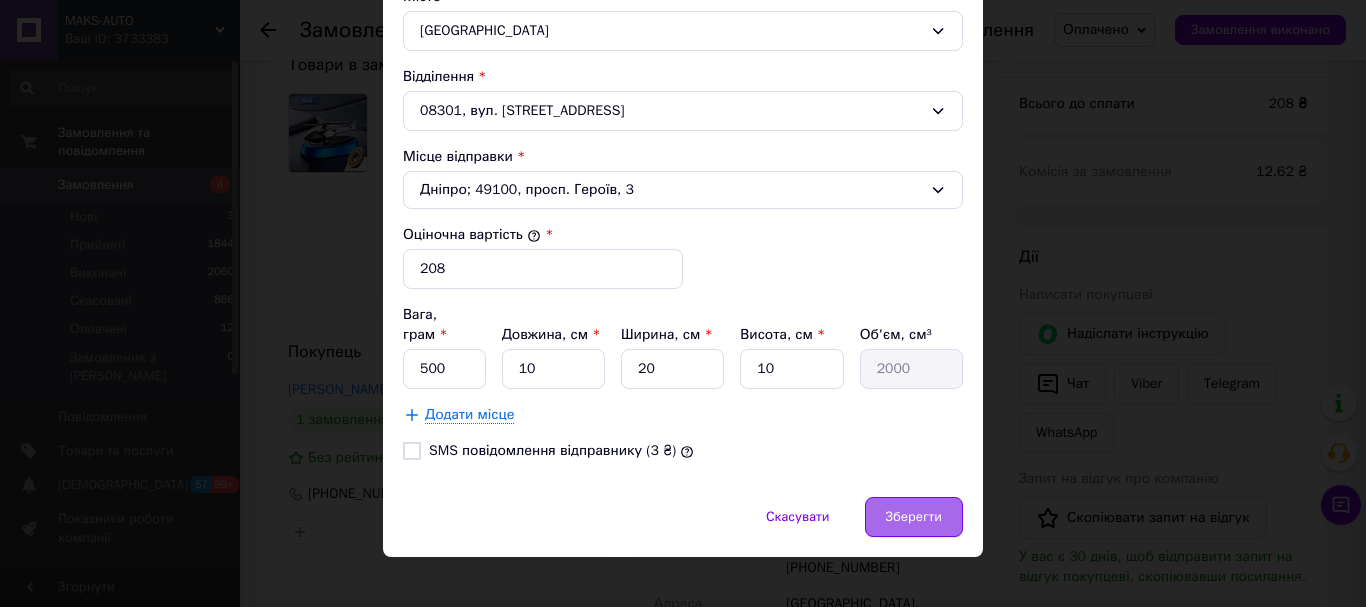 click on "Зберегти" at bounding box center [914, 517] 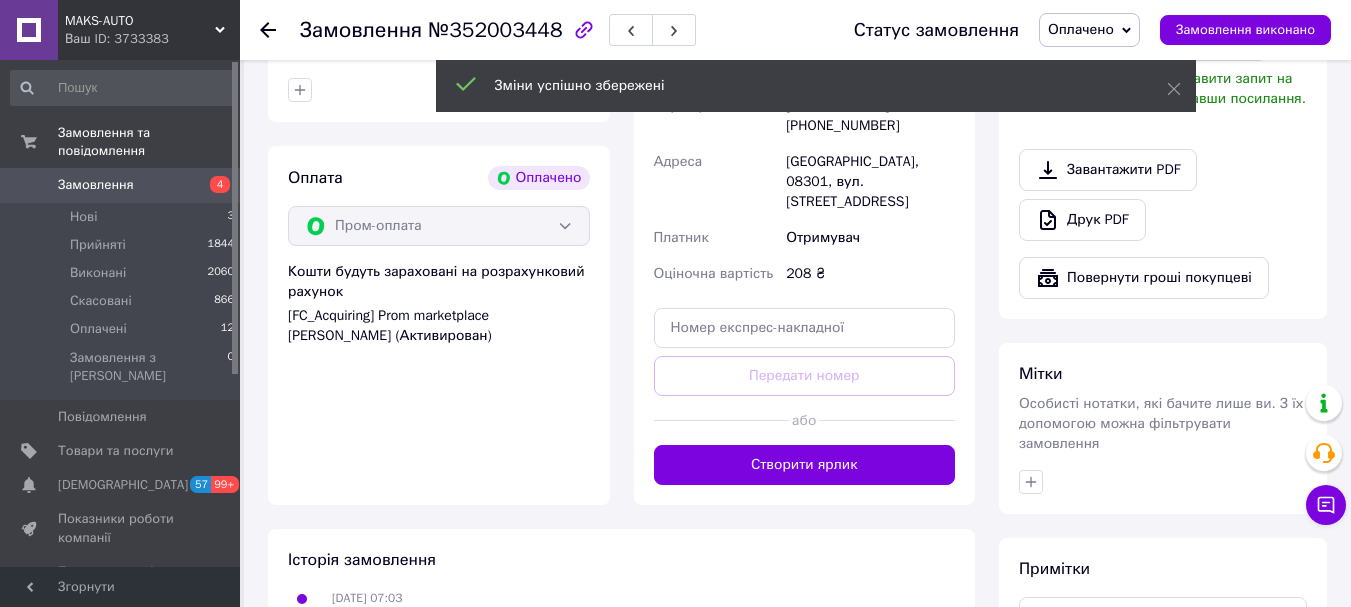 scroll, scrollTop: 800, scrollLeft: 0, axis: vertical 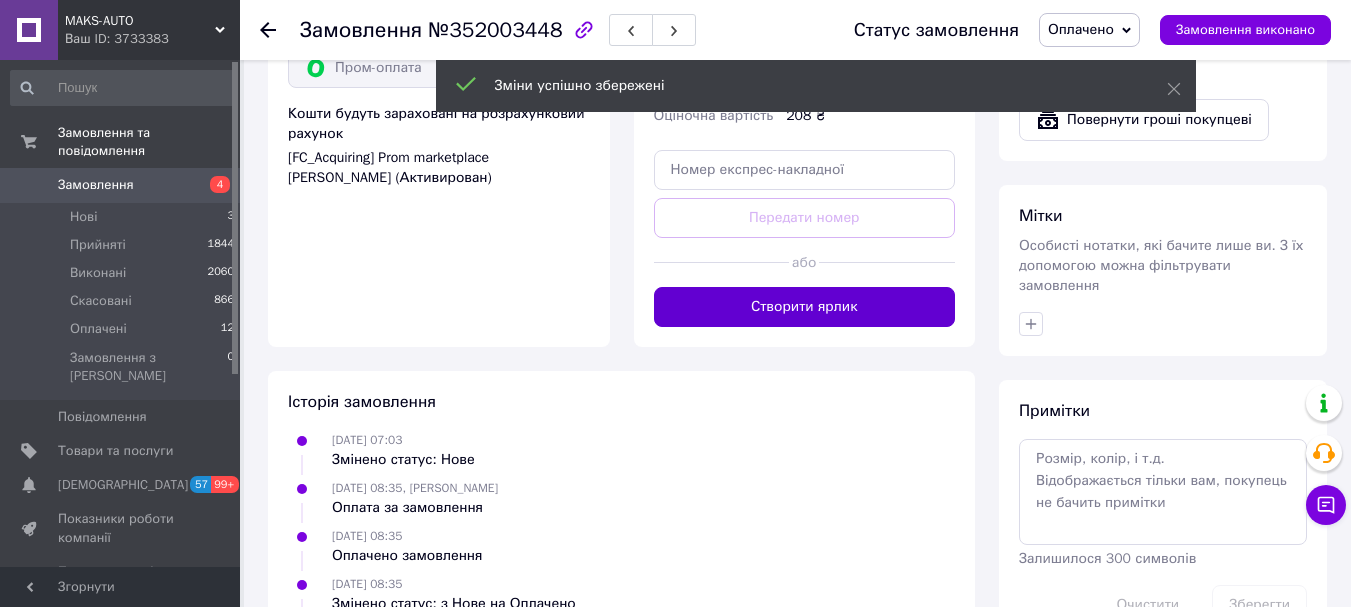 click on "Створити ярлик" at bounding box center (805, 307) 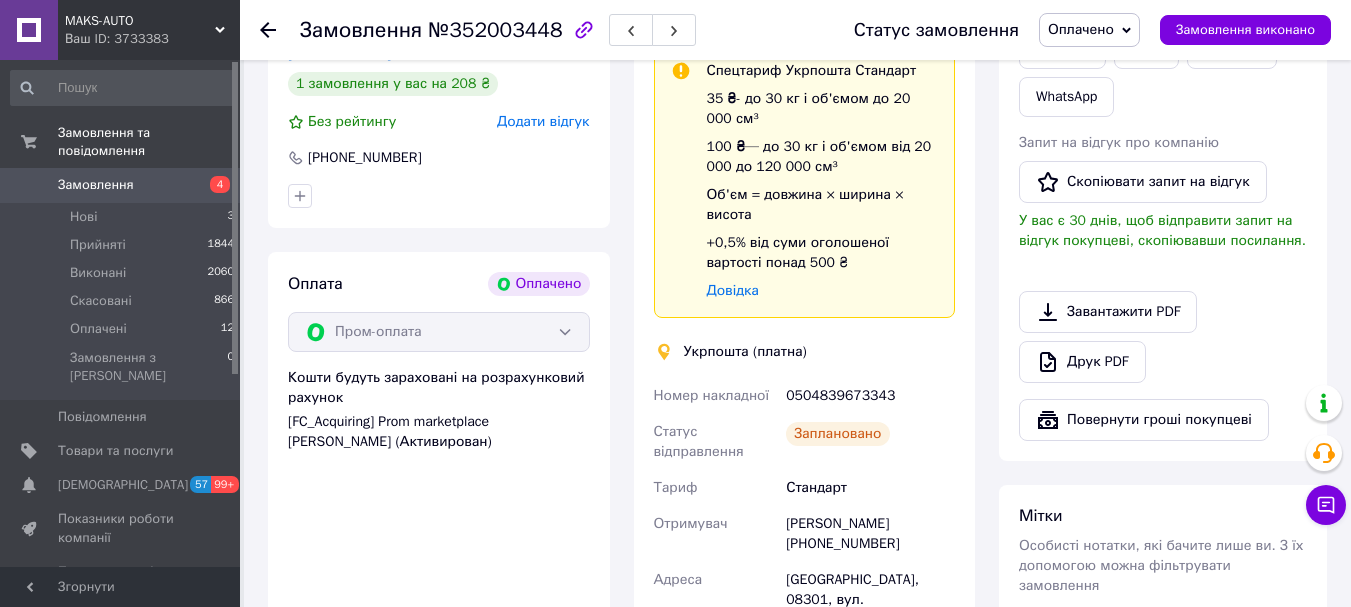scroll, scrollTop: 533, scrollLeft: 0, axis: vertical 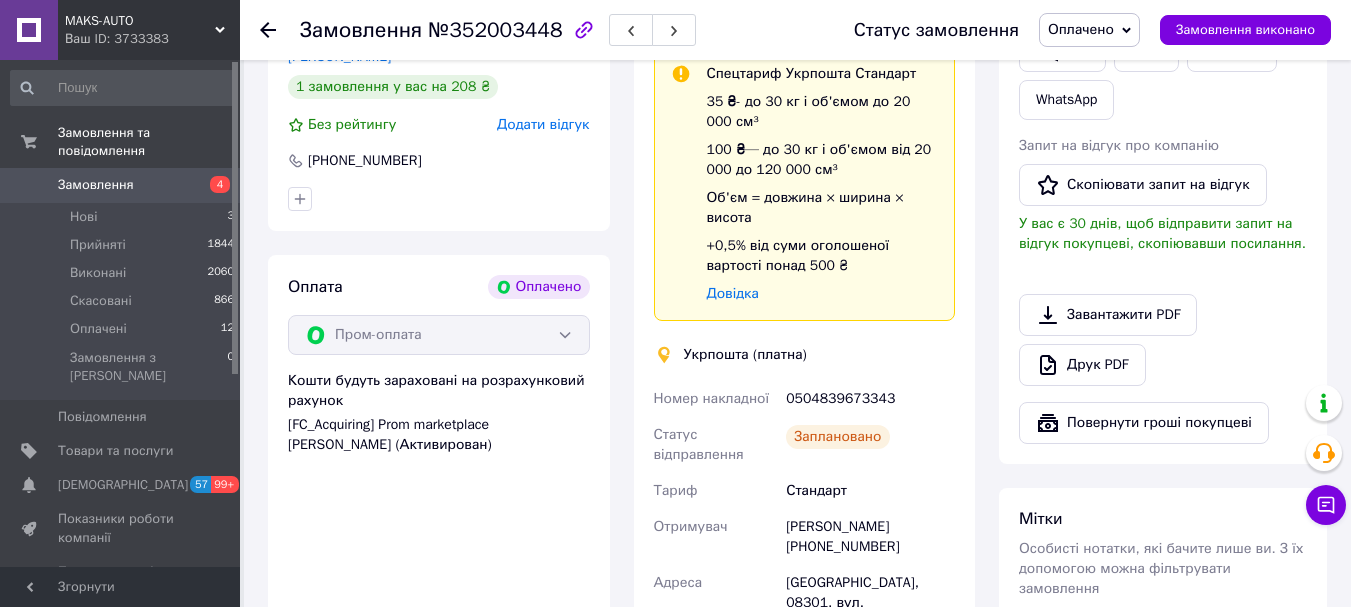 drag, startPoint x: 1295, startPoint y: 316, endPoint x: 1267, endPoint y: 306, distance: 29.732138 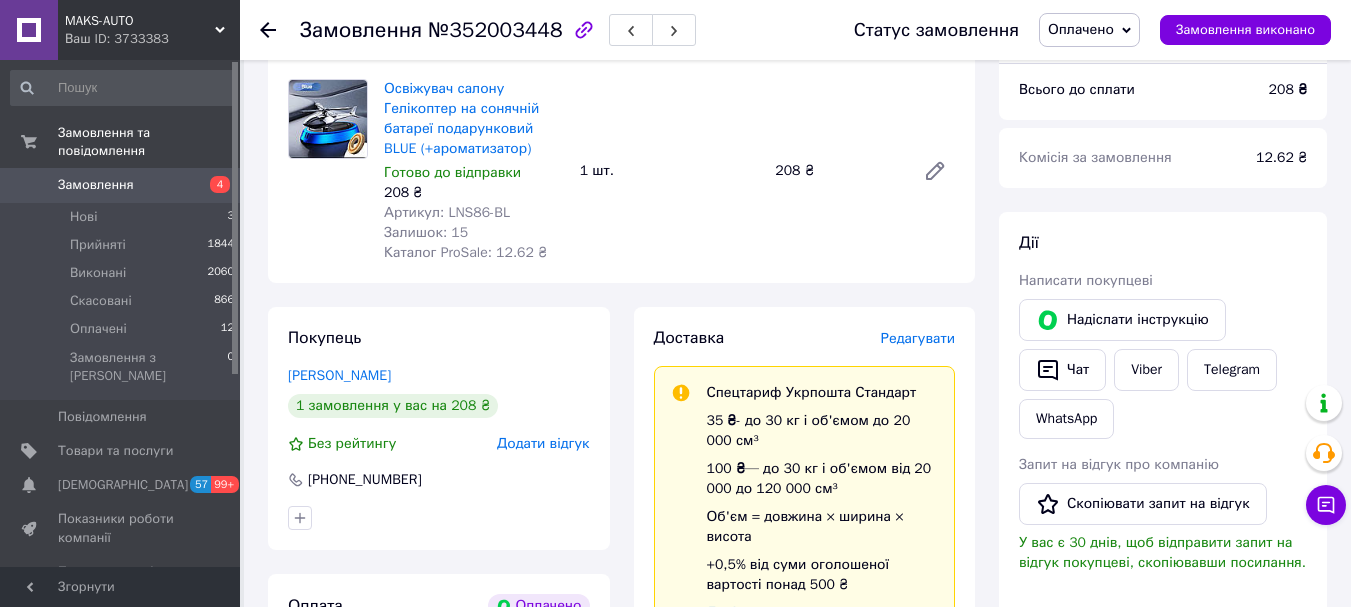 scroll, scrollTop: 200, scrollLeft: 0, axis: vertical 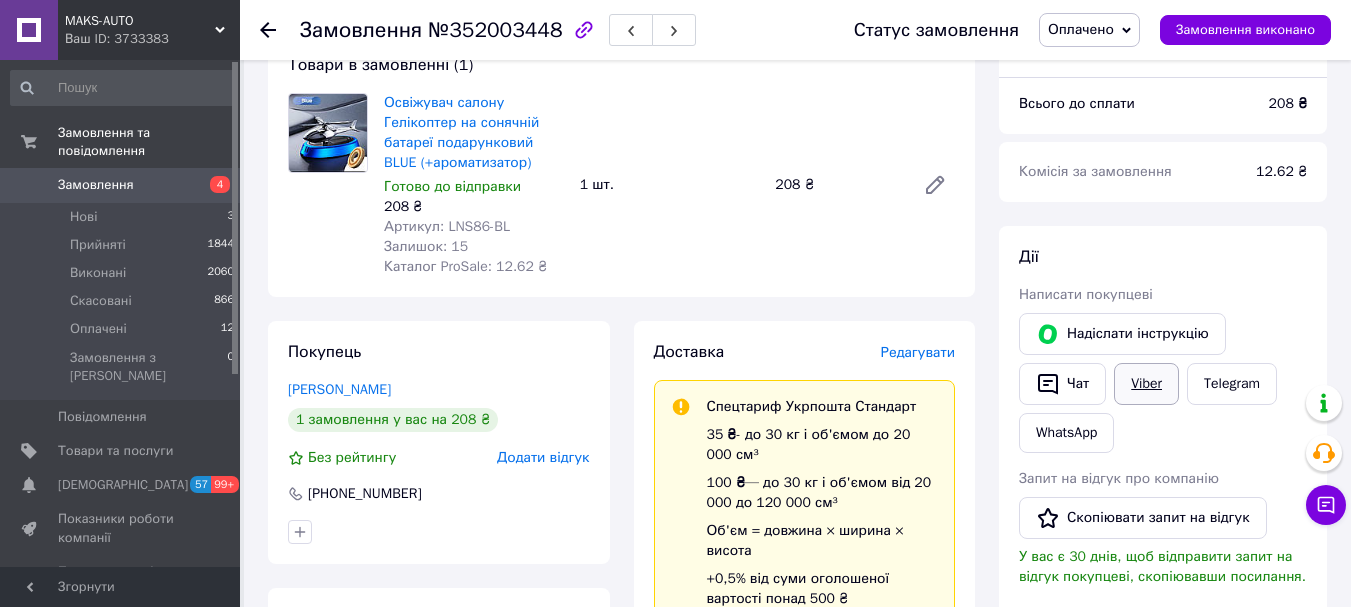 click on "Viber" at bounding box center (1146, 384) 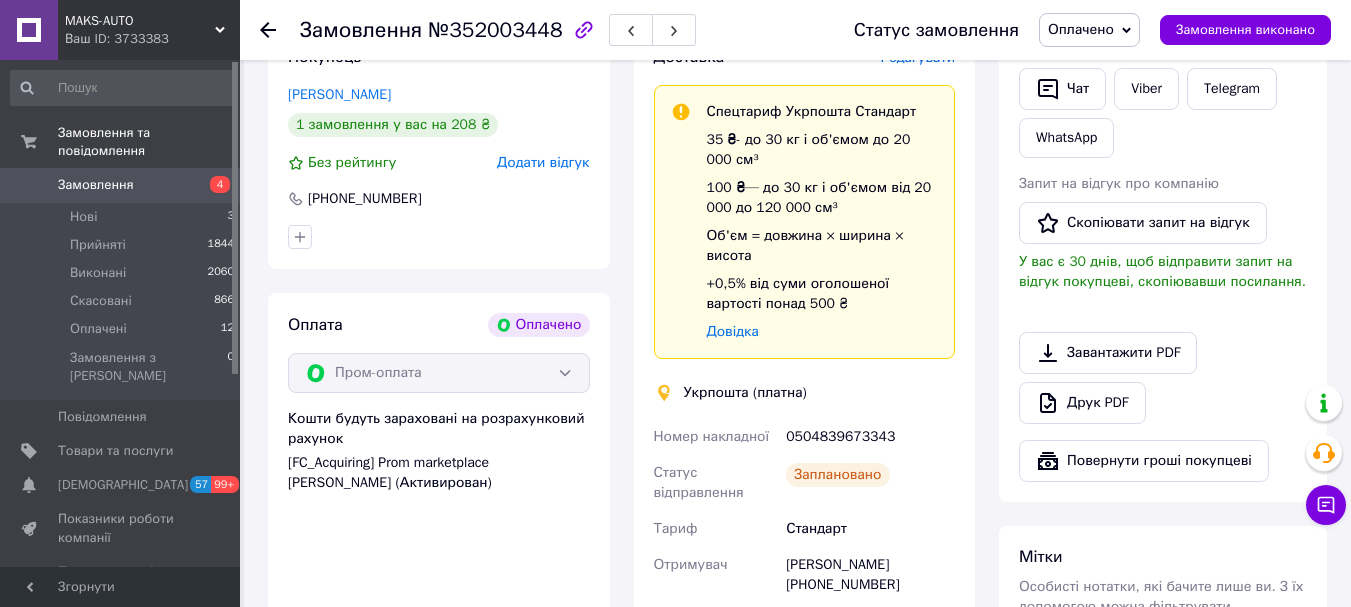 scroll, scrollTop: 533, scrollLeft: 0, axis: vertical 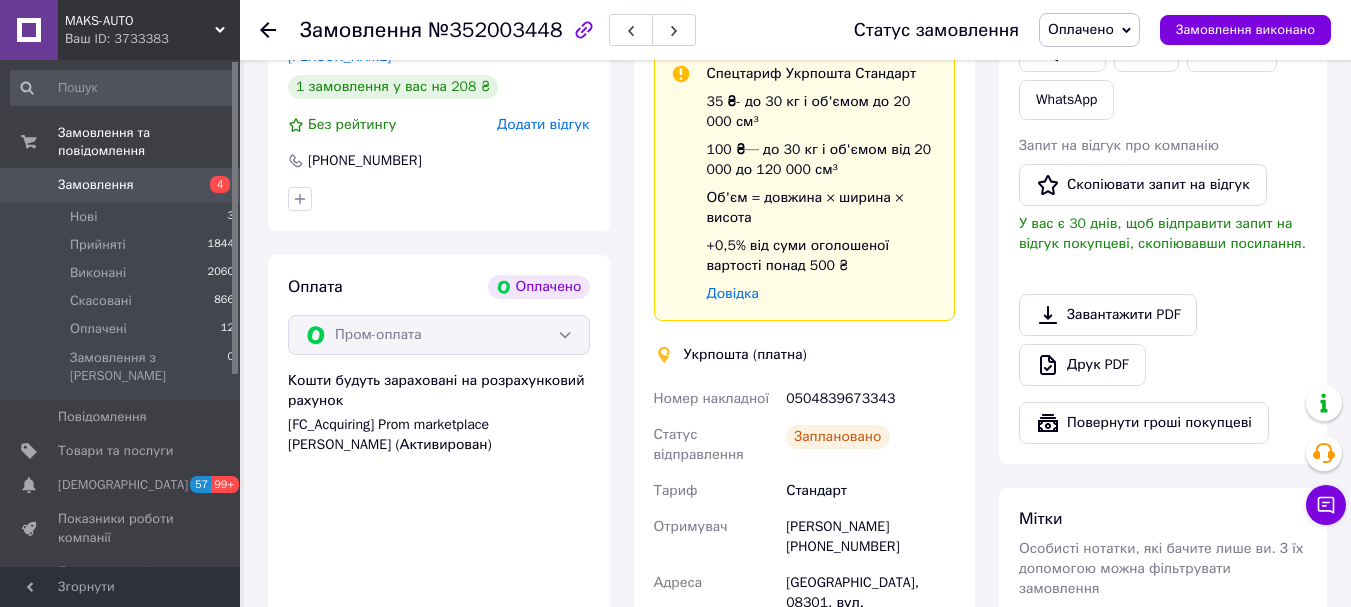 click on "0504839673343" at bounding box center (870, 399) 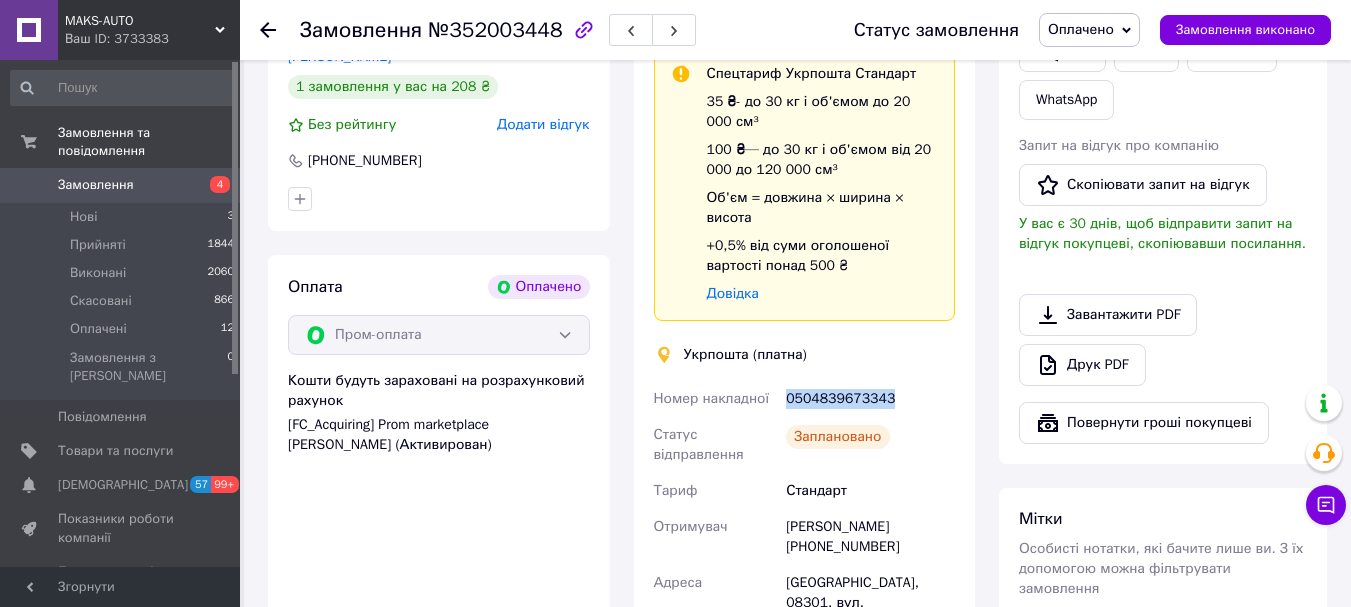 click on "0504839673343" at bounding box center (870, 399) 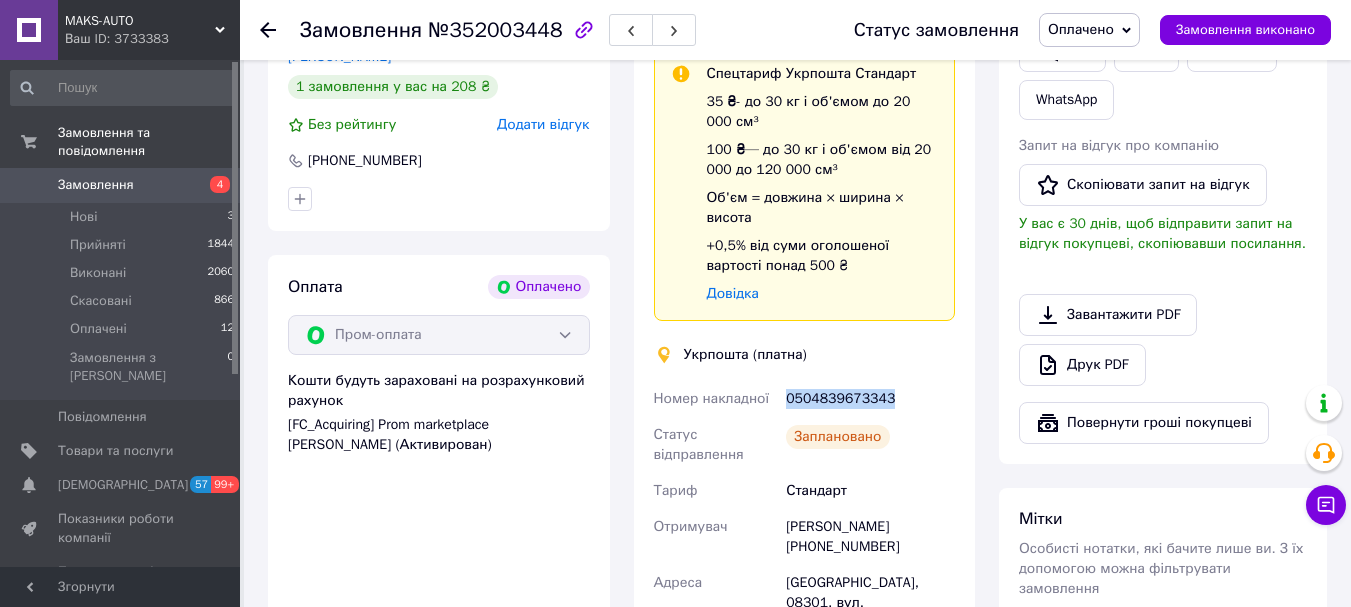 copy on "0504839673343" 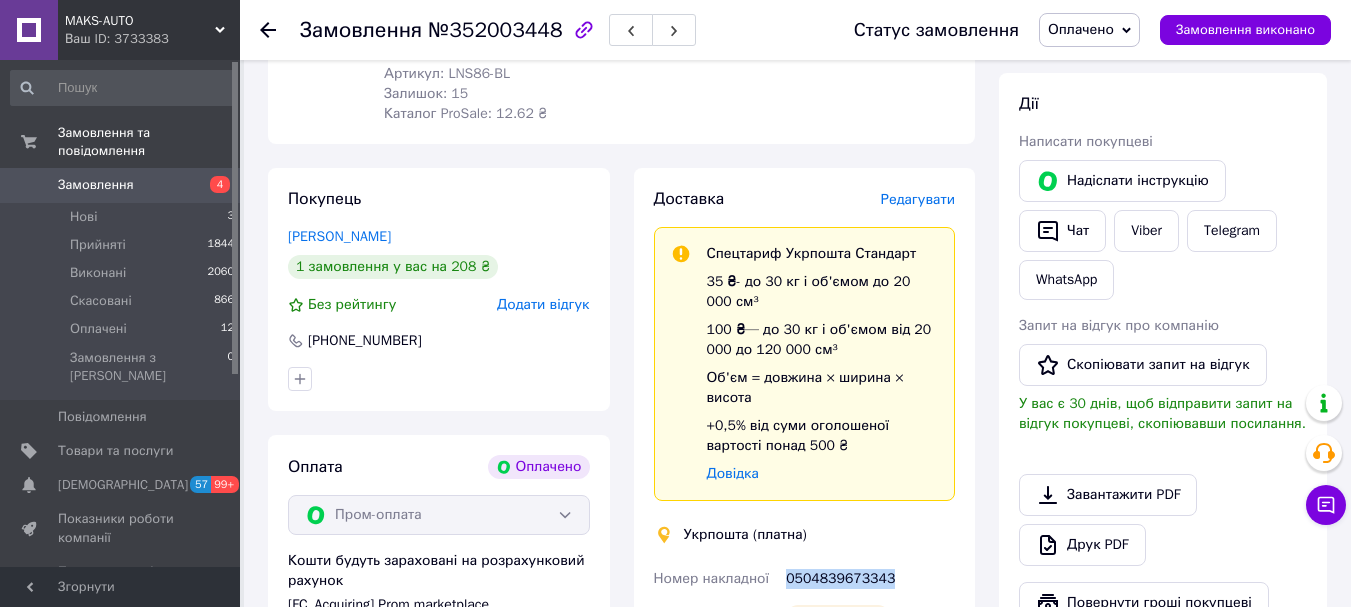 scroll, scrollTop: 333, scrollLeft: 0, axis: vertical 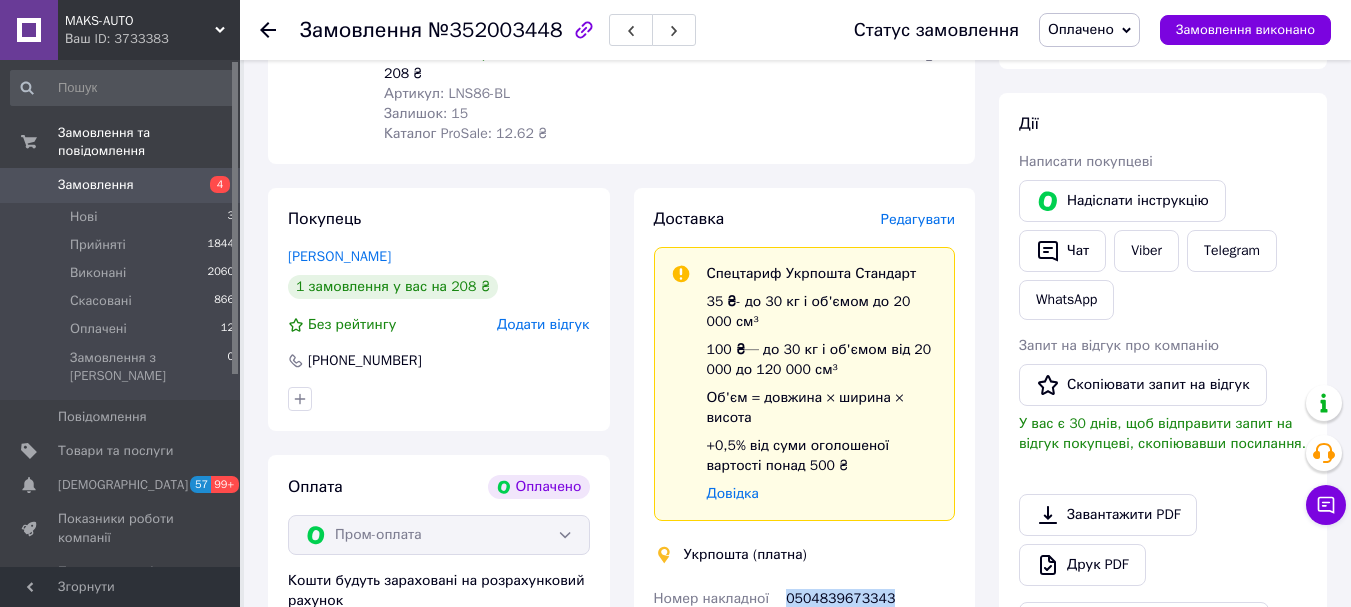 click on "Оплачено" at bounding box center (1081, 29) 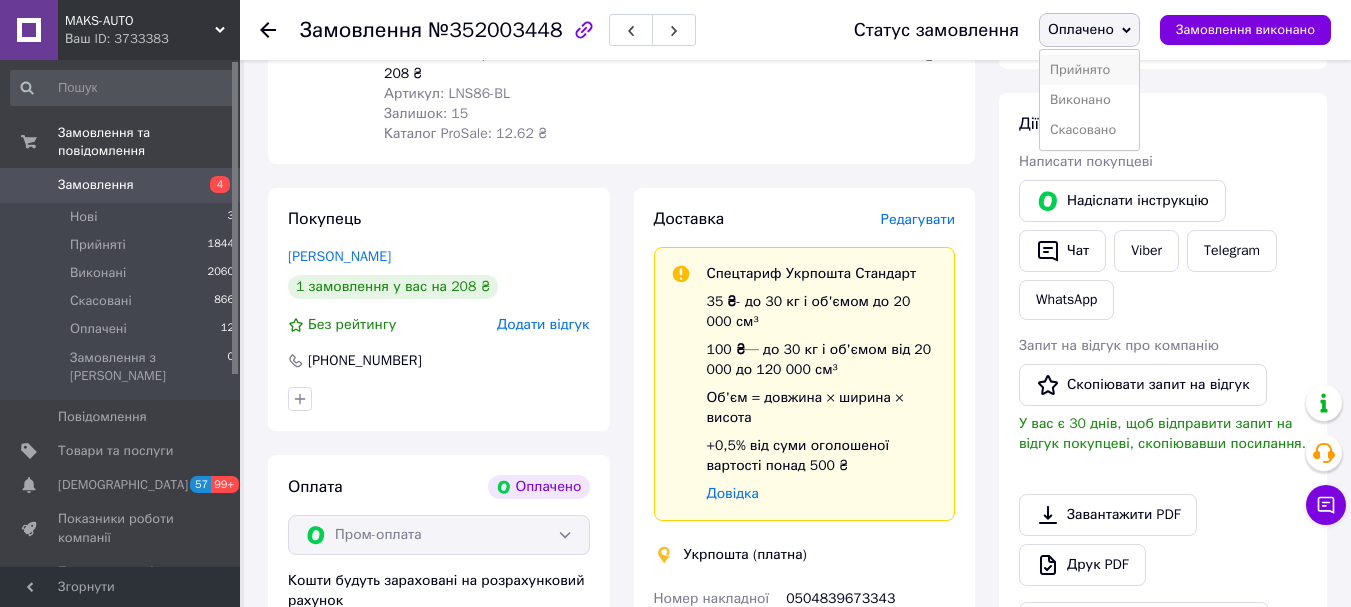 click on "Прийнято" at bounding box center [1089, 70] 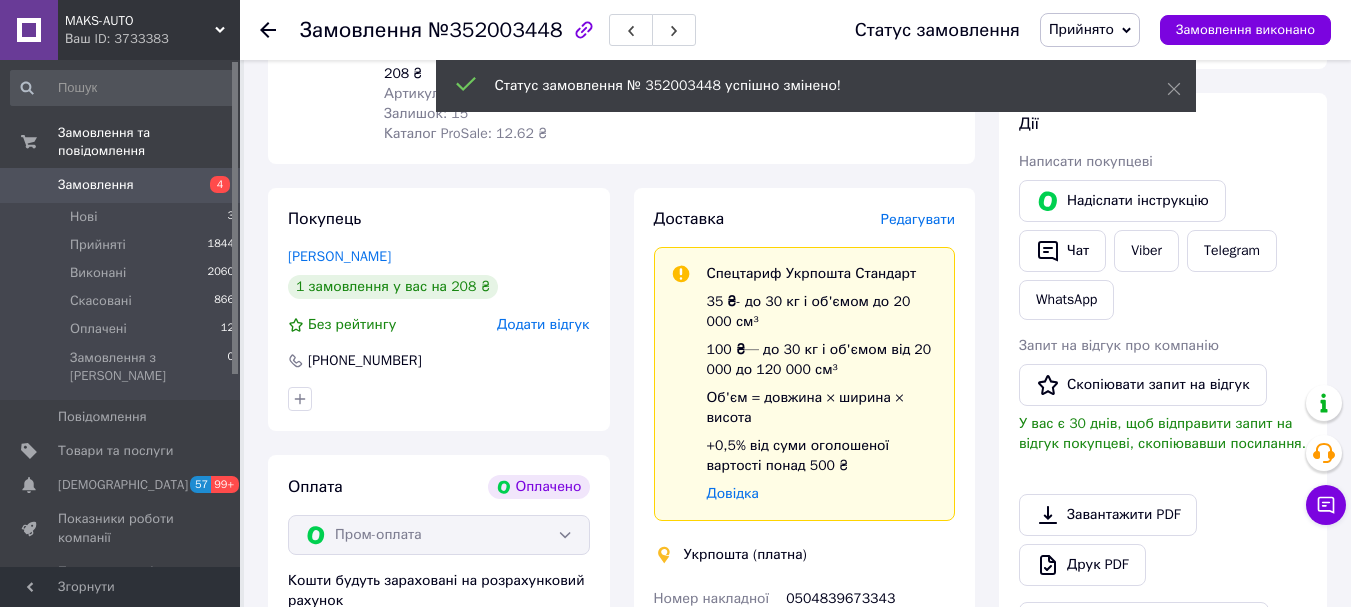 click on "Замовлення" at bounding box center (96, 185) 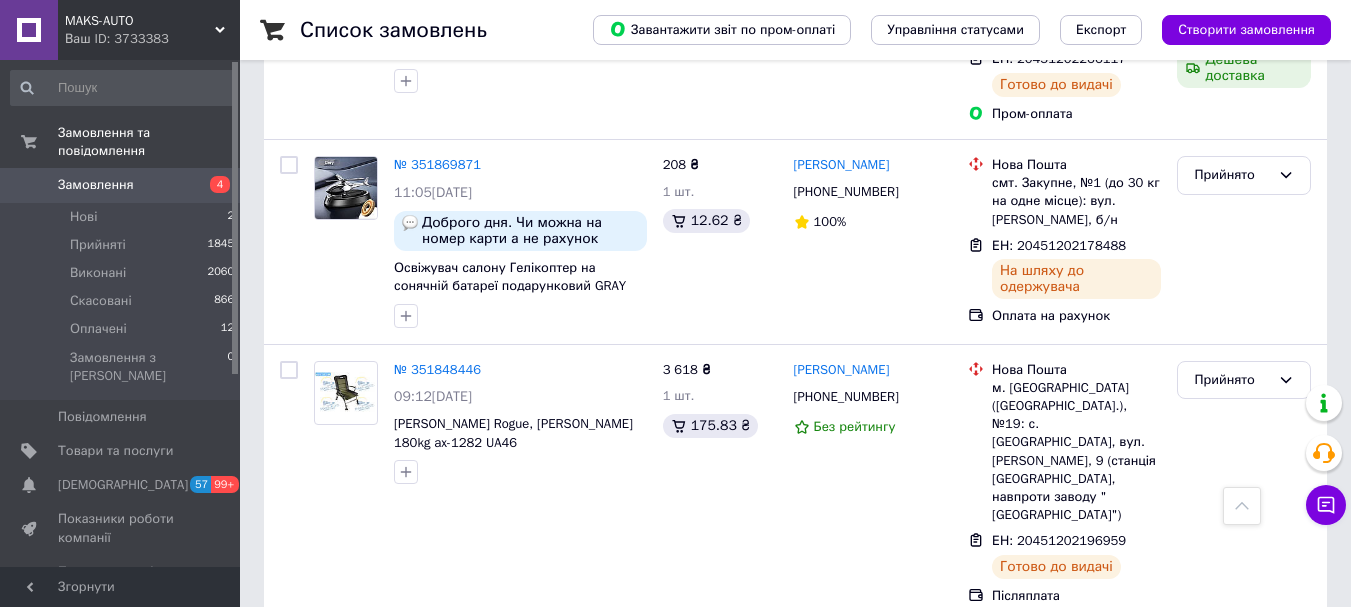 scroll, scrollTop: 3740, scrollLeft: 0, axis: vertical 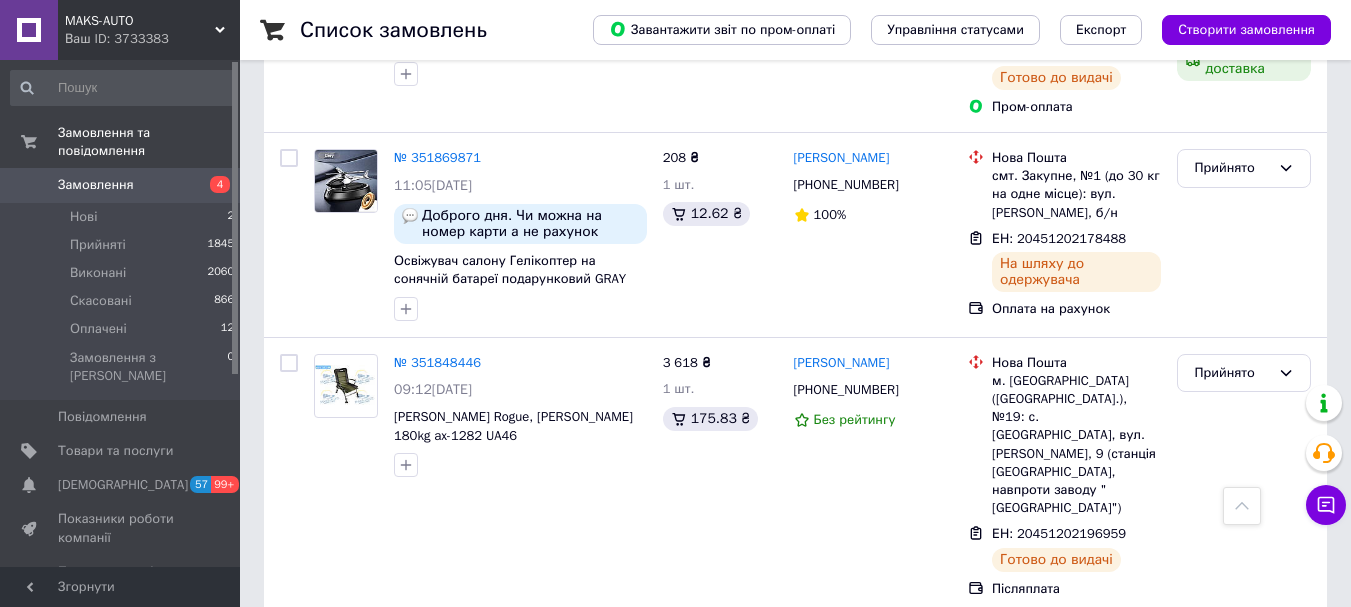 click on "2" at bounding box center (327, 862) 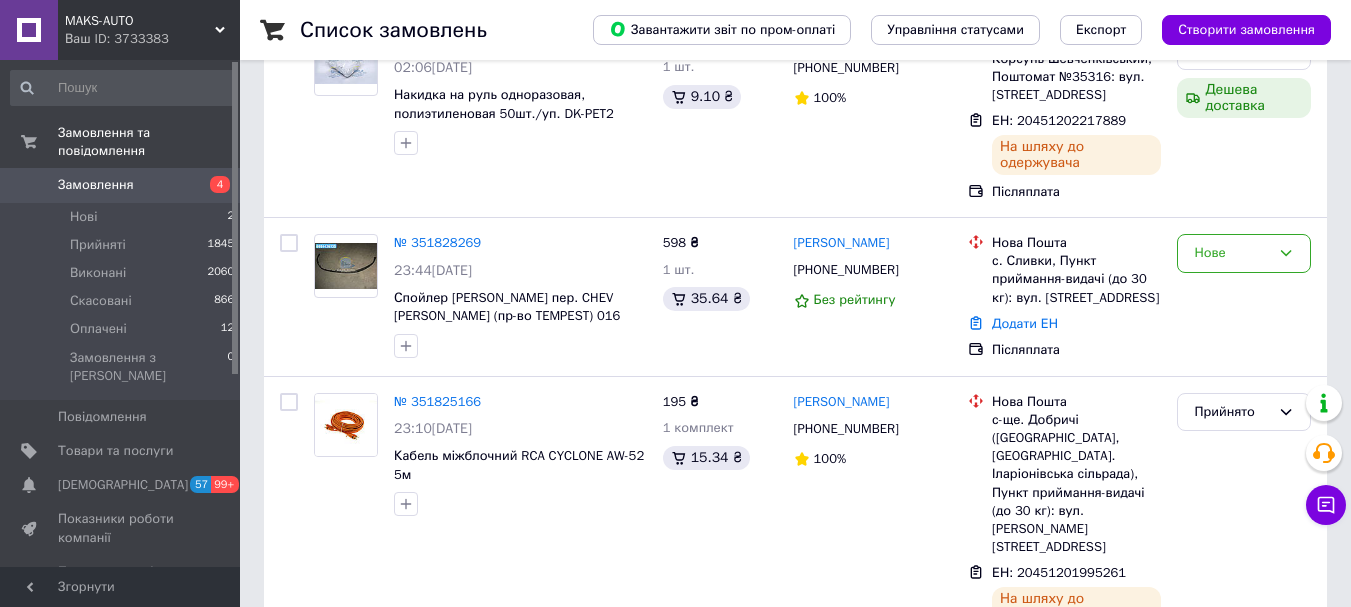 scroll, scrollTop: 0, scrollLeft: 0, axis: both 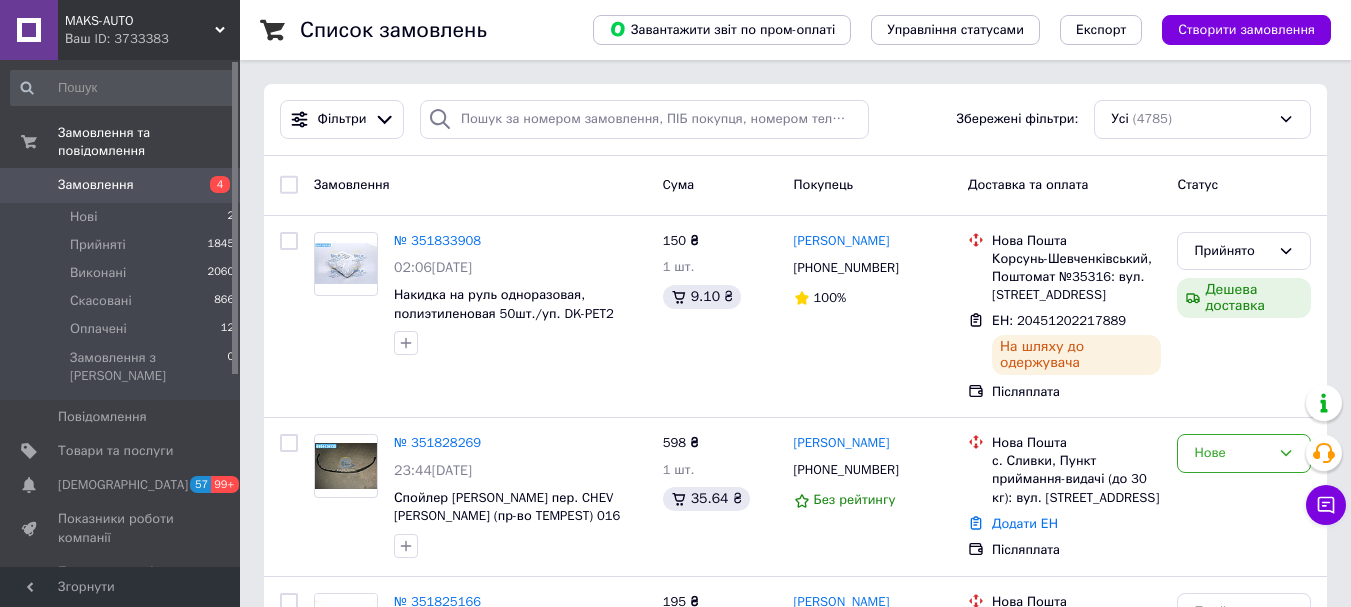 click on "Замовлення 4" at bounding box center (123, 185) 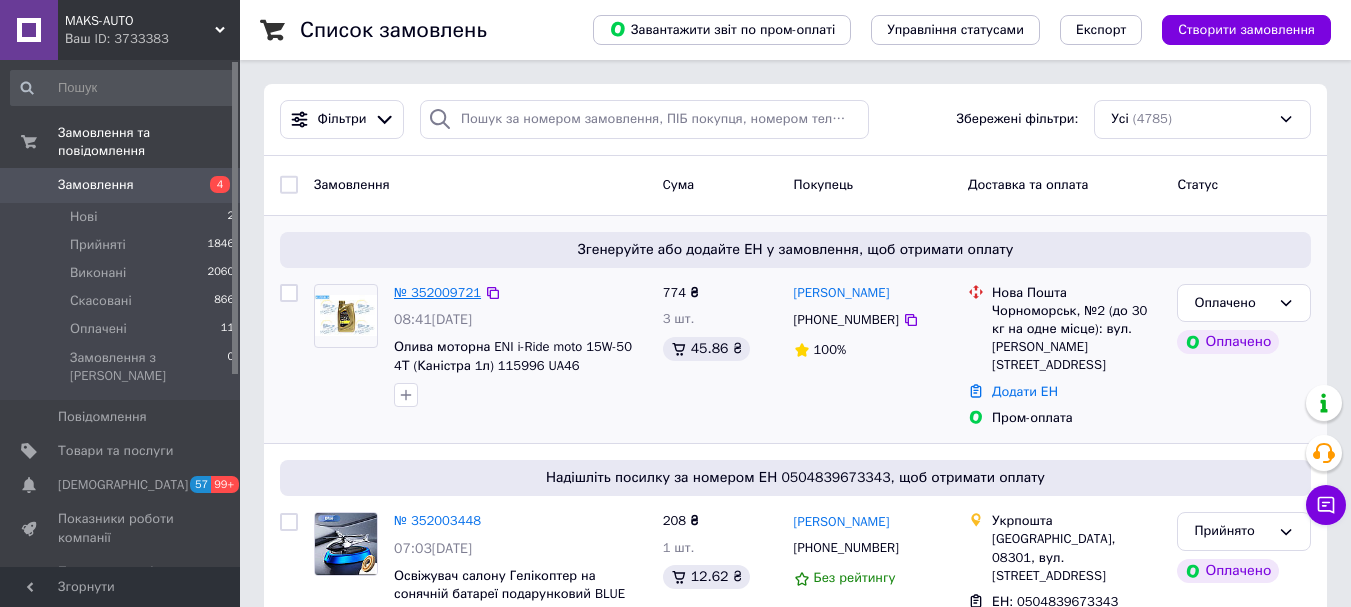 click on "№ 352009721" at bounding box center [437, 292] 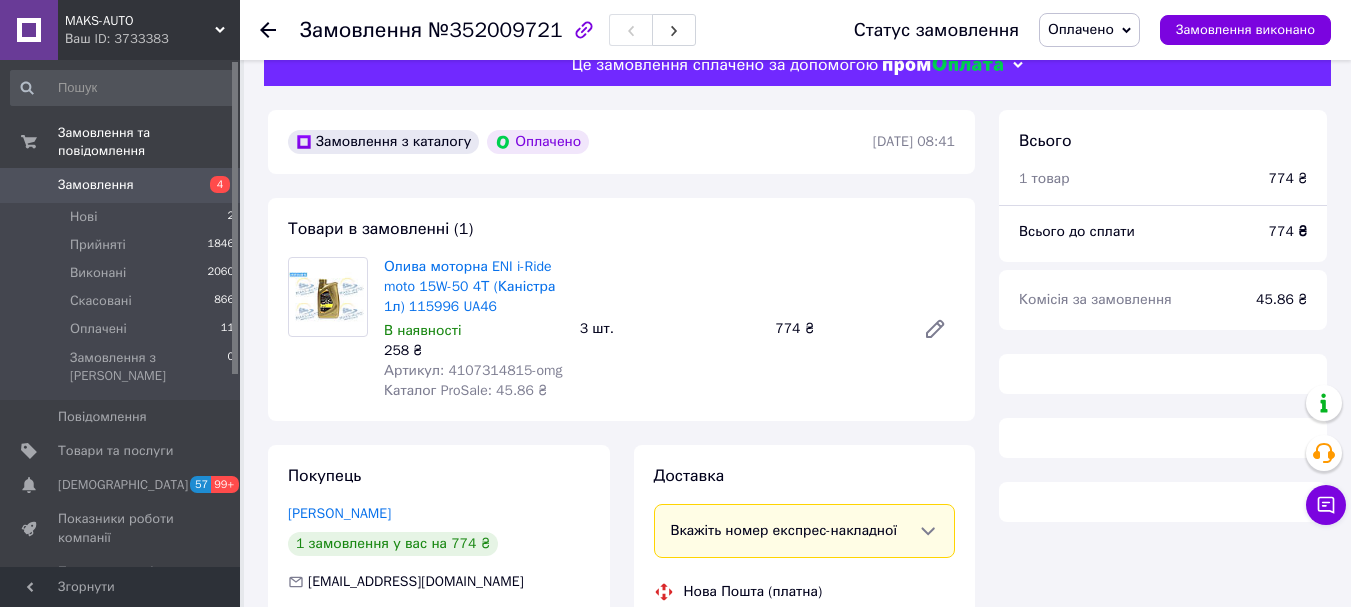 scroll, scrollTop: 67, scrollLeft: 0, axis: vertical 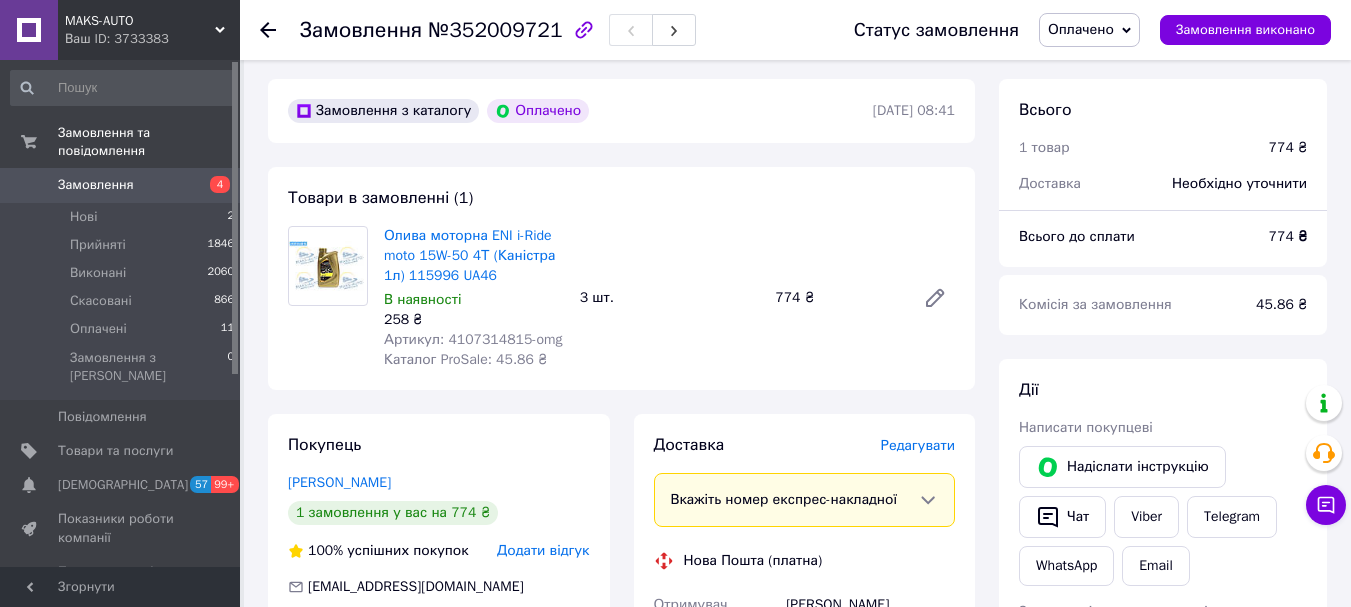 click on "Артикул: 4107314815-omg" at bounding box center [473, 339] 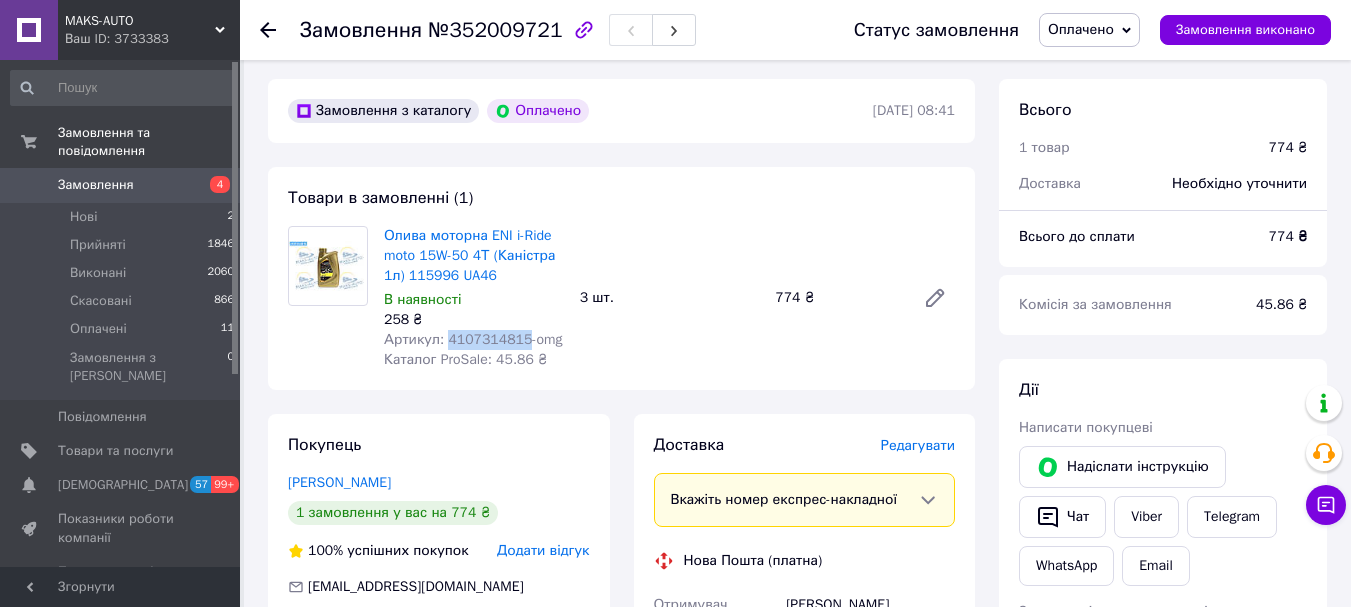 click on "Артикул: 4107314815-omg" at bounding box center (473, 339) 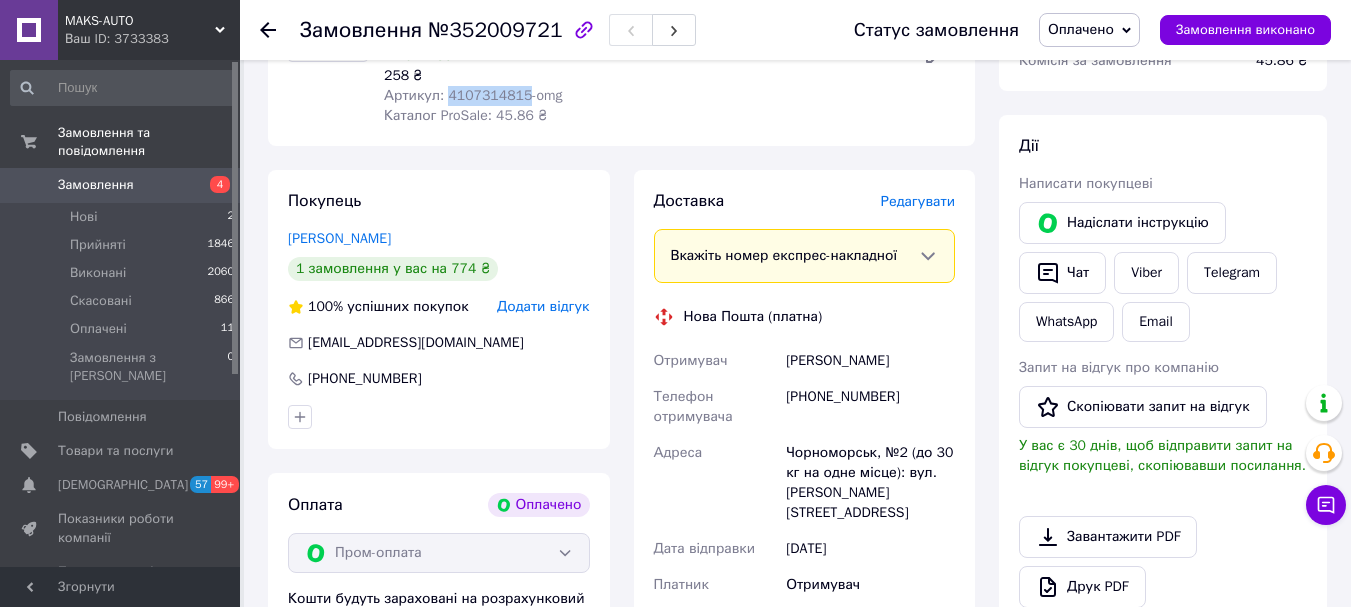 scroll, scrollTop: 333, scrollLeft: 0, axis: vertical 